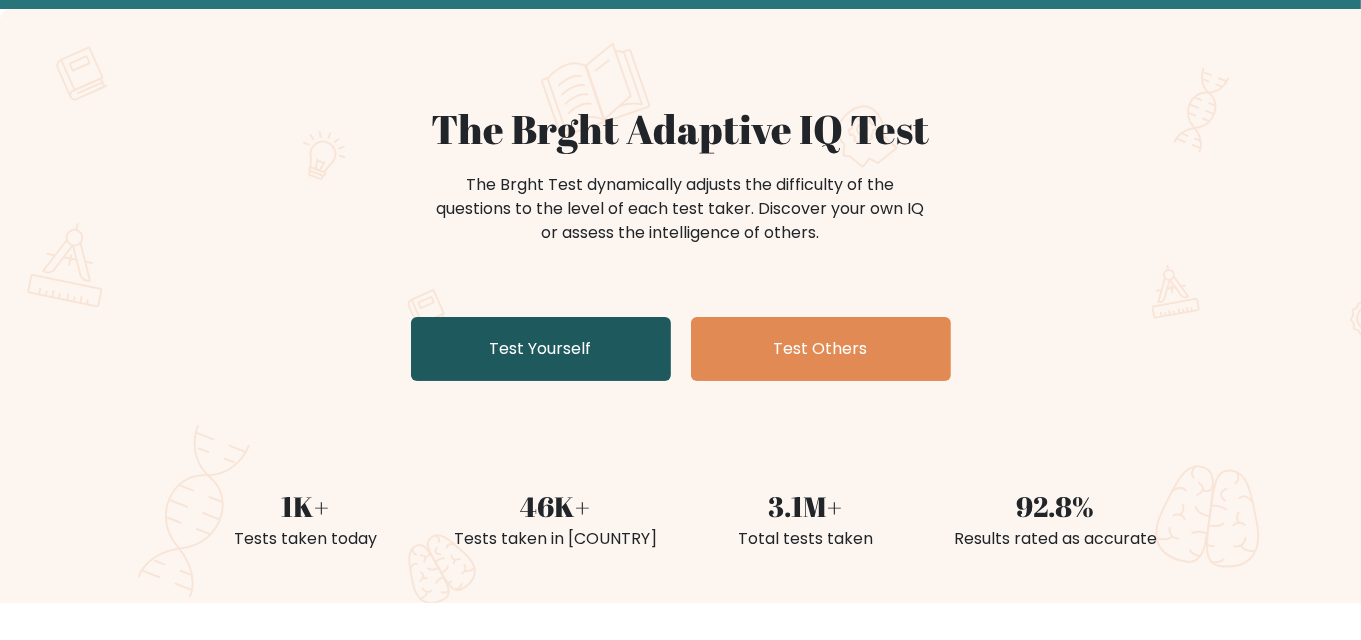 scroll, scrollTop: 103, scrollLeft: 0, axis: vertical 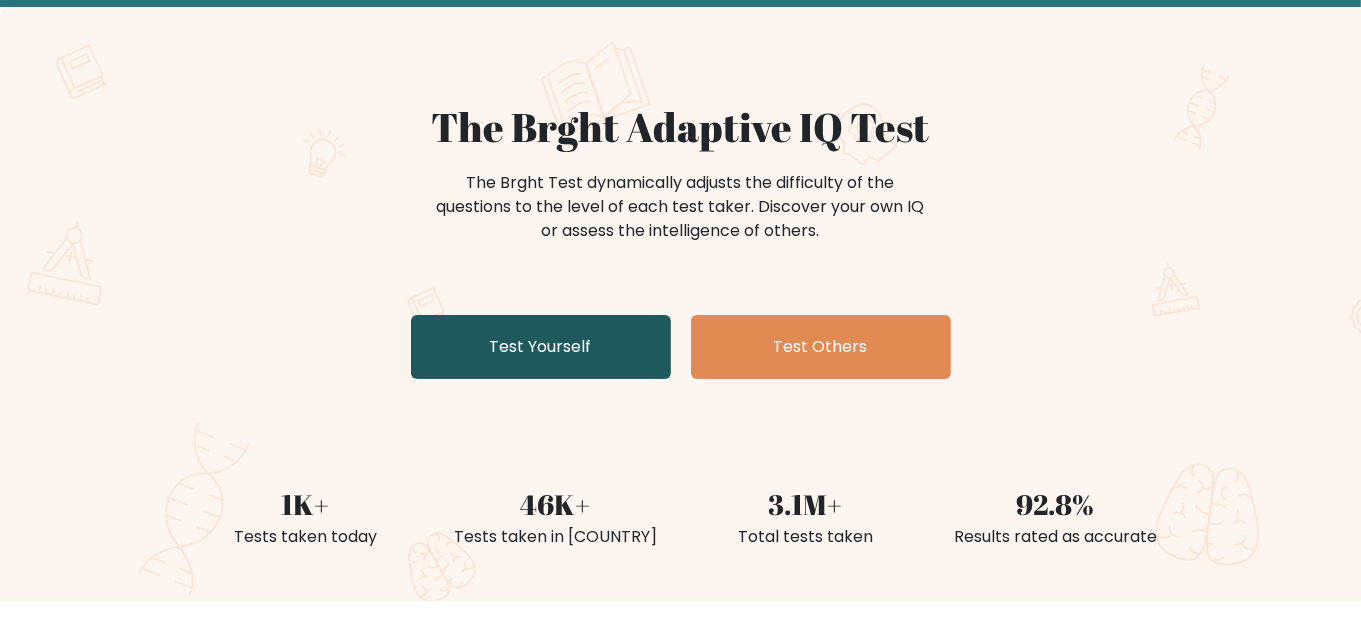 click on "Test Yourself" at bounding box center [541, 347] 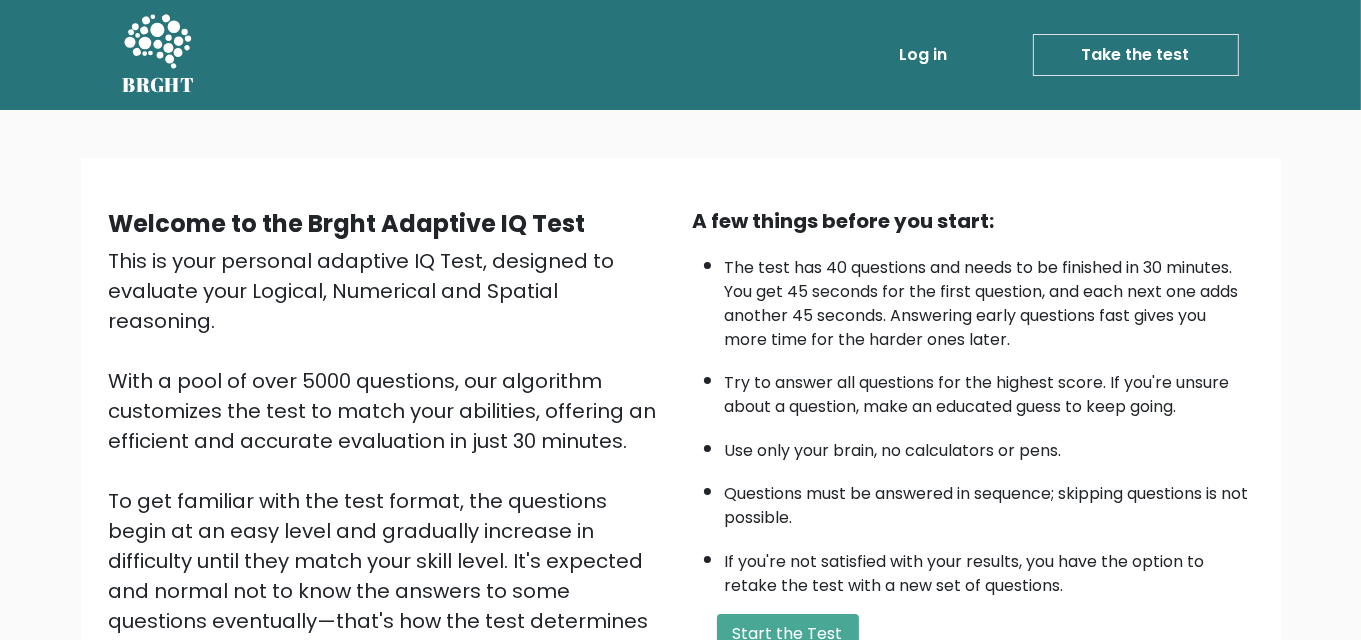 scroll, scrollTop: 75, scrollLeft: 0, axis: vertical 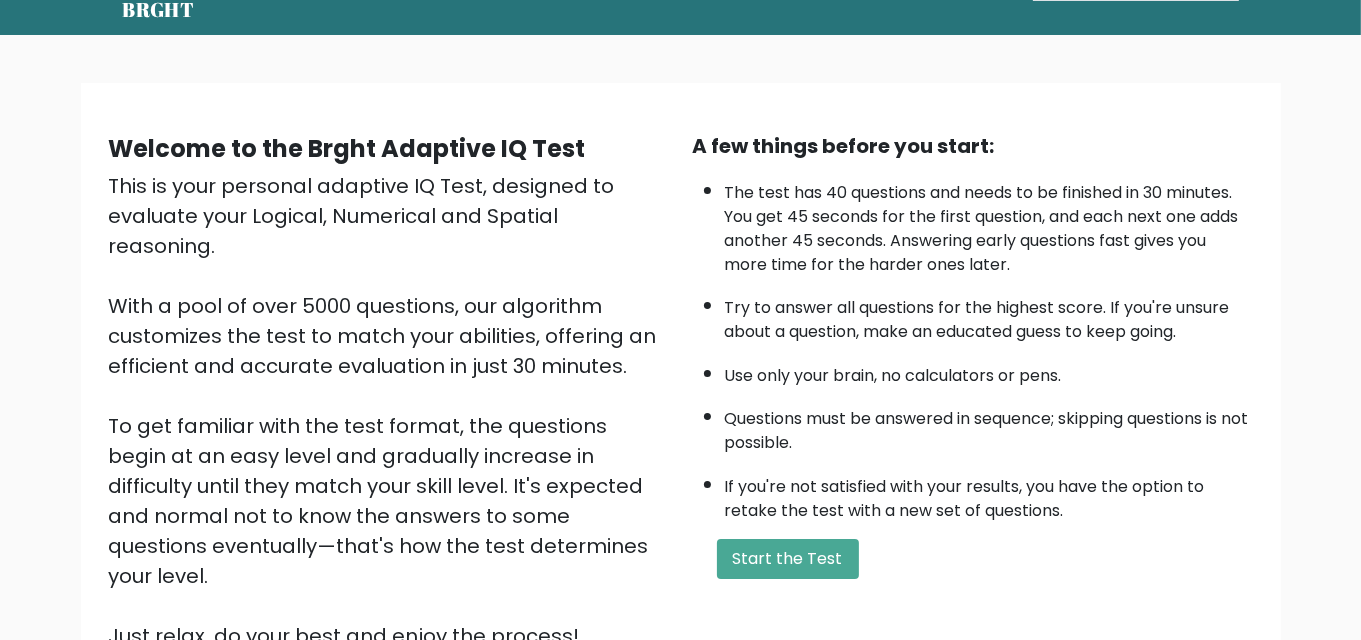 click on "The test has 40 questions and needs to be finished in 30 minutes. You get 45 seconds for the first question, and each next one adds another 45 seconds. Answering early questions fast gives you more time for the harder ones later." at bounding box center [989, 224] 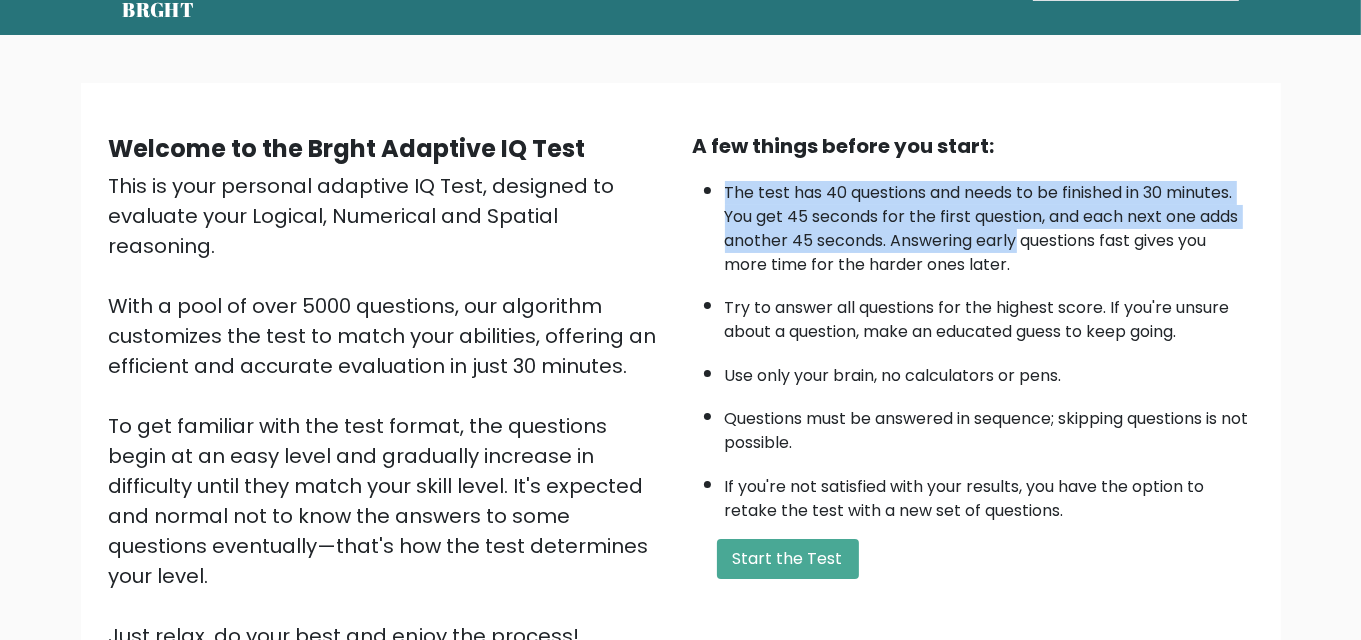 drag, startPoint x: 725, startPoint y: 190, endPoint x: 972, endPoint y: 243, distance: 252.62225 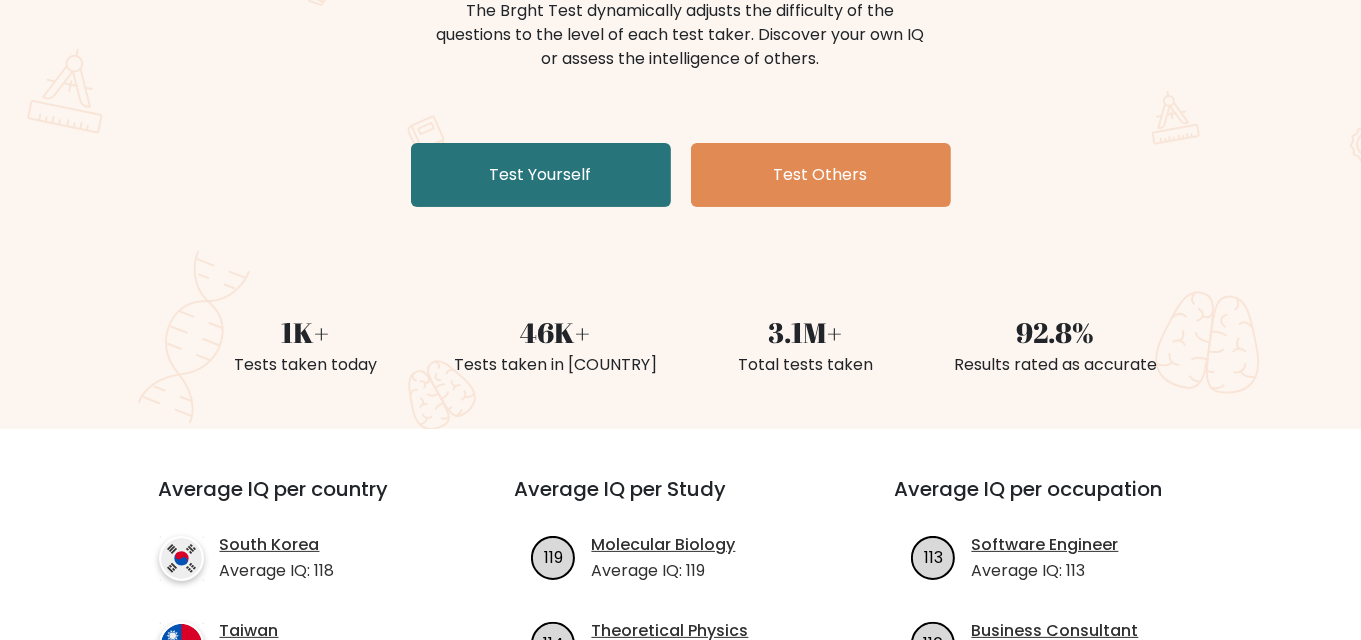 scroll, scrollTop: 323, scrollLeft: 0, axis: vertical 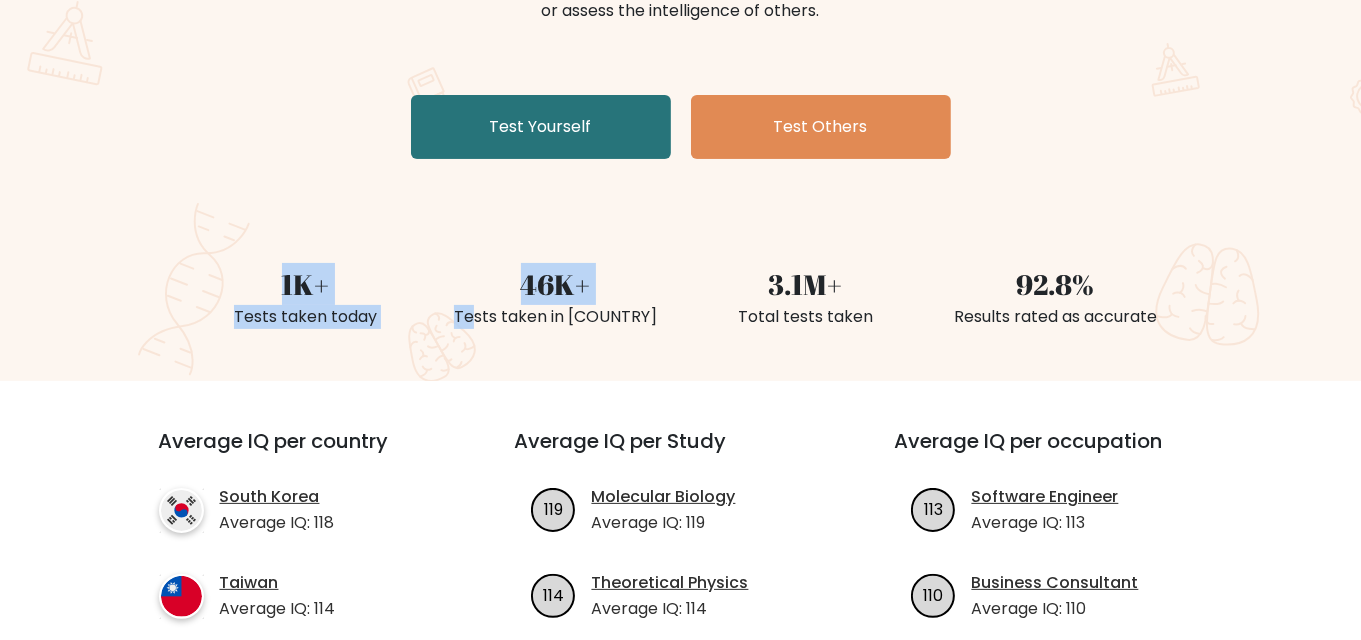 drag, startPoint x: 282, startPoint y: 283, endPoint x: 555, endPoint y: 400, distance: 297.01514 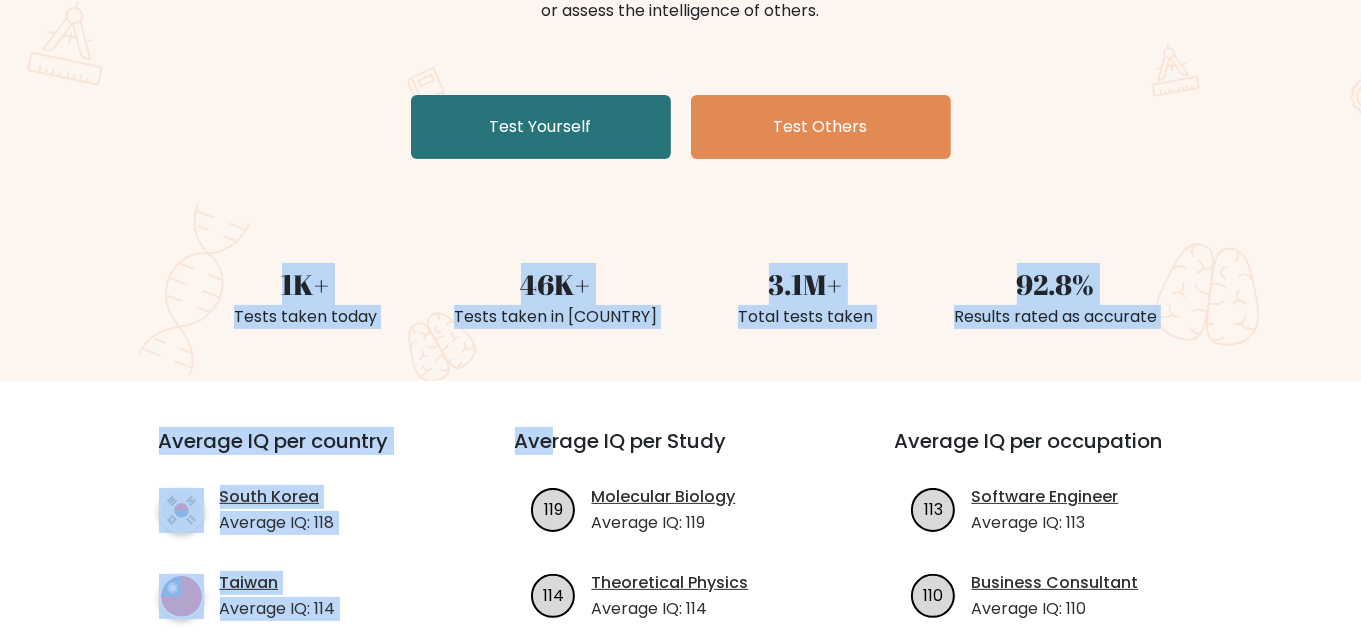 click on "46K+" at bounding box center [306, 284] 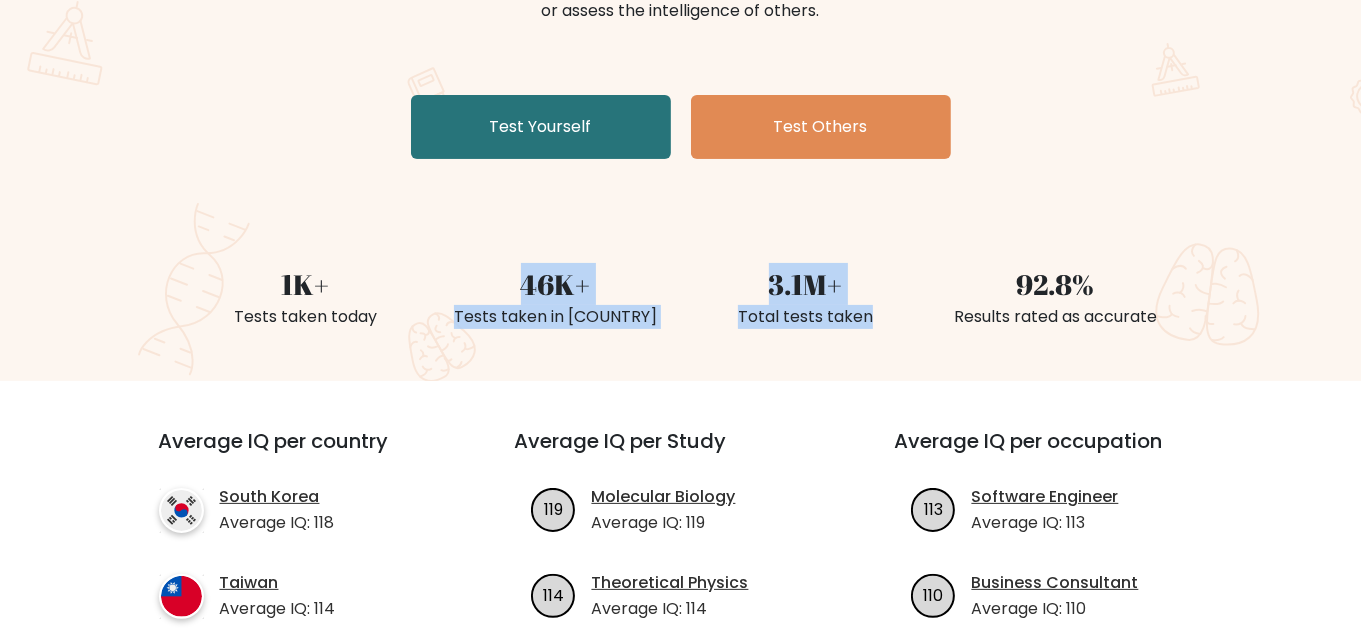 drag, startPoint x: 521, startPoint y: 275, endPoint x: 876, endPoint y: 329, distance: 359.08356 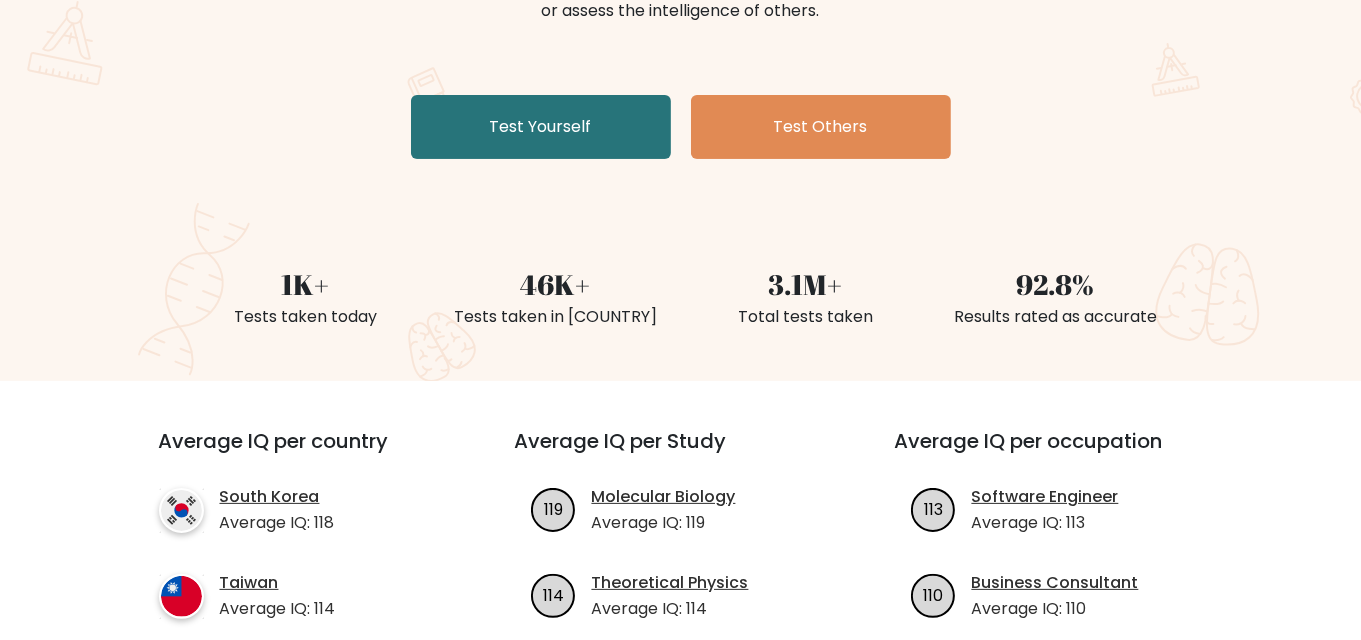 click on "92.8%" at bounding box center (806, 284) 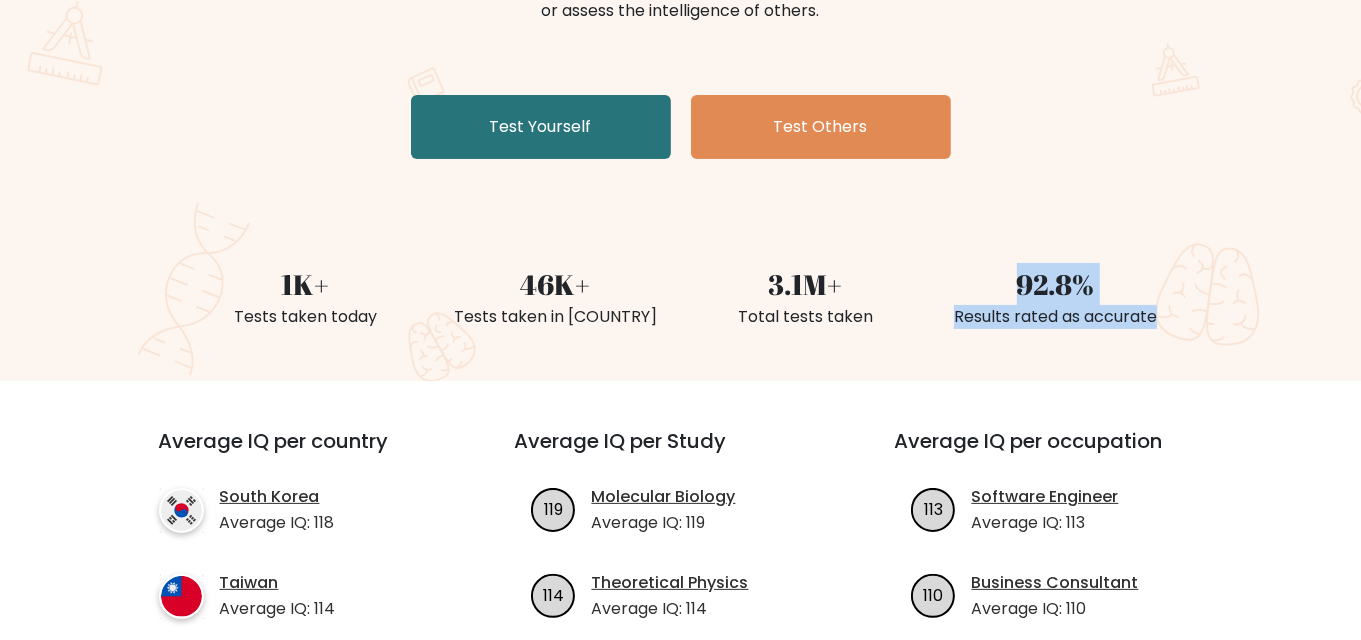 drag, startPoint x: 1020, startPoint y: 295, endPoint x: 1161, endPoint y: 321, distance: 143.37712 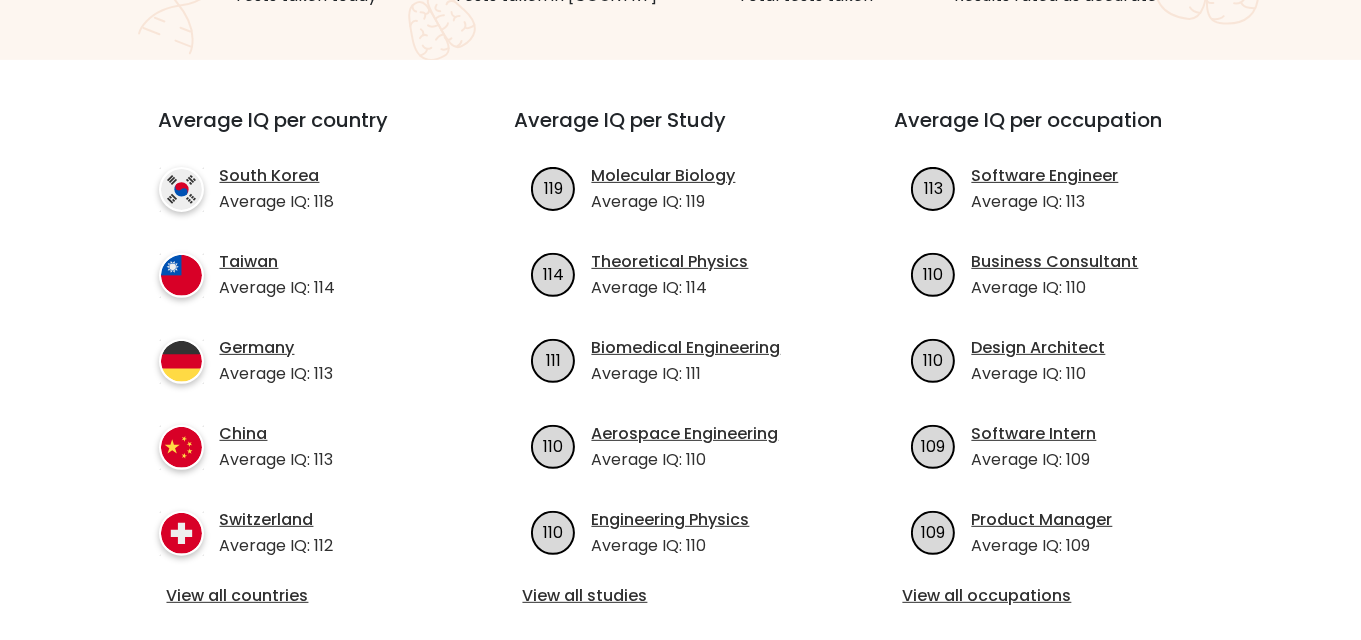 scroll, scrollTop: 651, scrollLeft: 0, axis: vertical 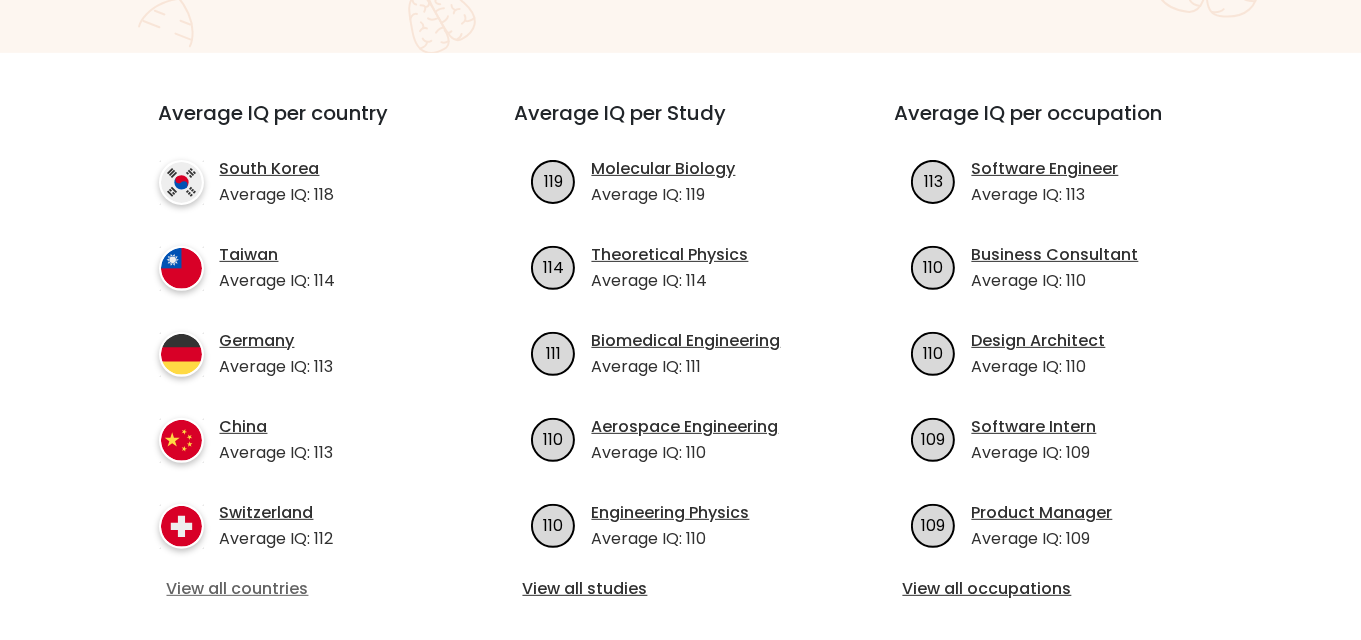 click on "View all countries" at bounding box center (301, 589) 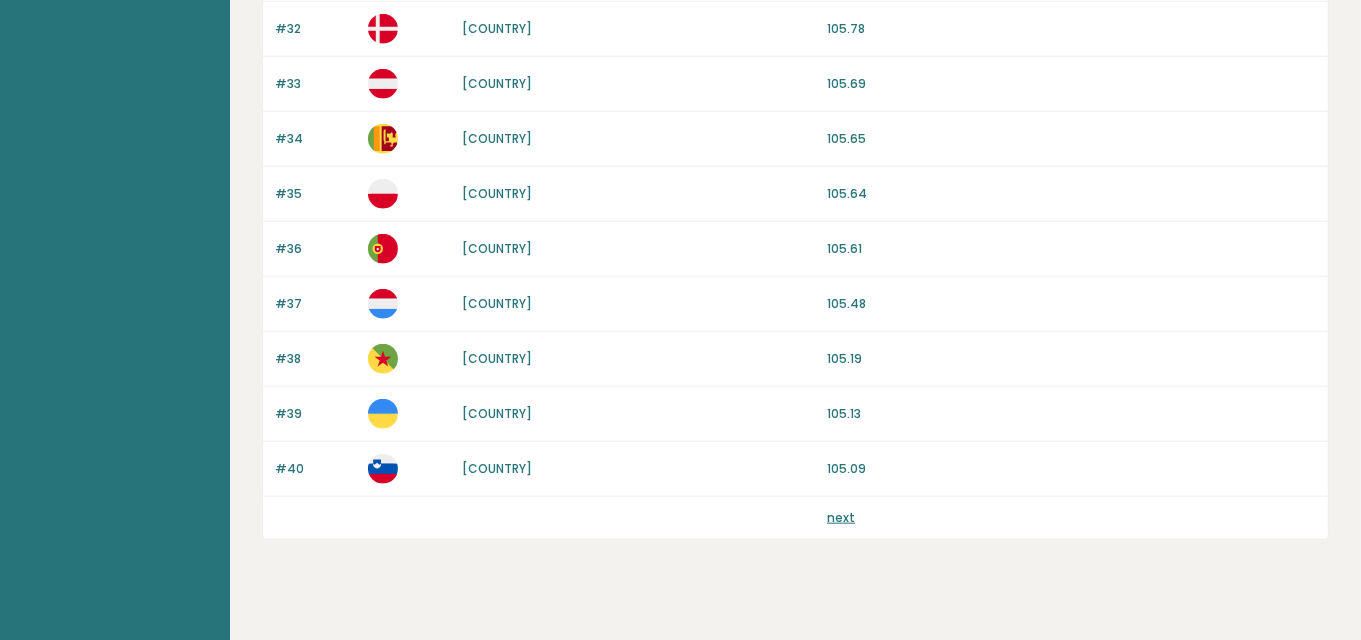 scroll, scrollTop: 1944, scrollLeft: 0, axis: vertical 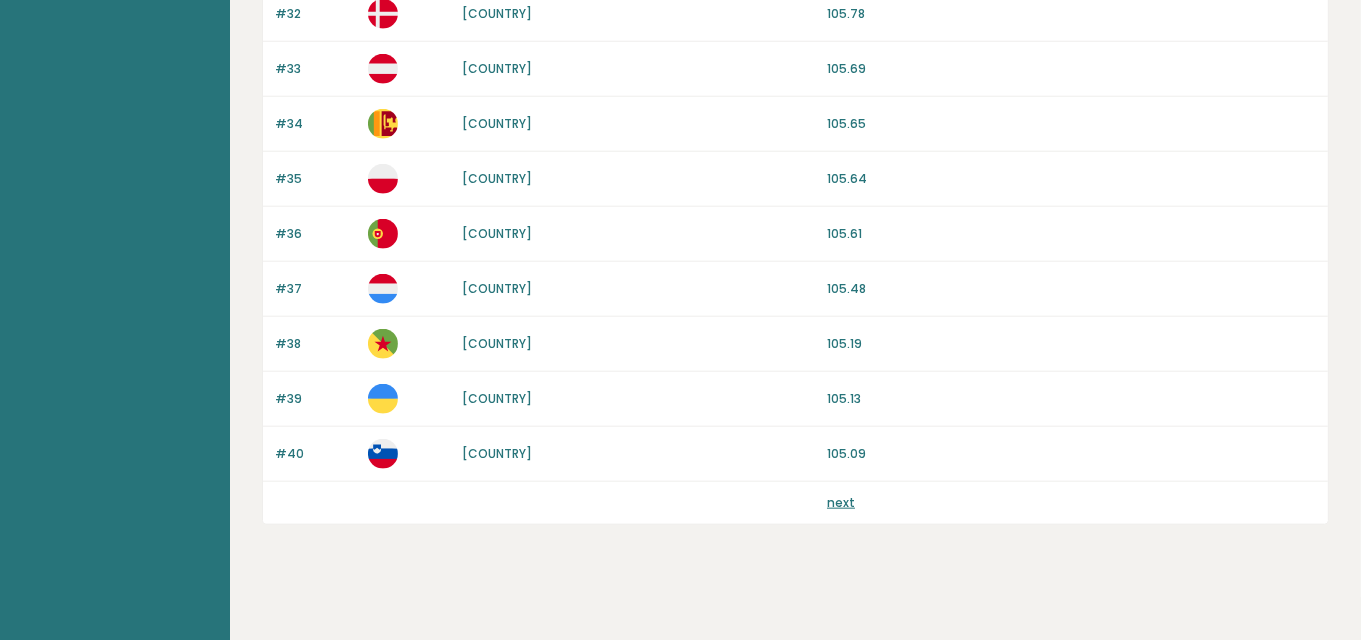 click on "next" at bounding box center [841, 502] 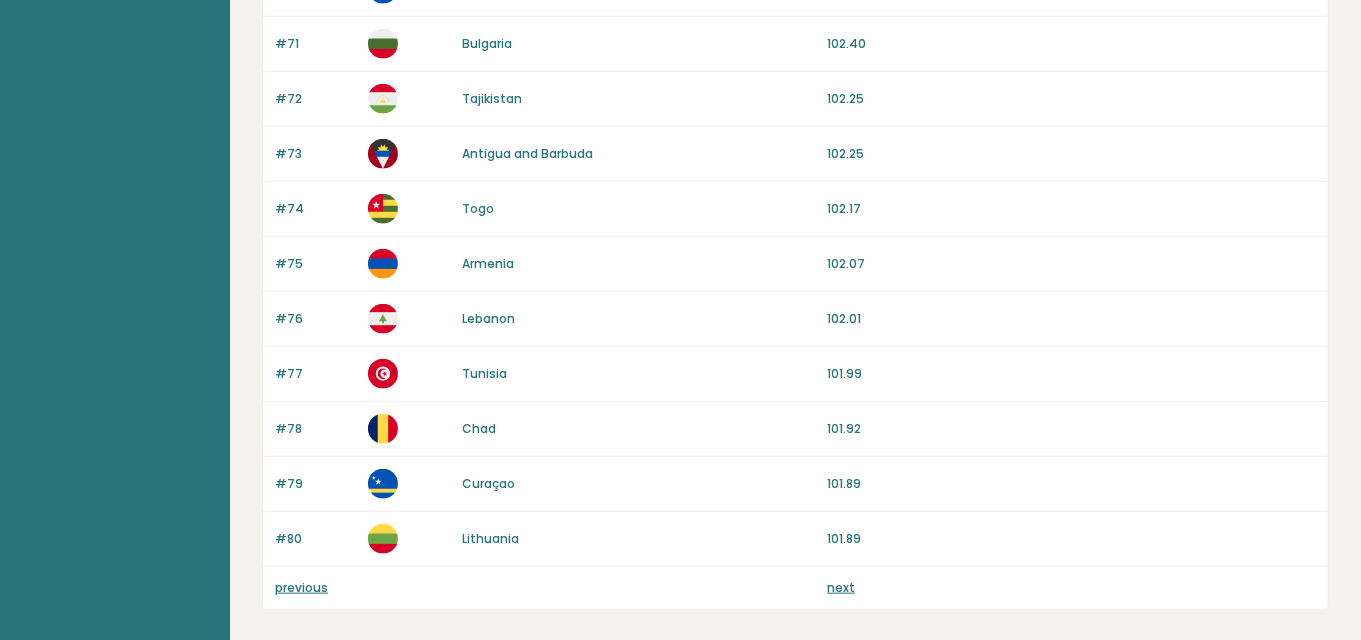 scroll, scrollTop: 1944, scrollLeft: 0, axis: vertical 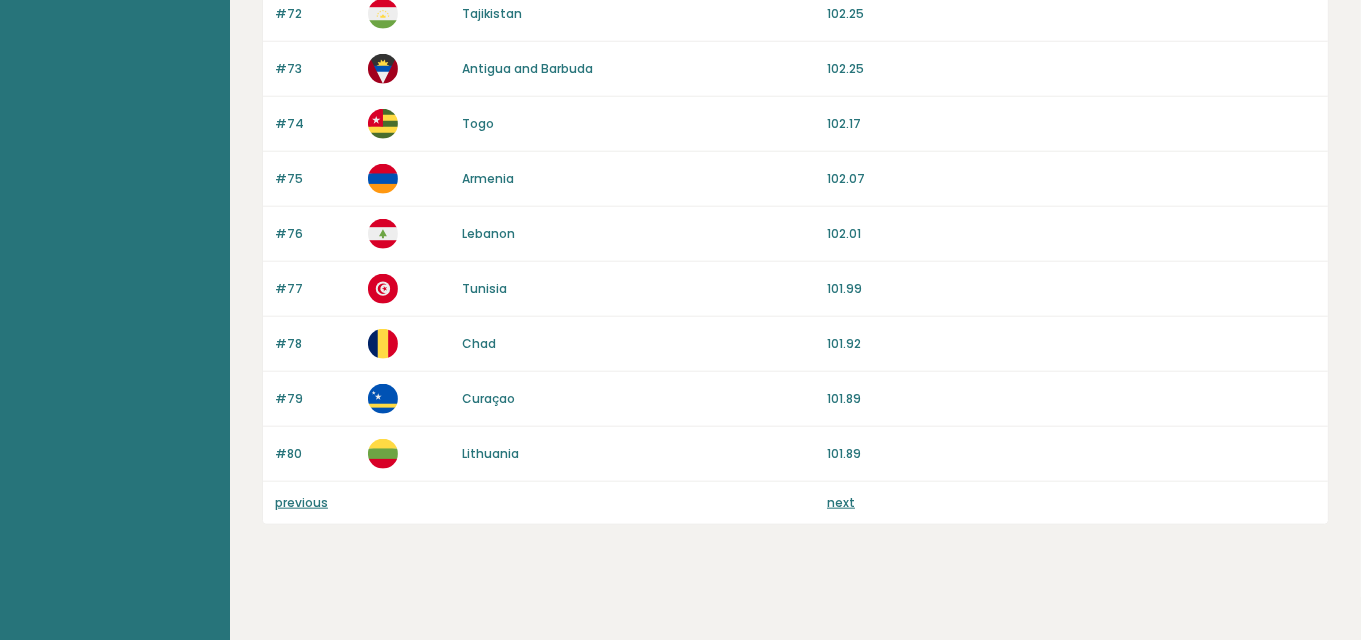 click on "next" at bounding box center (841, 502) 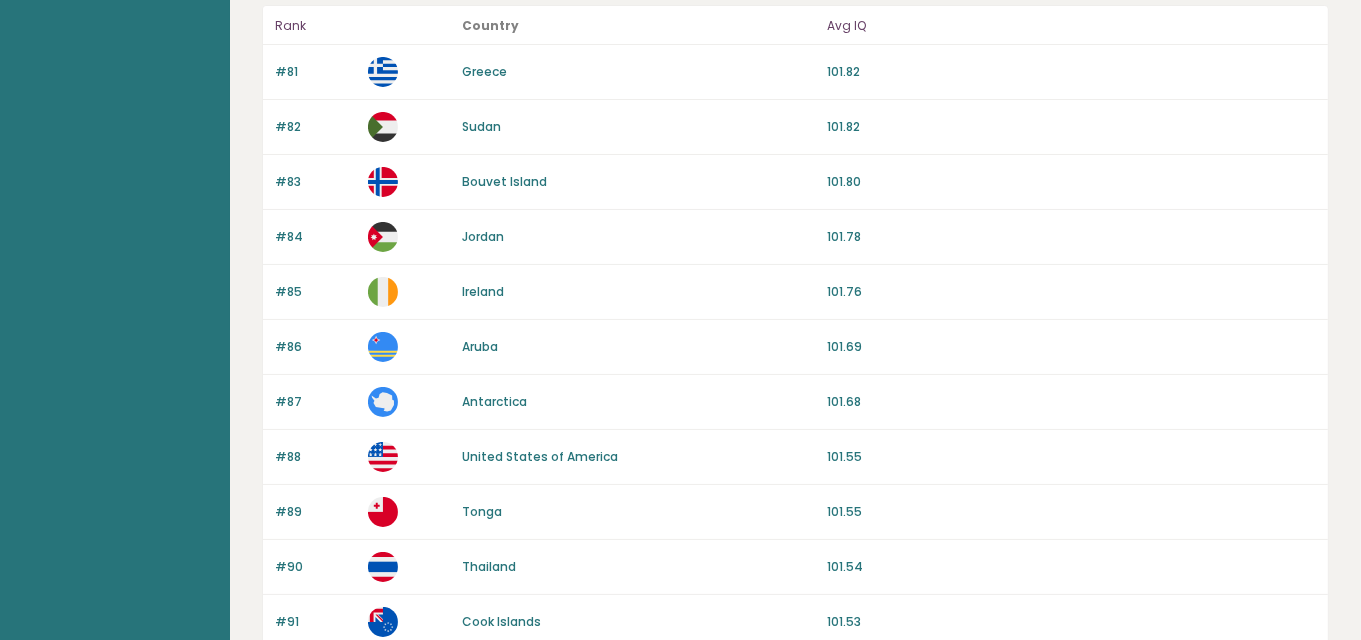 scroll, scrollTop: 0, scrollLeft: 0, axis: both 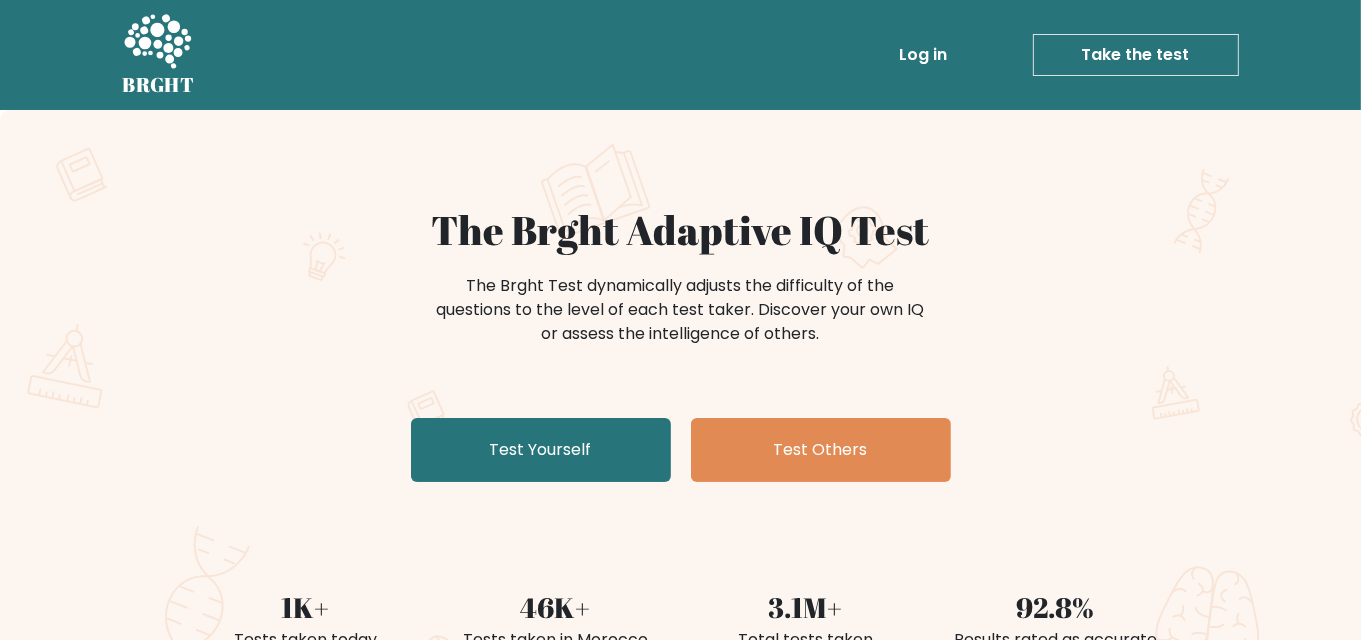 click on "Log in" at bounding box center (924, 55) 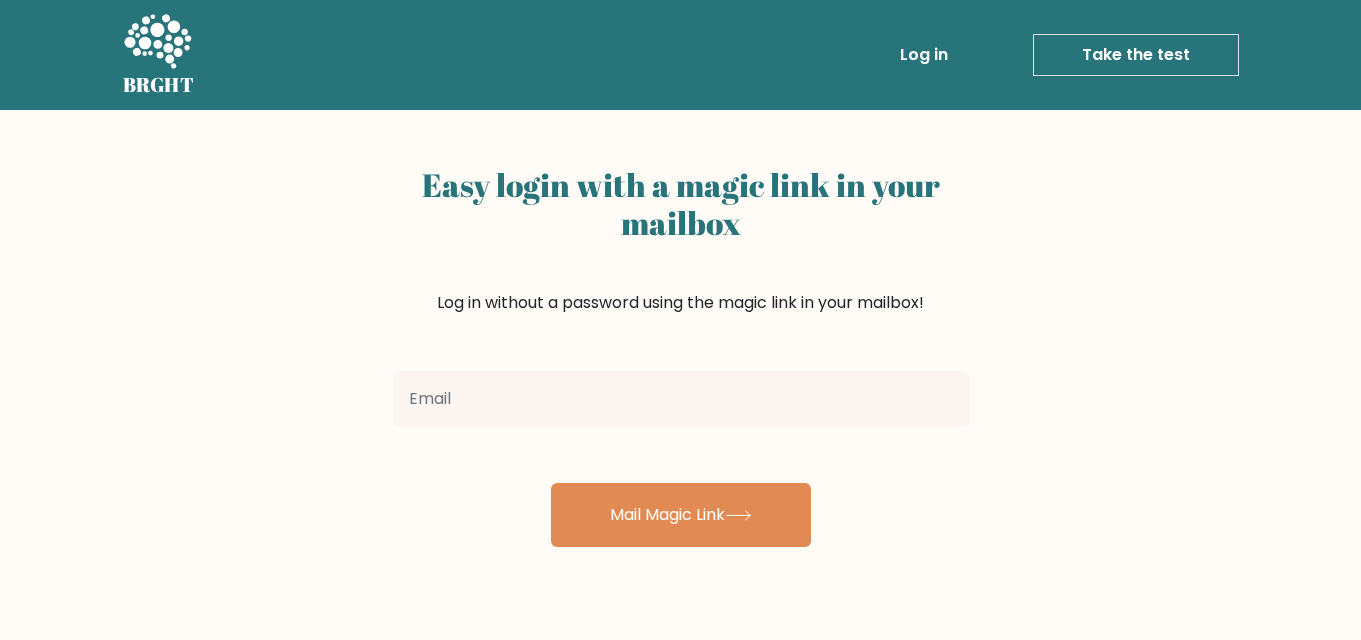 scroll, scrollTop: 0, scrollLeft: 0, axis: both 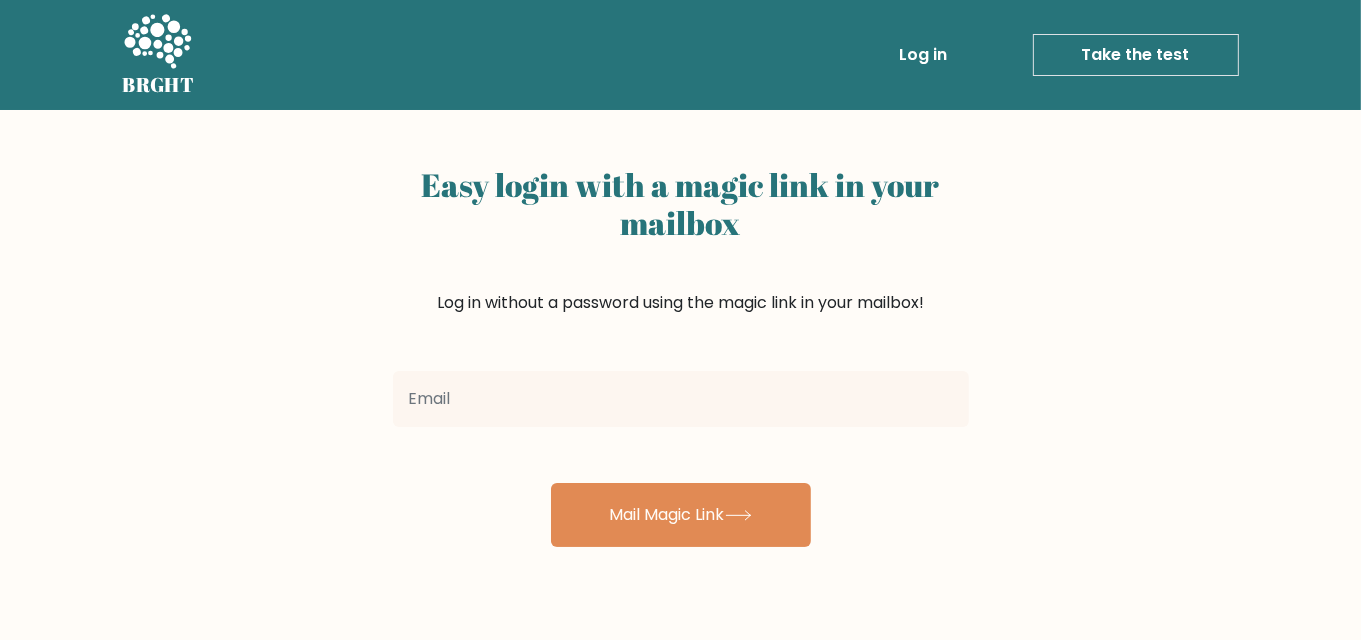 type on "abdelbarih66@gmail.com" 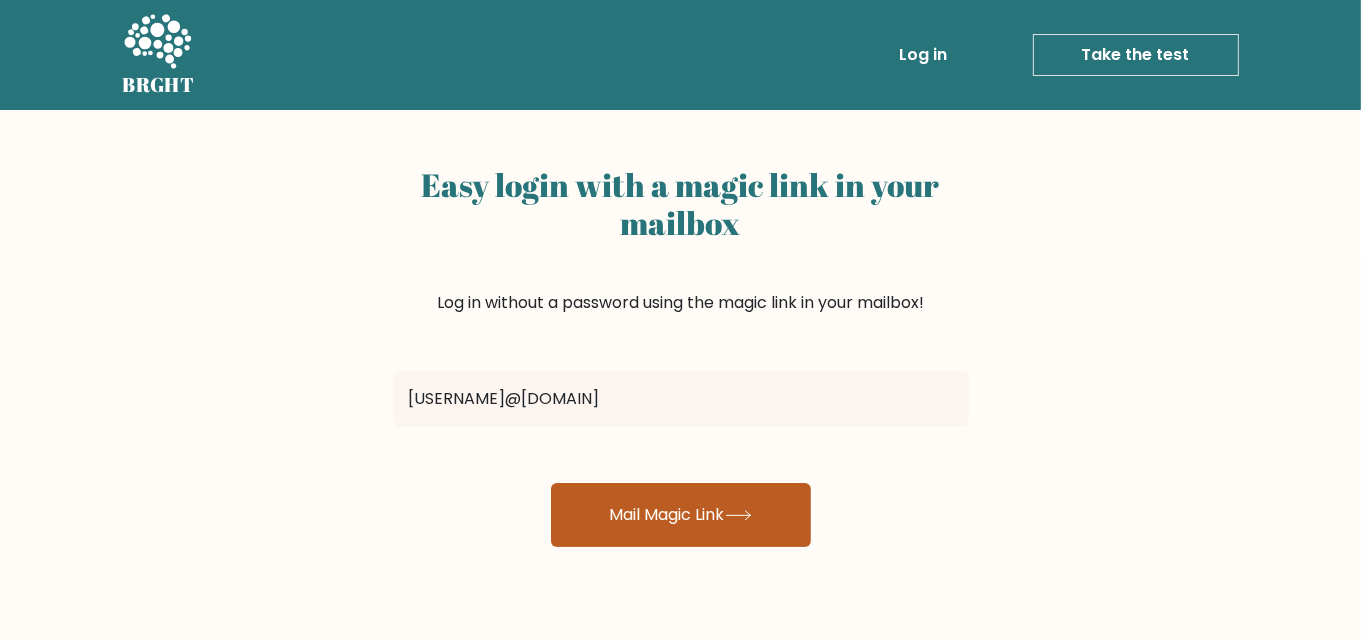 click on "Mail Magic Link" at bounding box center (681, 515) 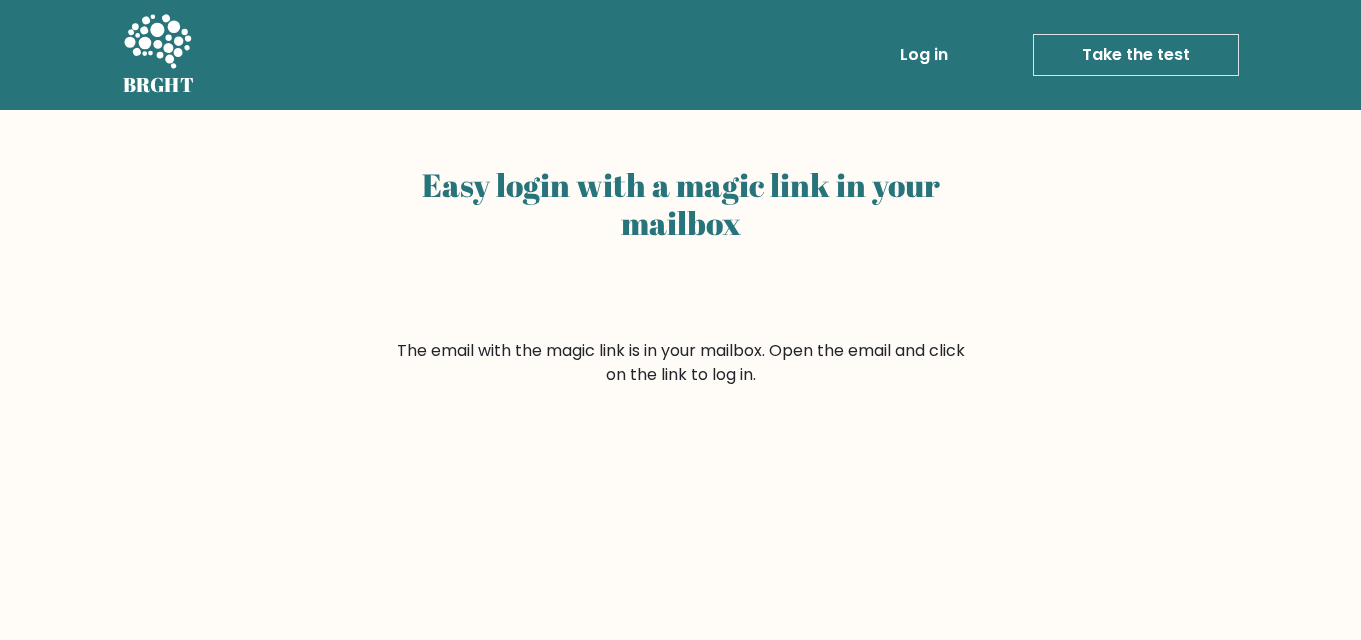 scroll, scrollTop: 0, scrollLeft: 0, axis: both 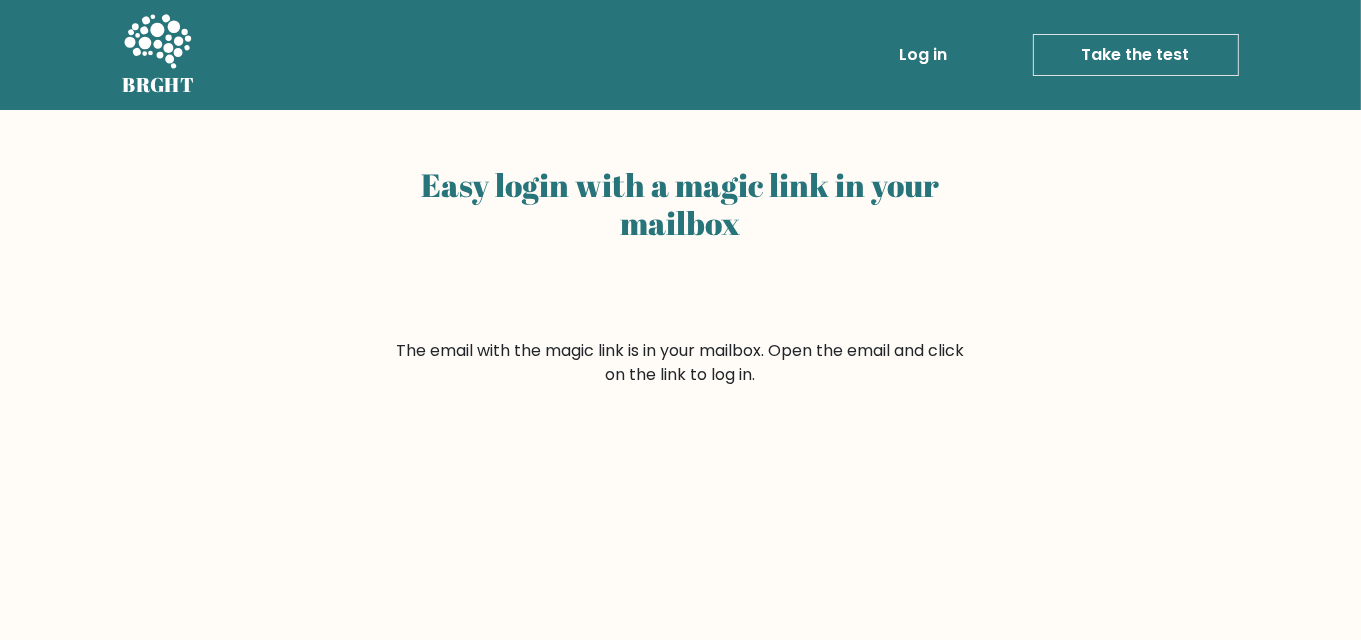 drag, startPoint x: 414, startPoint y: 353, endPoint x: 814, endPoint y: 408, distance: 403.76355 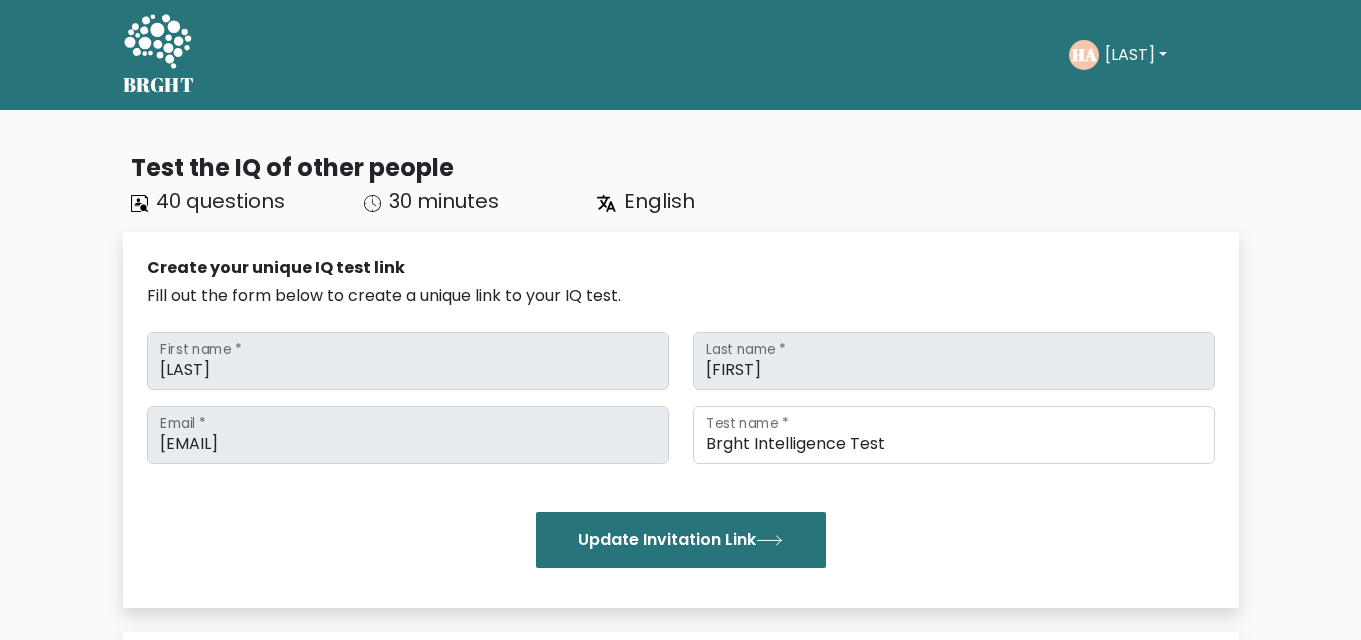 scroll, scrollTop: 0, scrollLeft: 0, axis: both 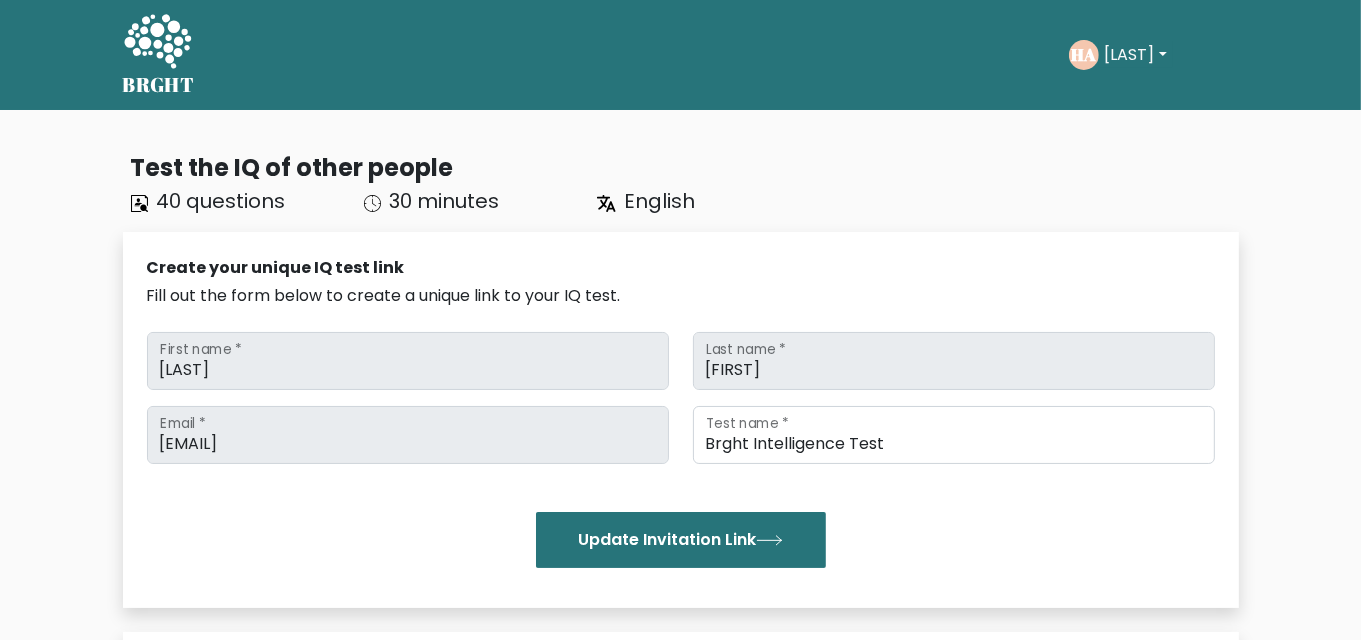 click at bounding box center [157, 43] 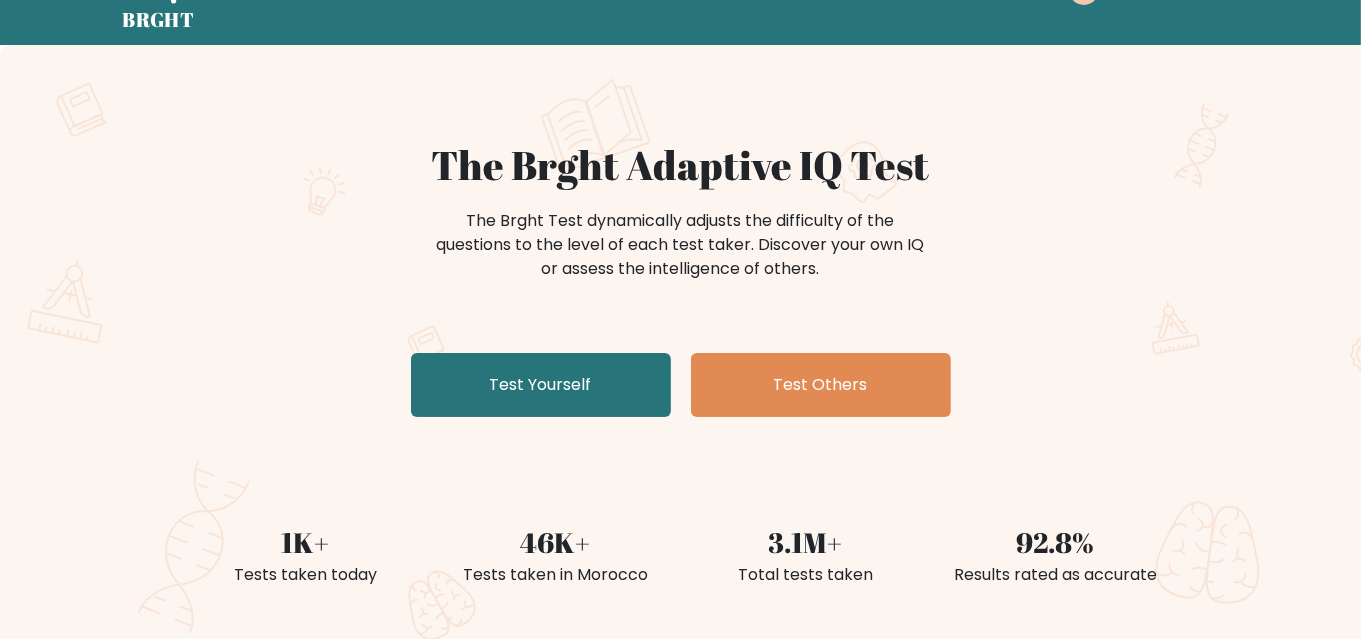 scroll, scrollTop: 68, scrollLeft: 0, axis: vertical 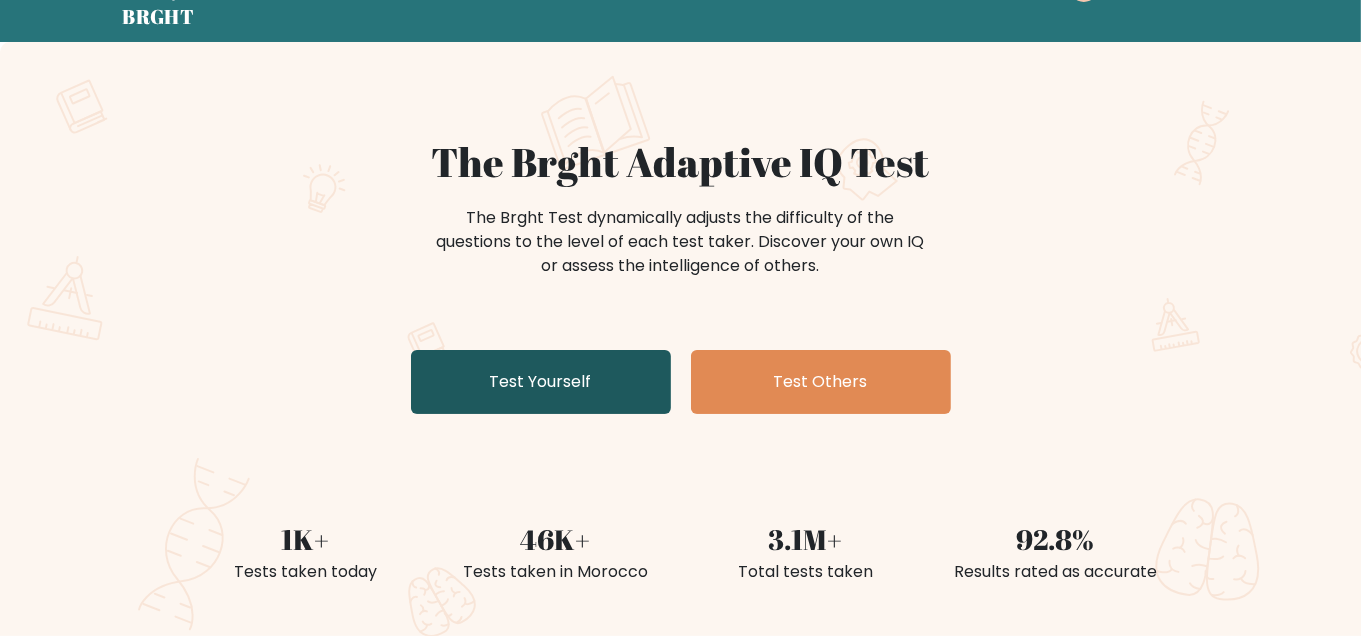 click on "Test Yourself" at bounding box center [541, 382] 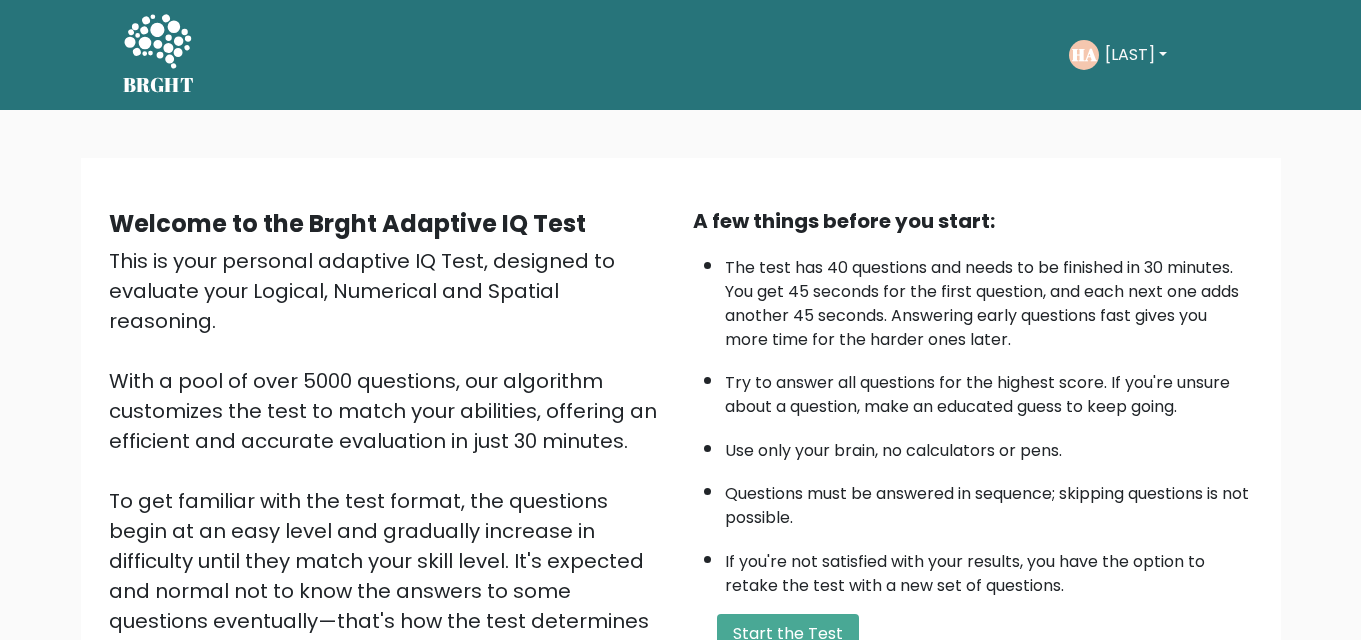 scroll, scrollTop: 0, scrollLeft: 0, axis: both 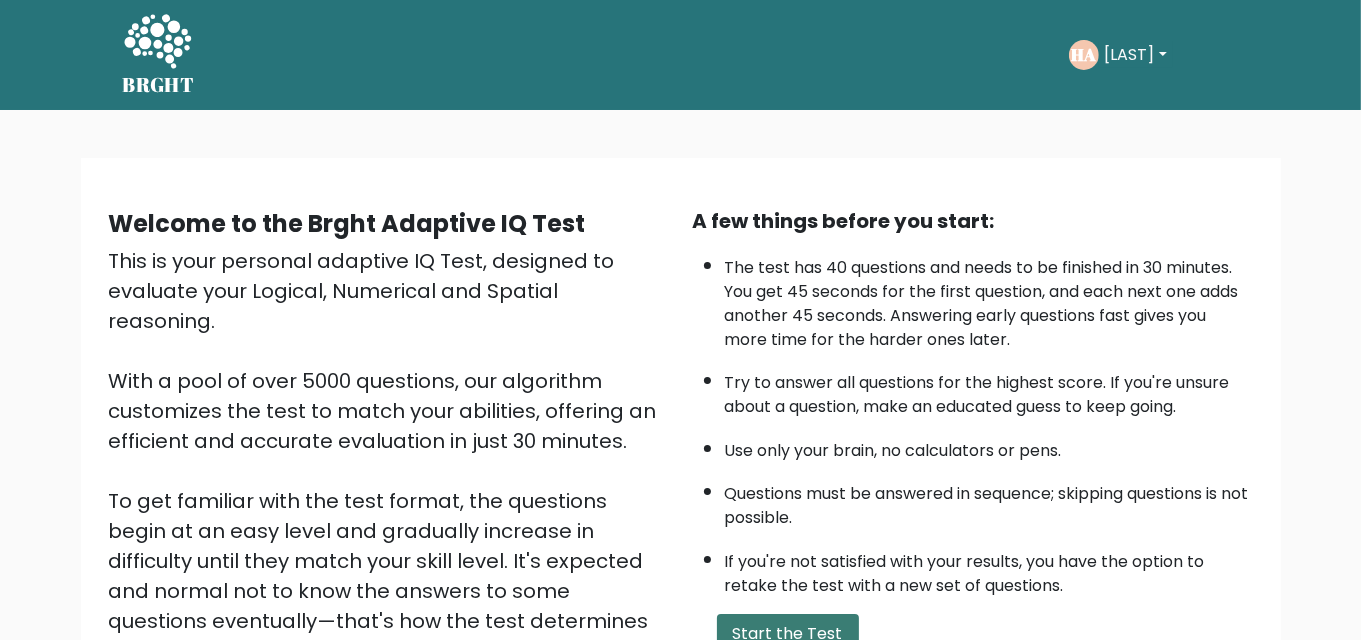 click on "Start the Test" at bounding box center (788, 634) 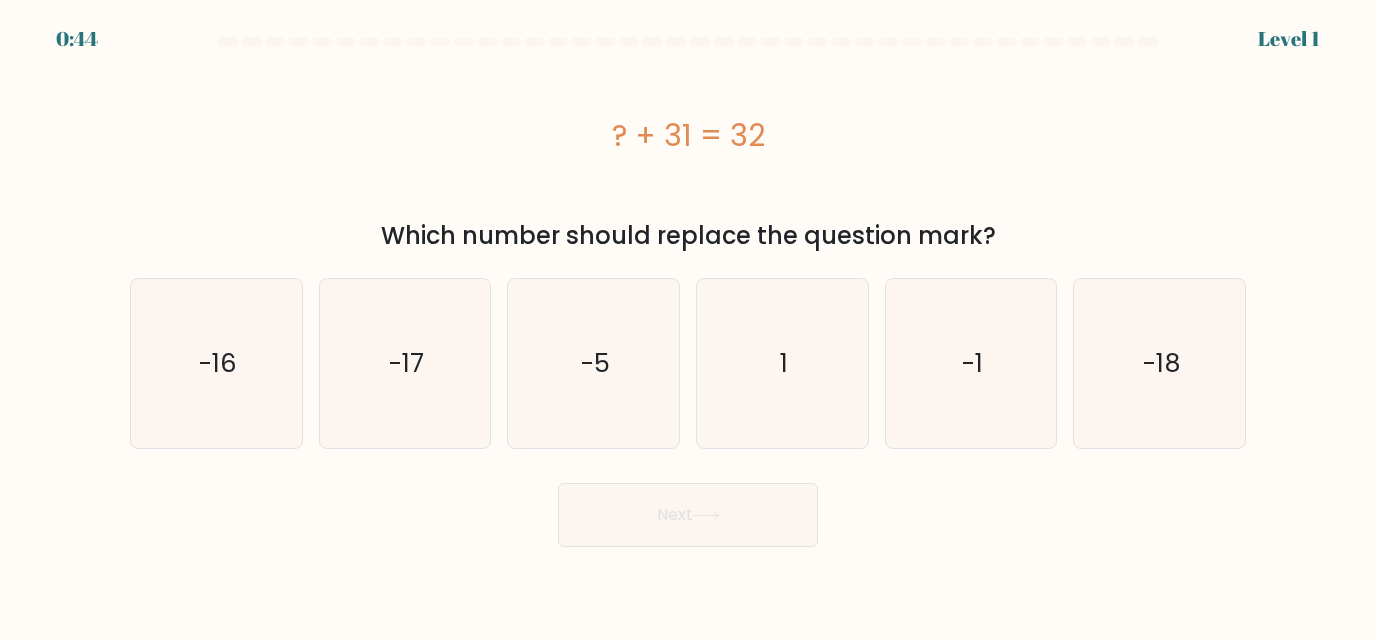 scroll, scrollTop: 0, scrollLeft: 0, axis: both 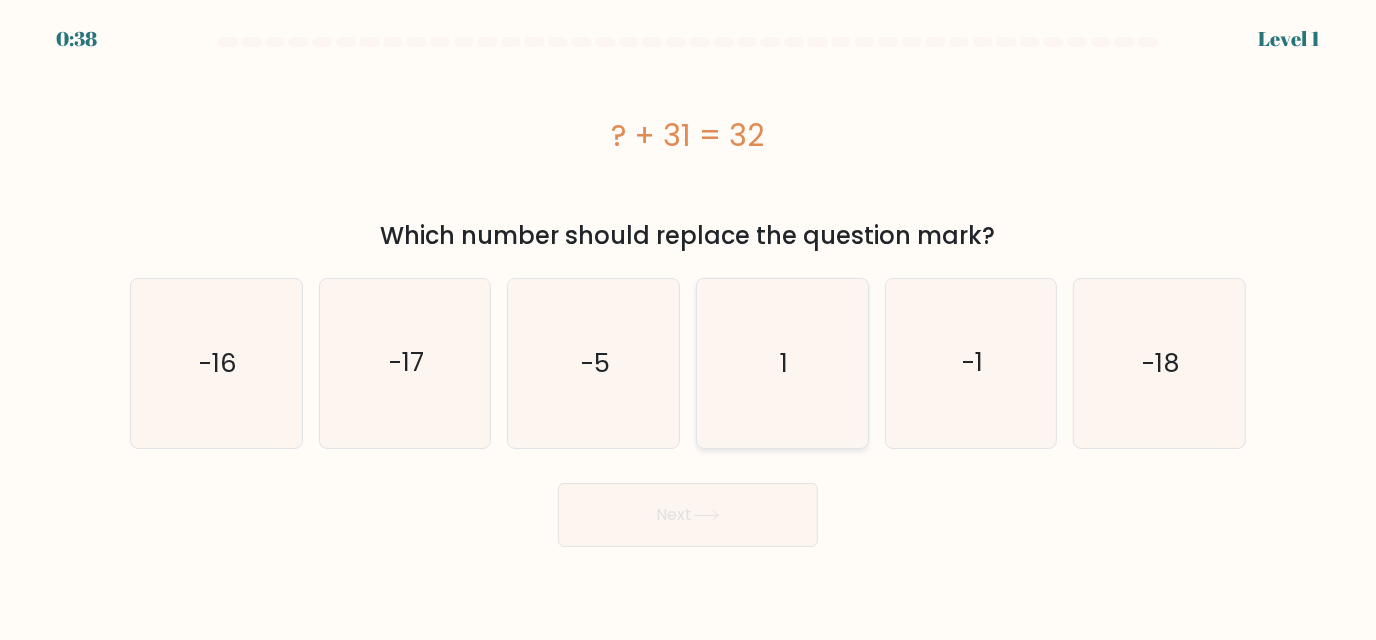 click on "1" at bounding box center [782, 363] 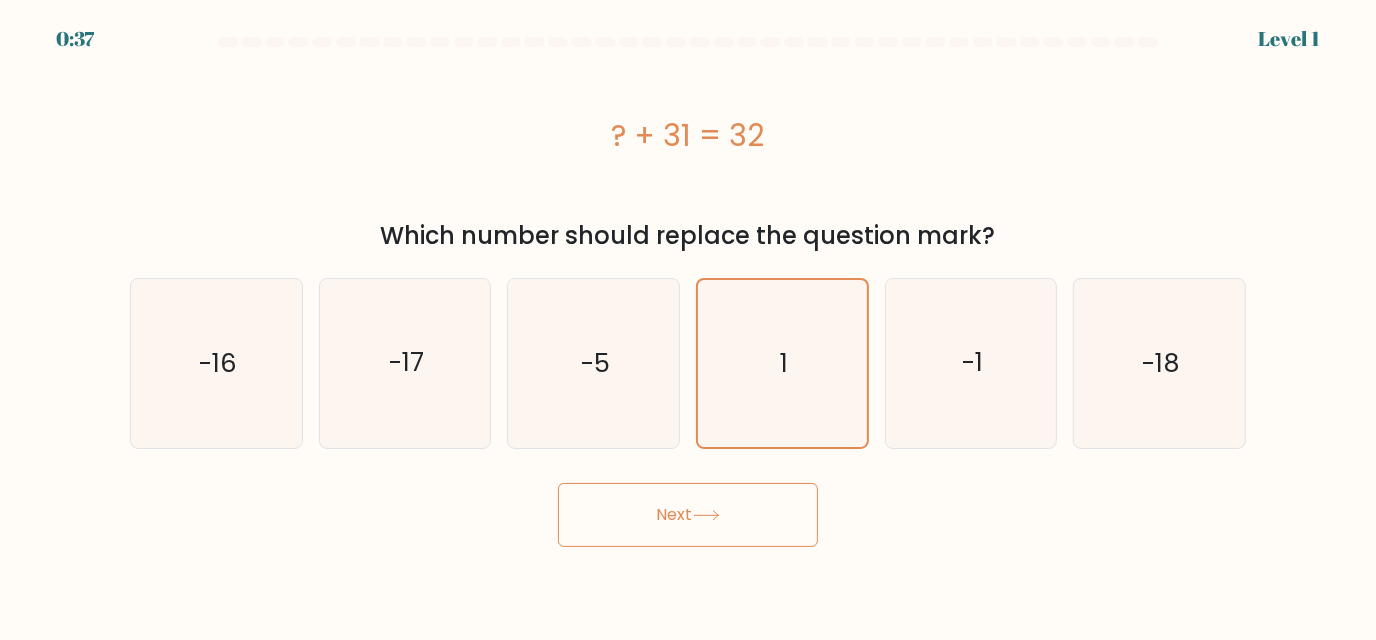 click on "Next" at bounding box center (688, 515) 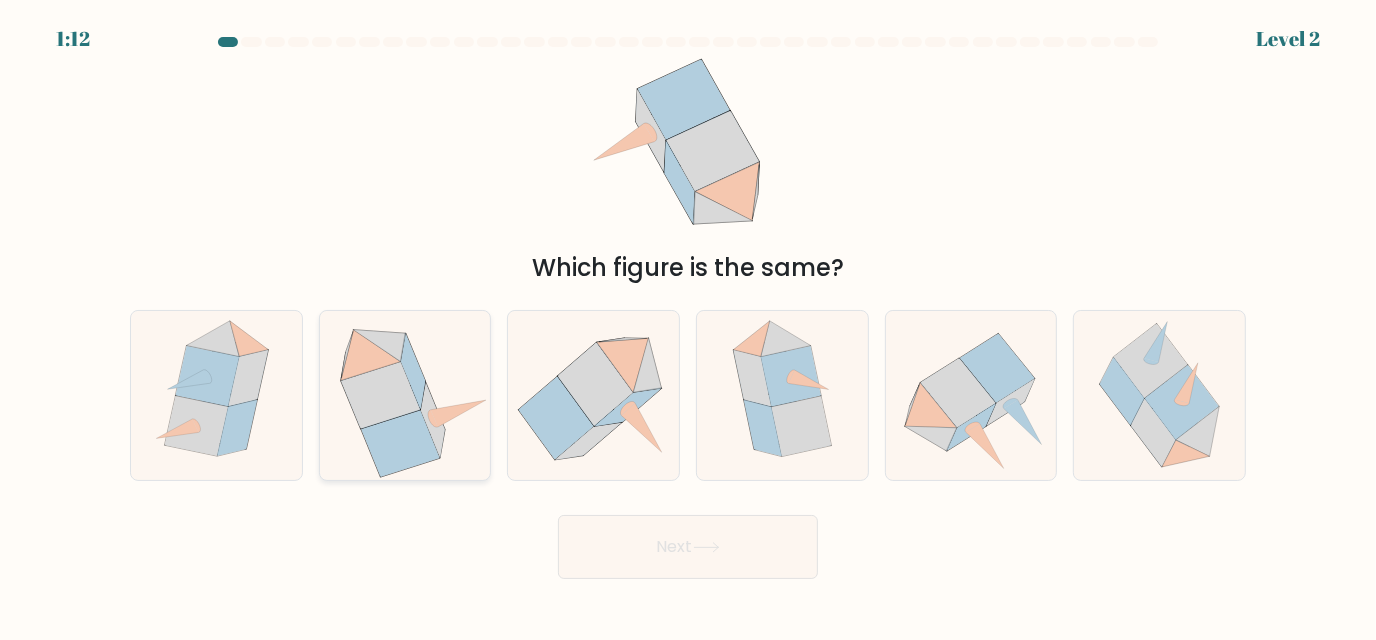 click at bounding box center [400, 444] 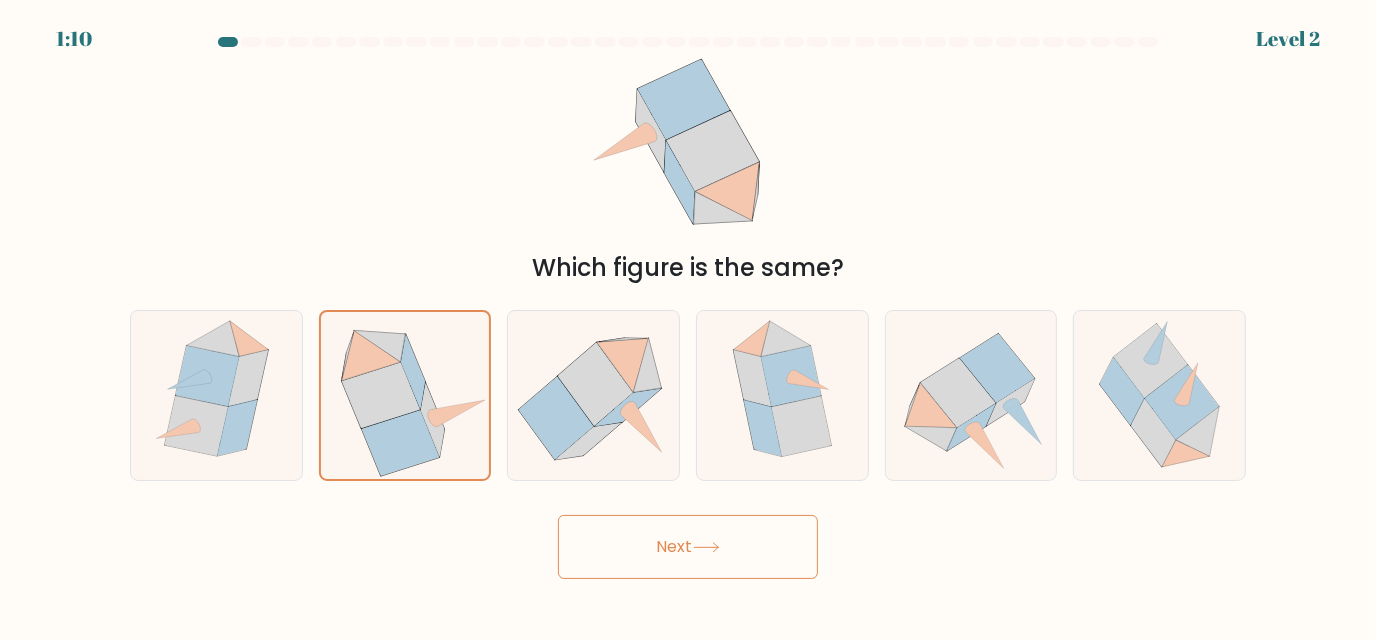 click on "Next" at bounding box center (688, 547) 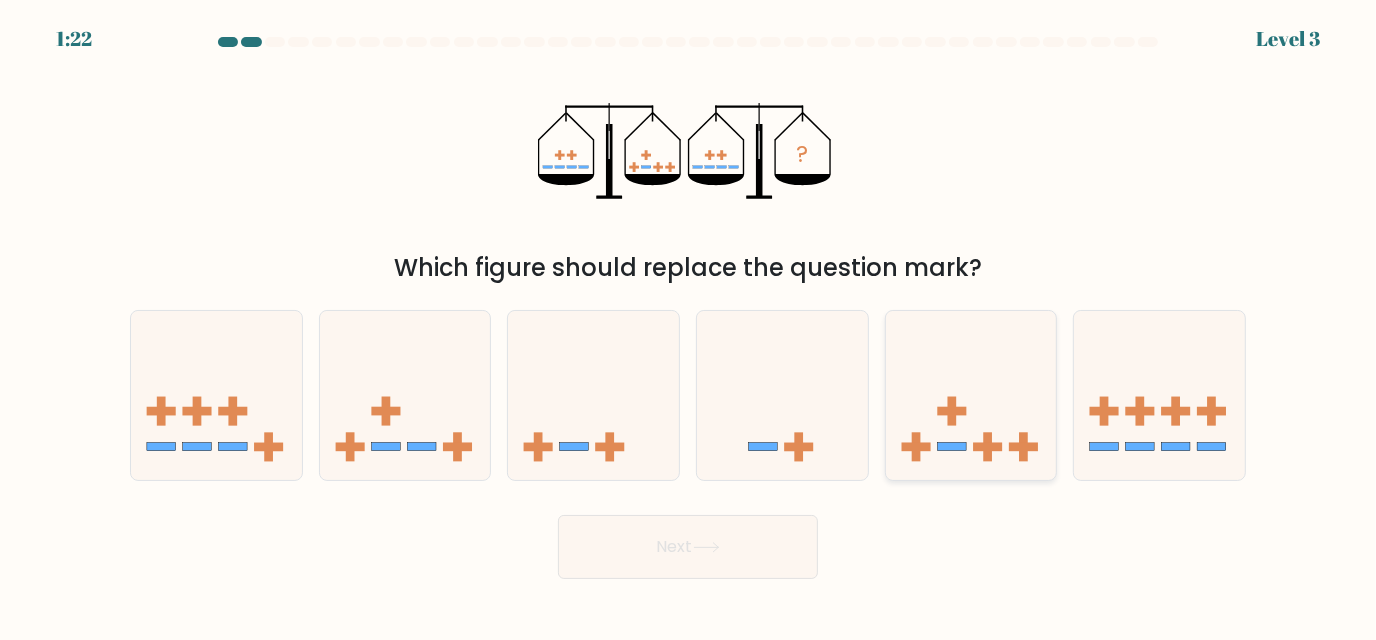 click at bounding box center [971, 395] 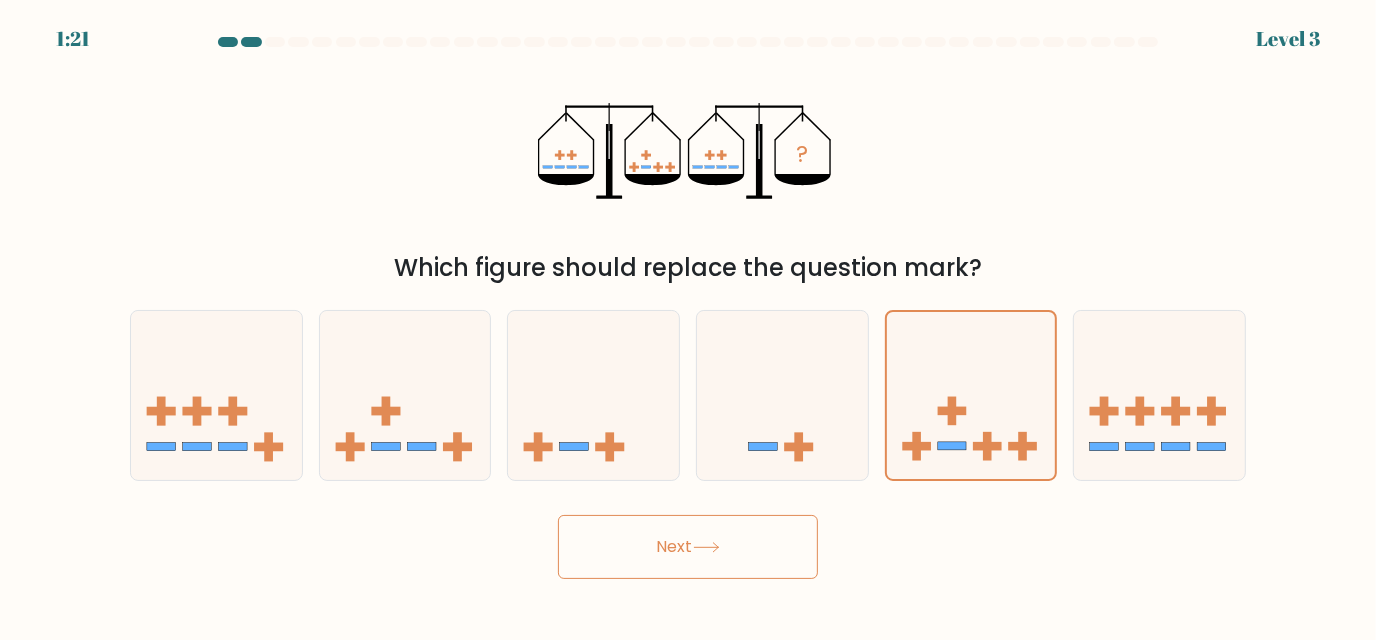 click on "Next" at bounding box center [688, 547] 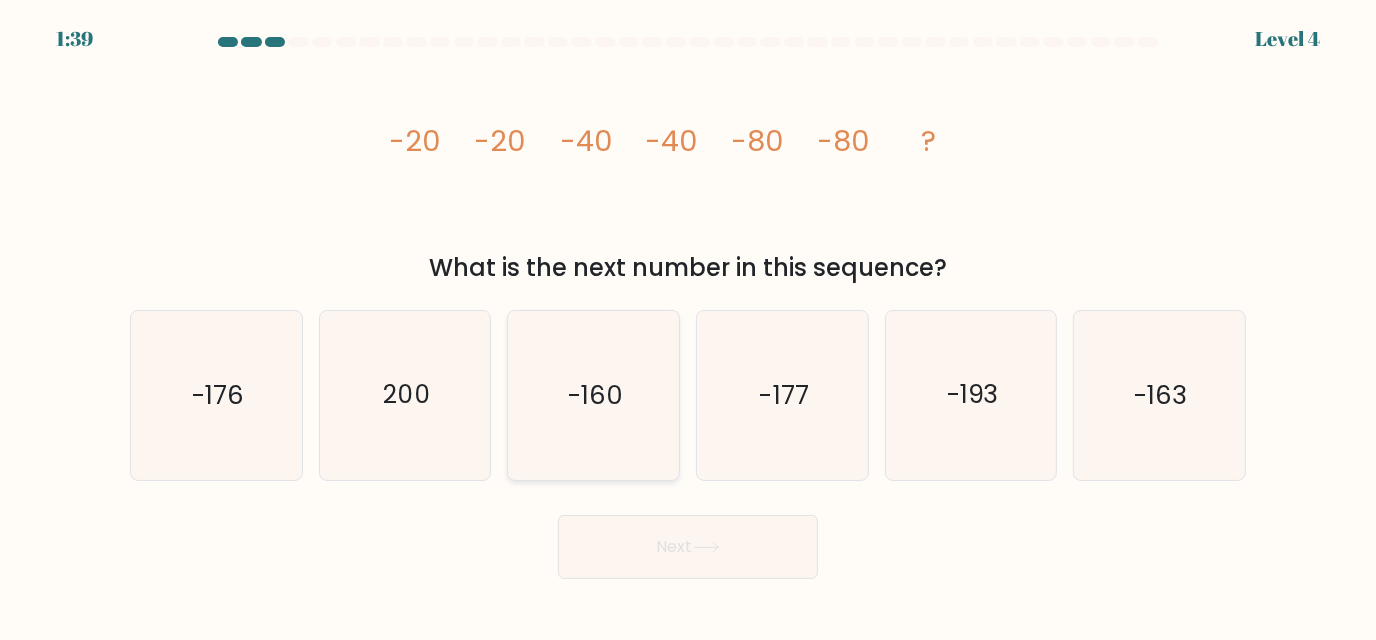 click on "-160" at bounding box center (593, 395) 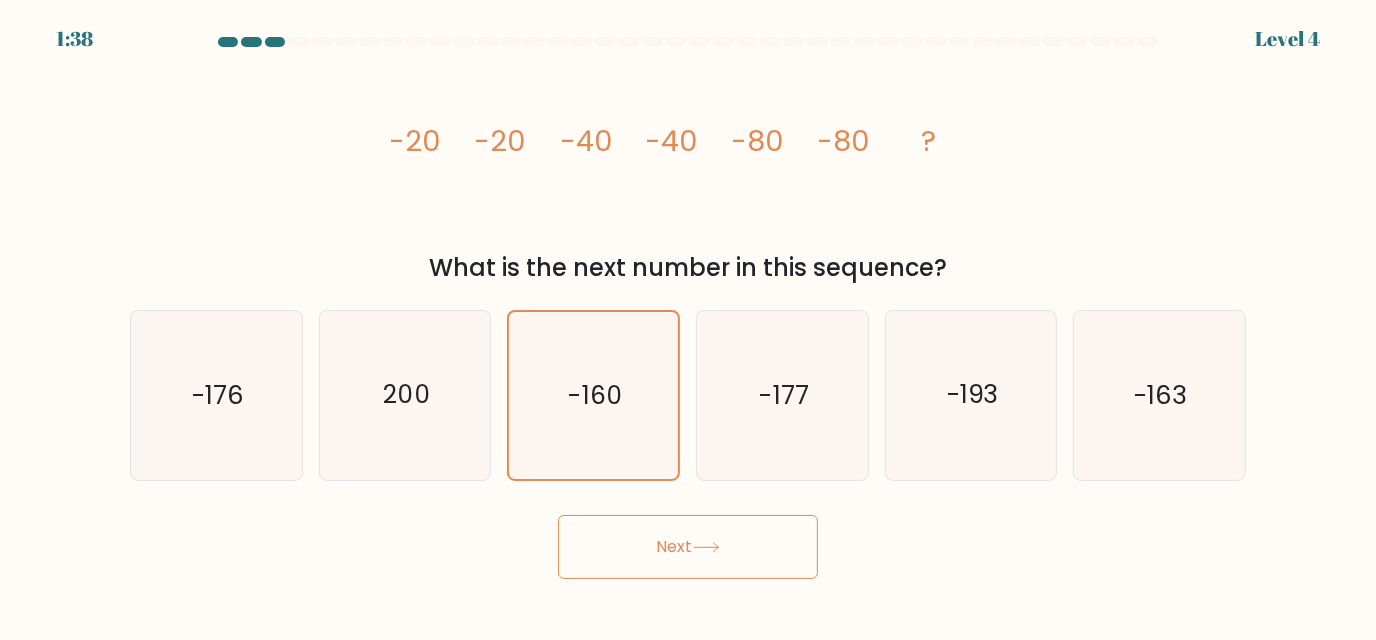 click on "Next" at bounding box center [688, 547] 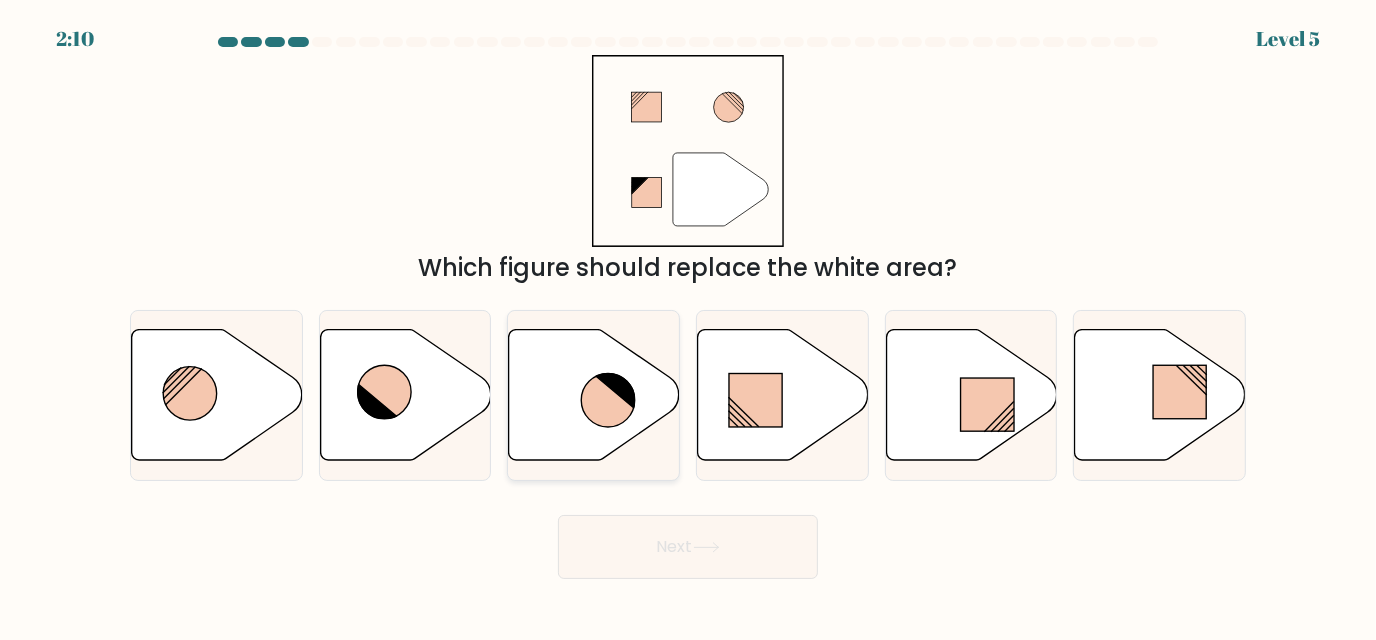 click at bounding box center [609, 400] 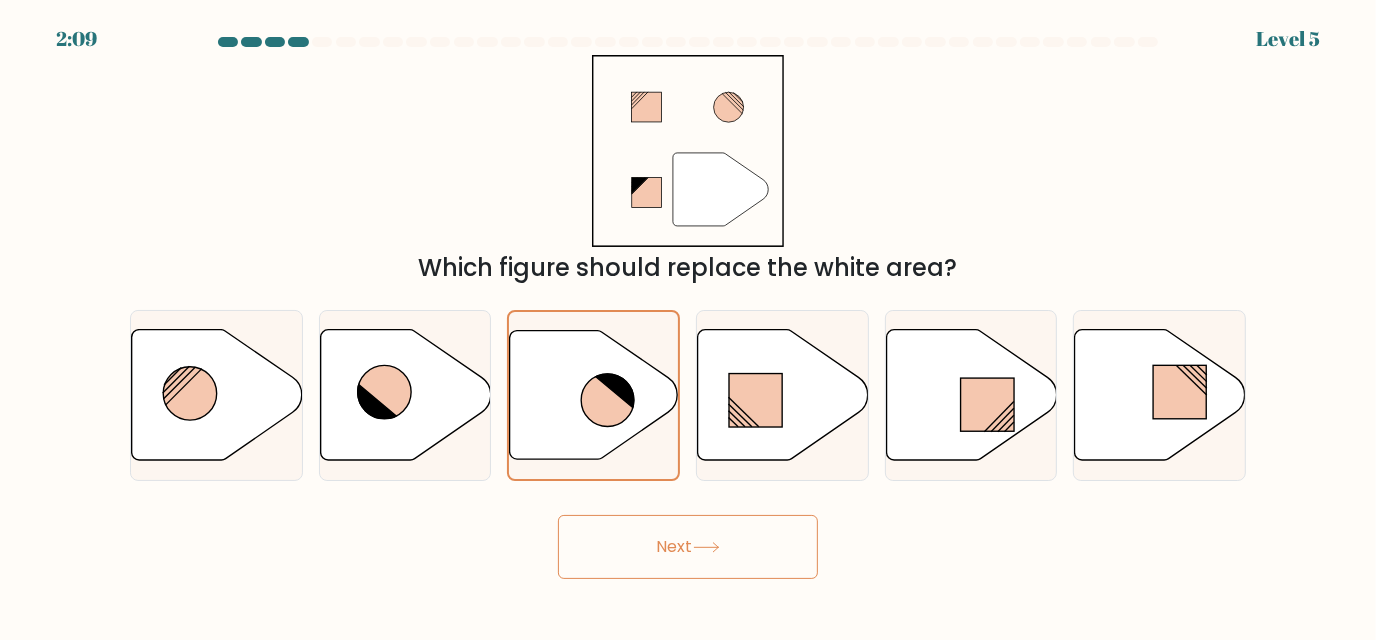 click on "Next" at bounding box center [688, 547] 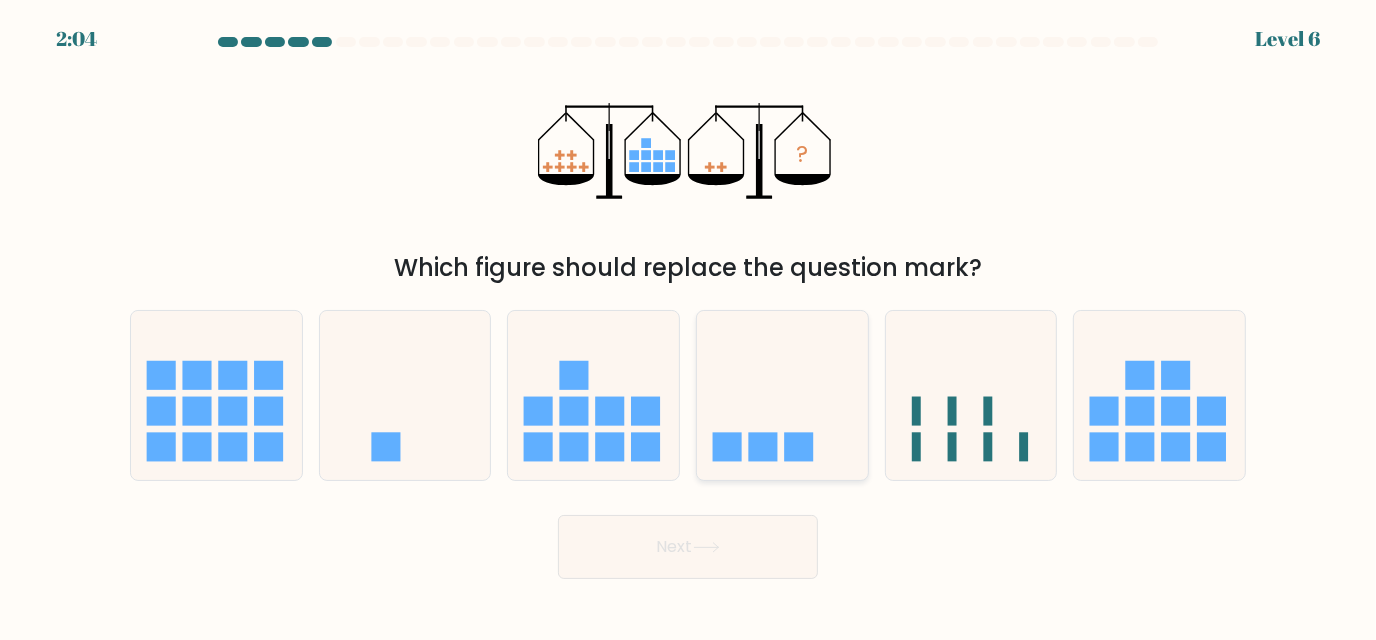 click at bounding box center [782, 395] 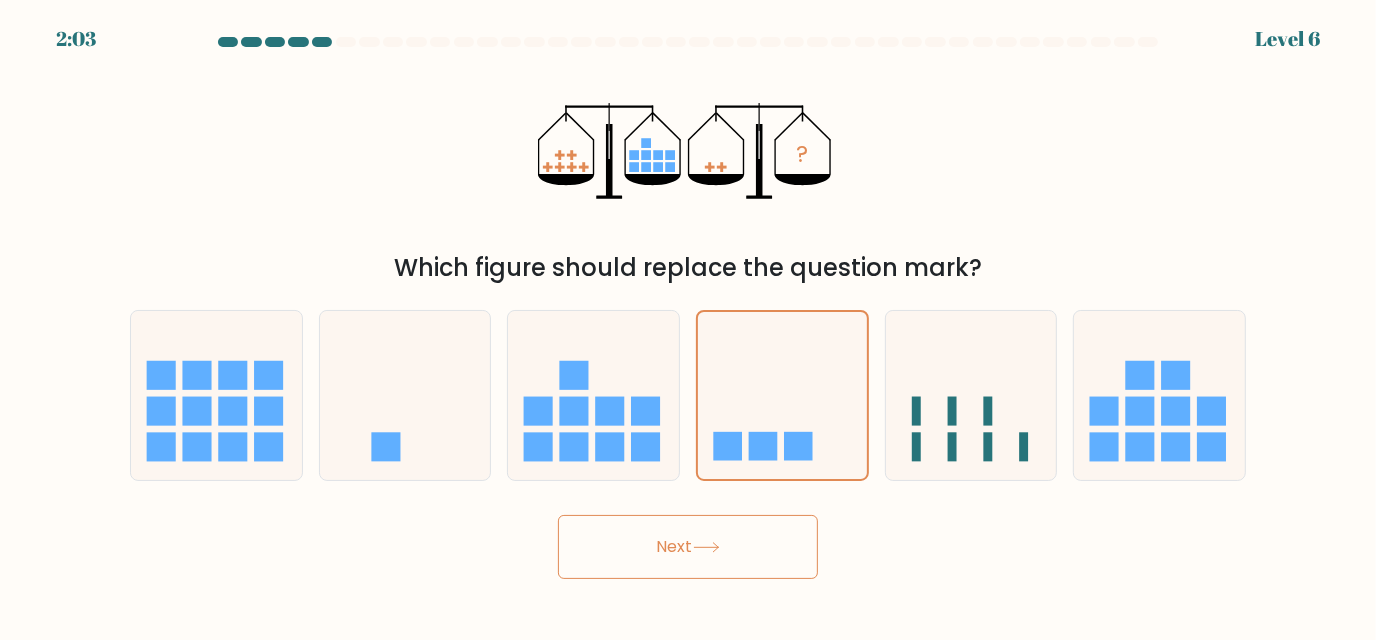 click on "Next" at bounding box center (688, 542) 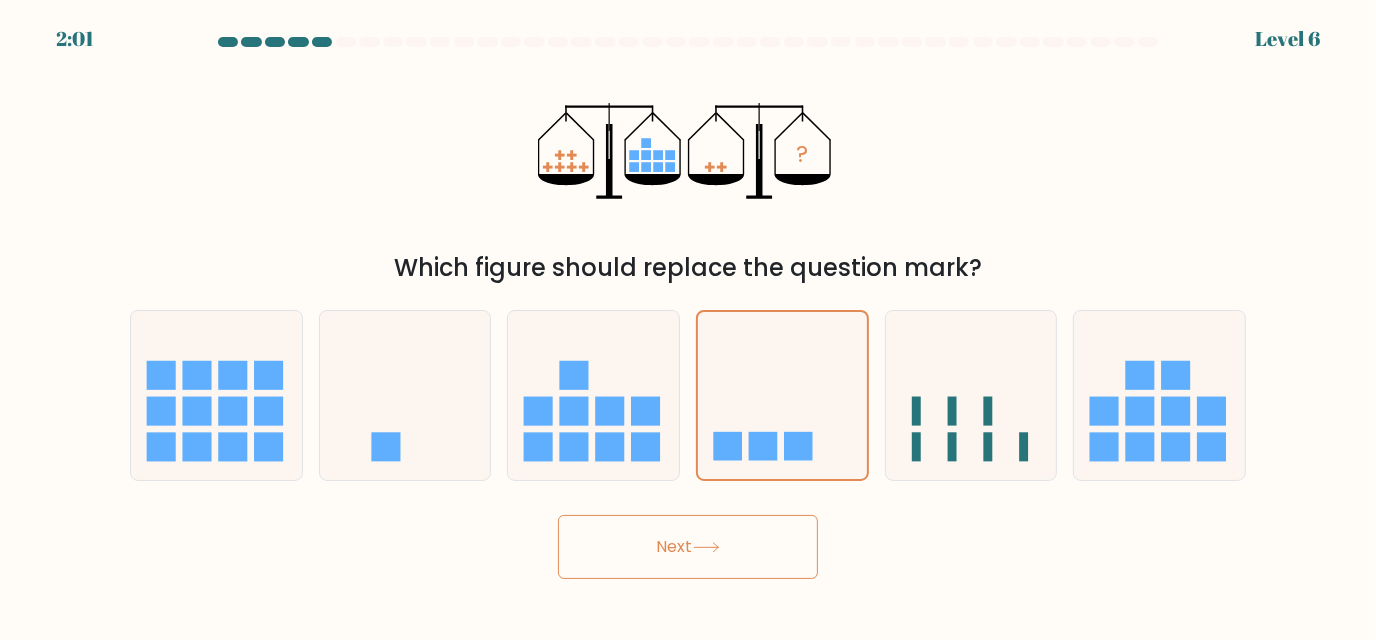click on "2:01
Level 6" at bounding box center [688, 320] 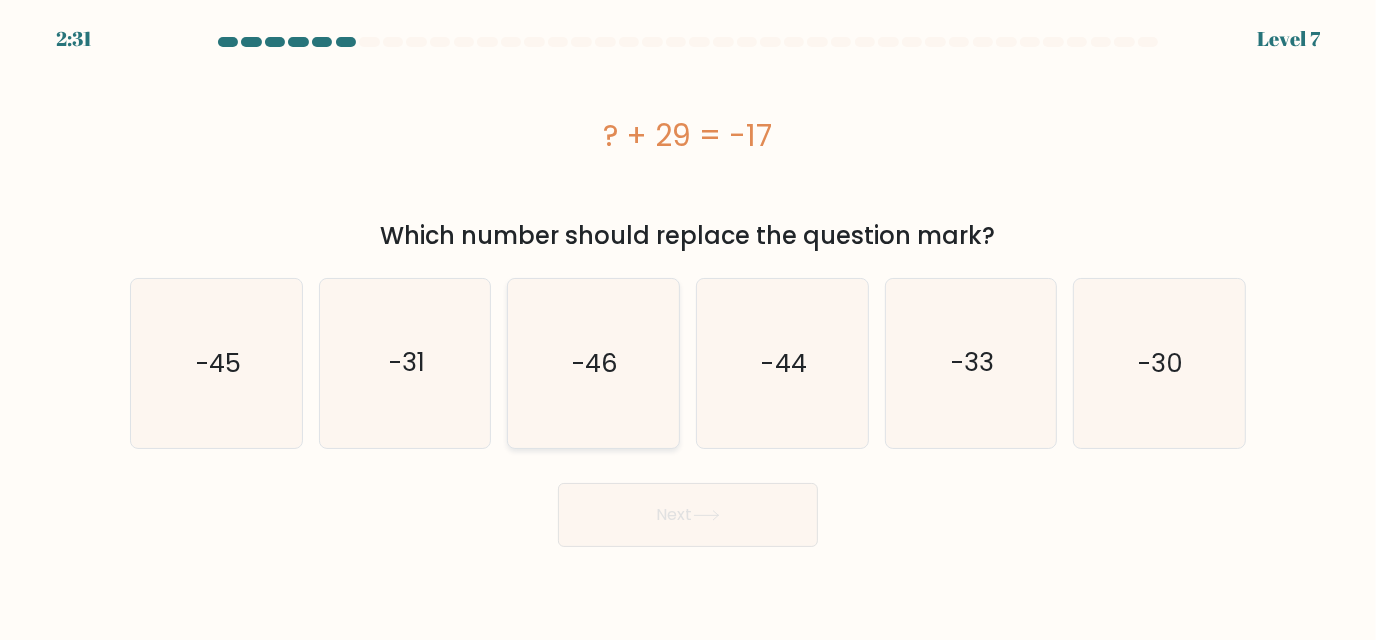 click on "-46" at bounding box center (593, 363) 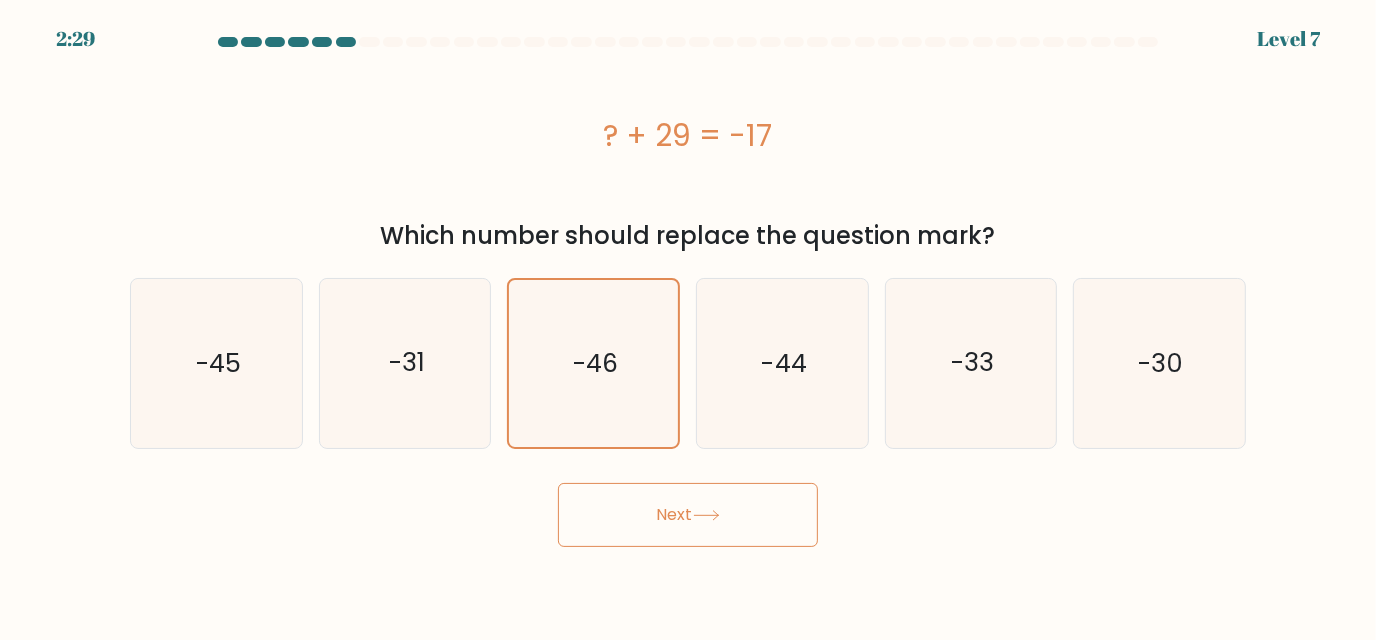 click on "Next" at bounding box center (688, 515) 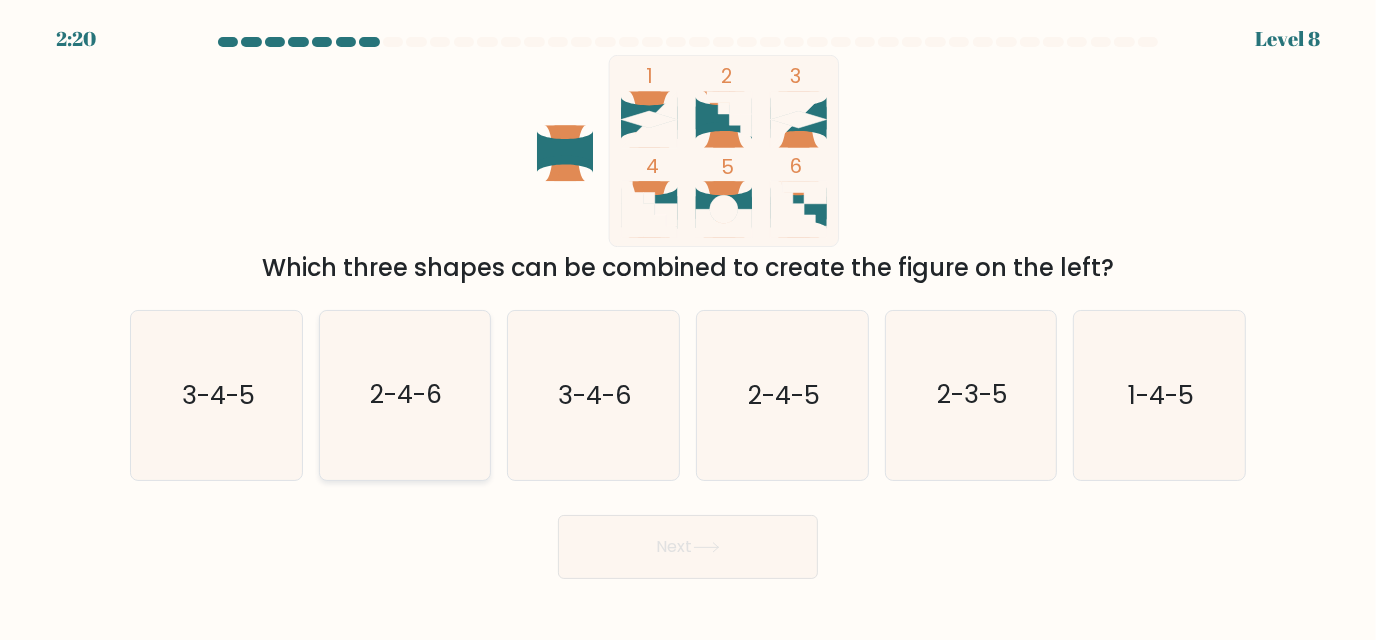 click on "2-4-6" at bounding box center [405, 395] 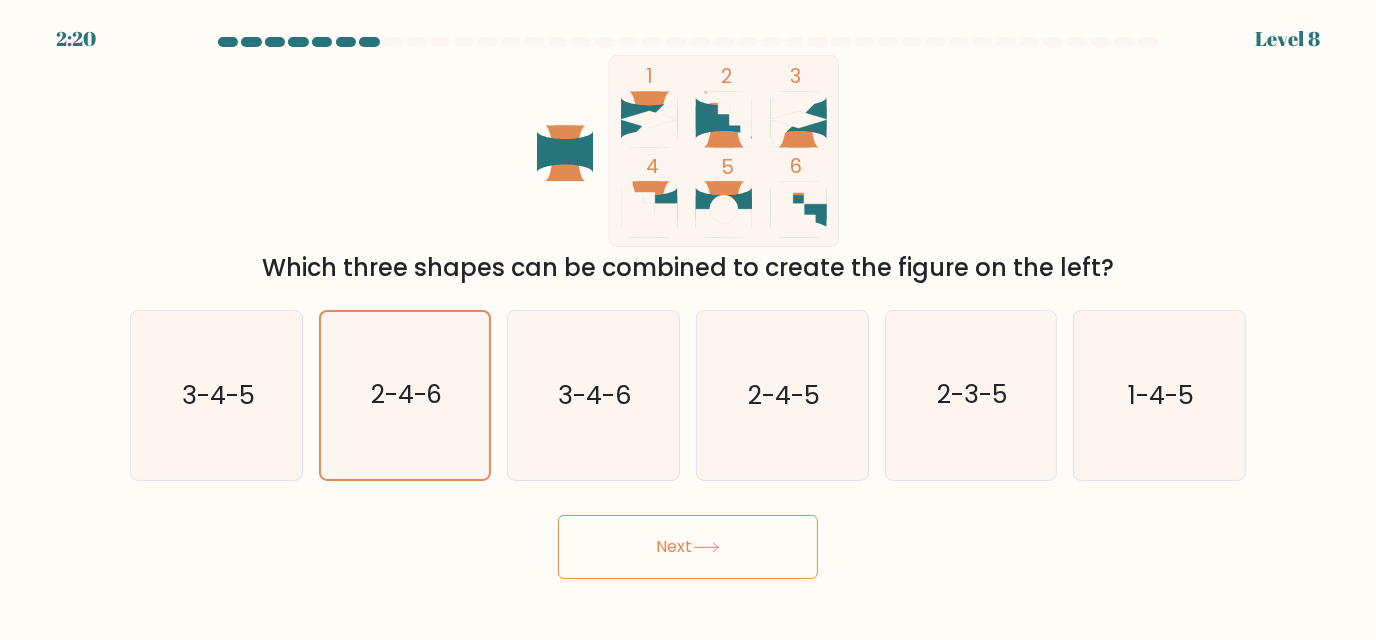 click on "Next" at bounding box center [688, 547] 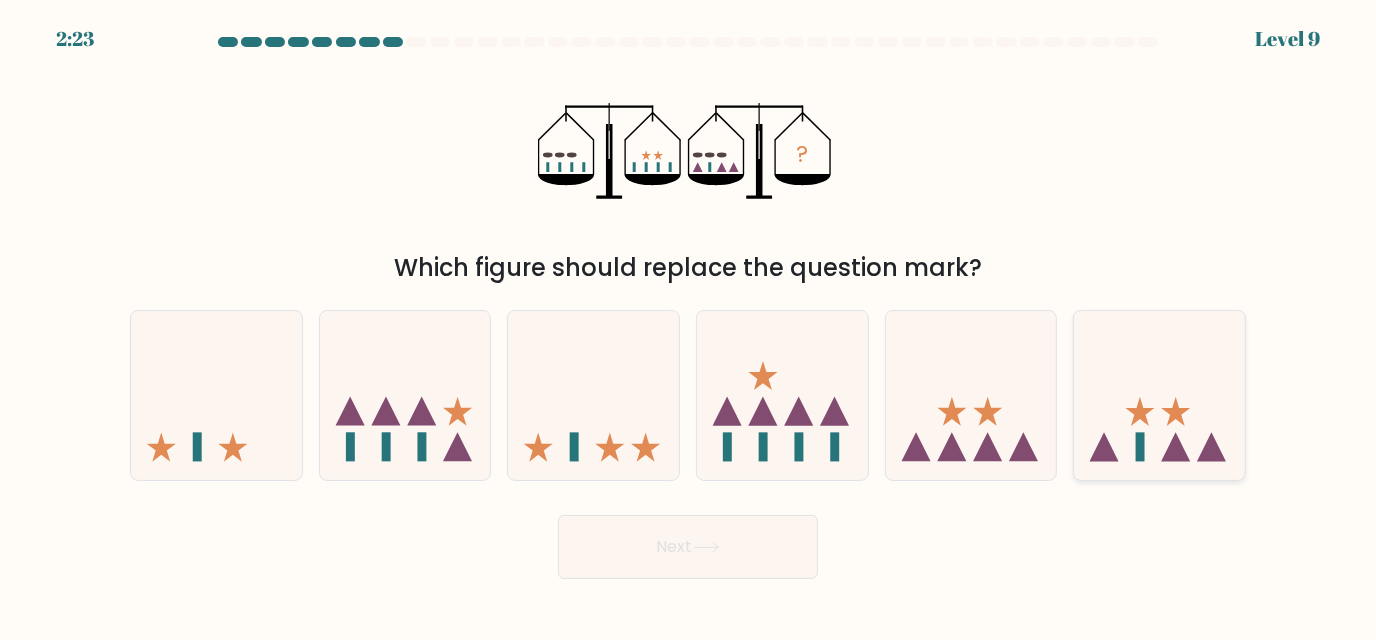 click at bounding box center (1159, 395) 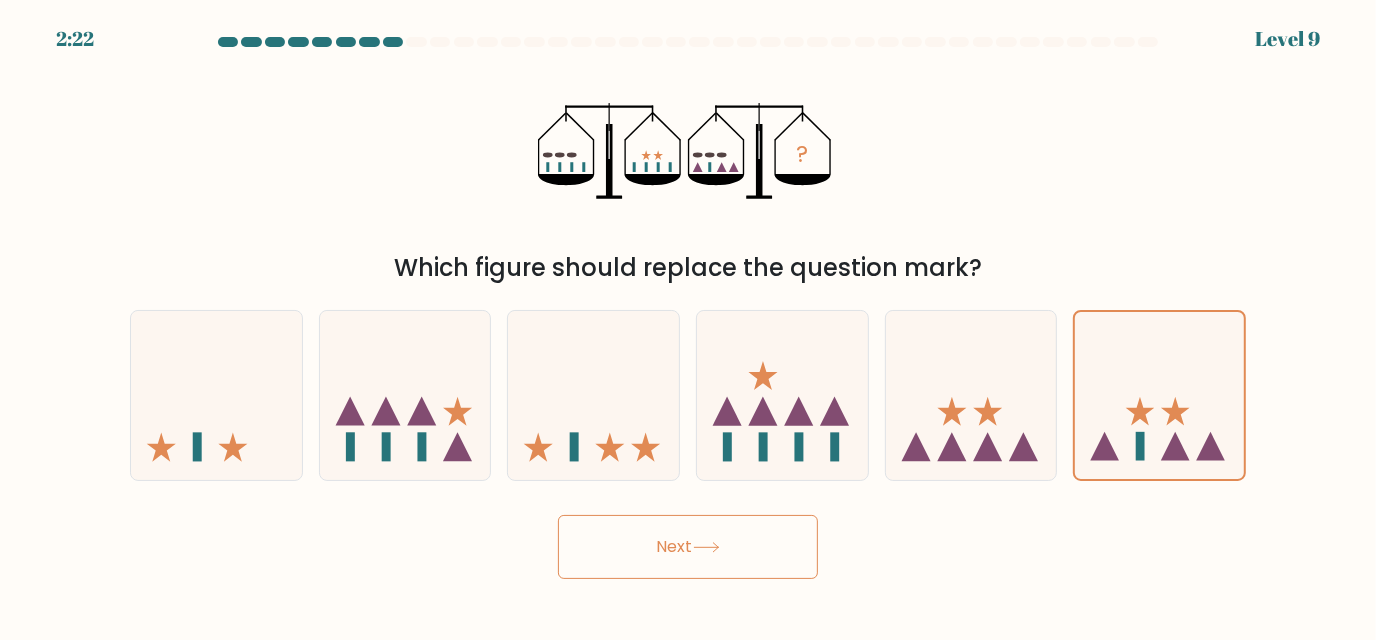 click on "Next" at bounding box center [688, 547] 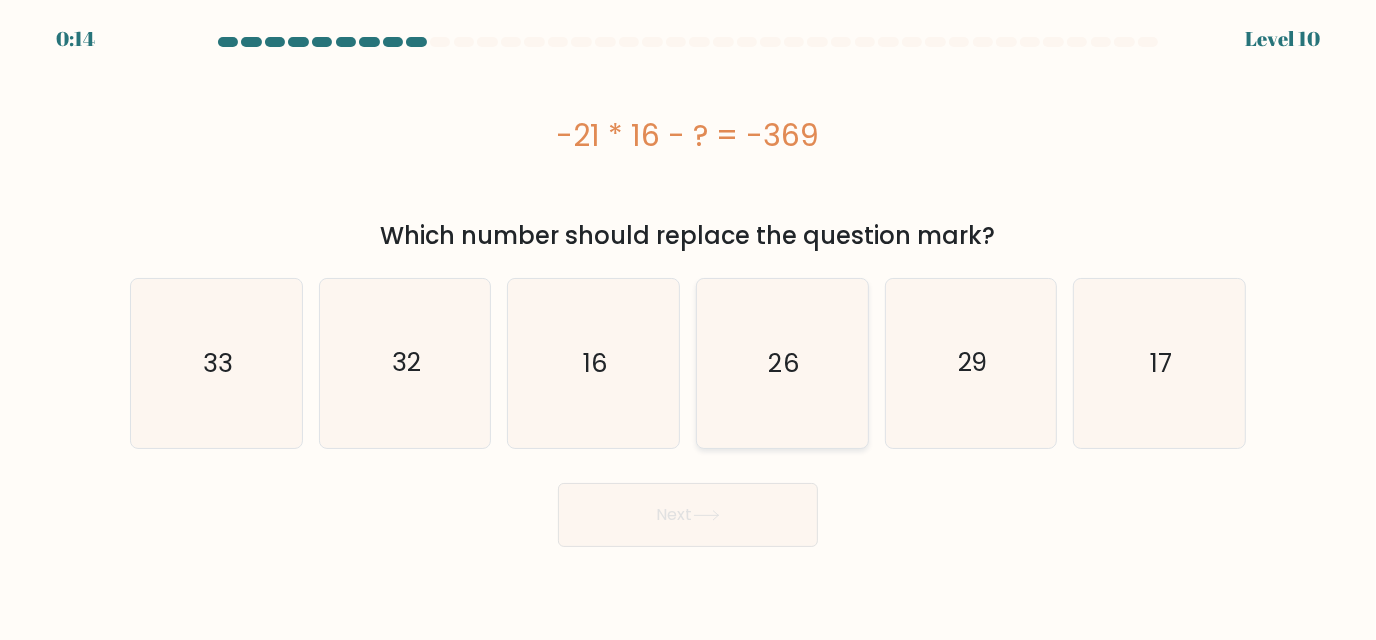 click on "26" at bounding box center (782, 363) 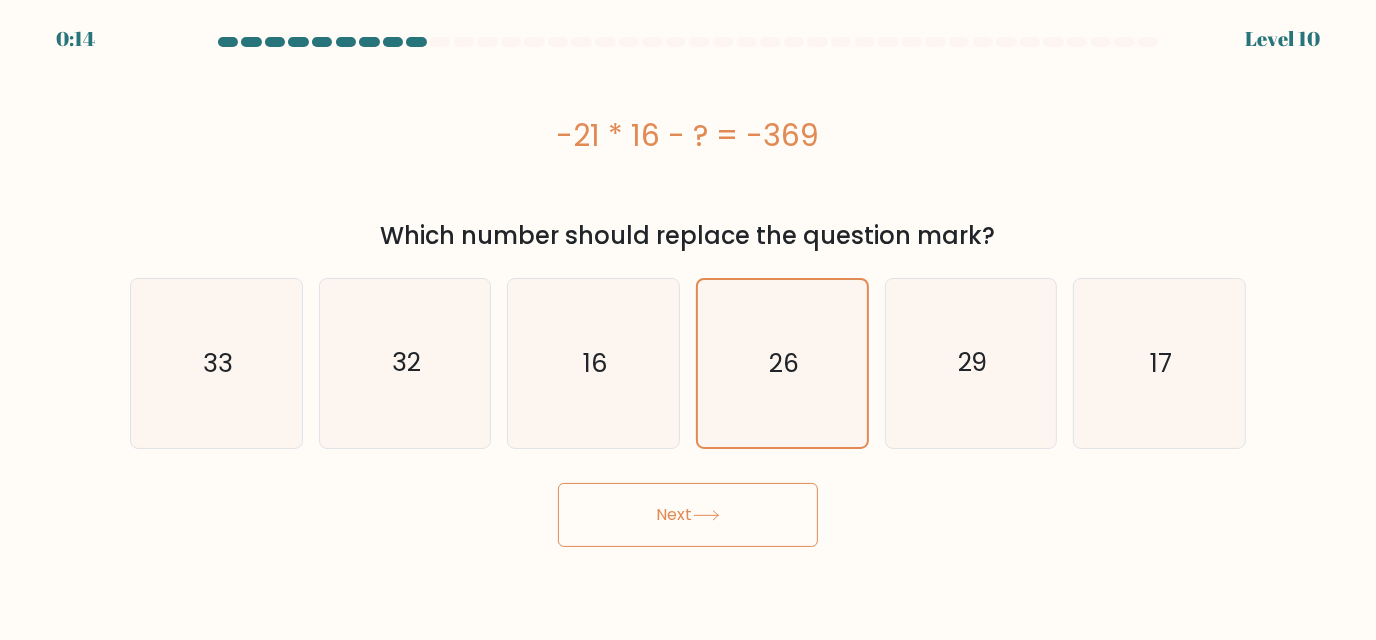 click on "Next" at bounding box center (688, 515) 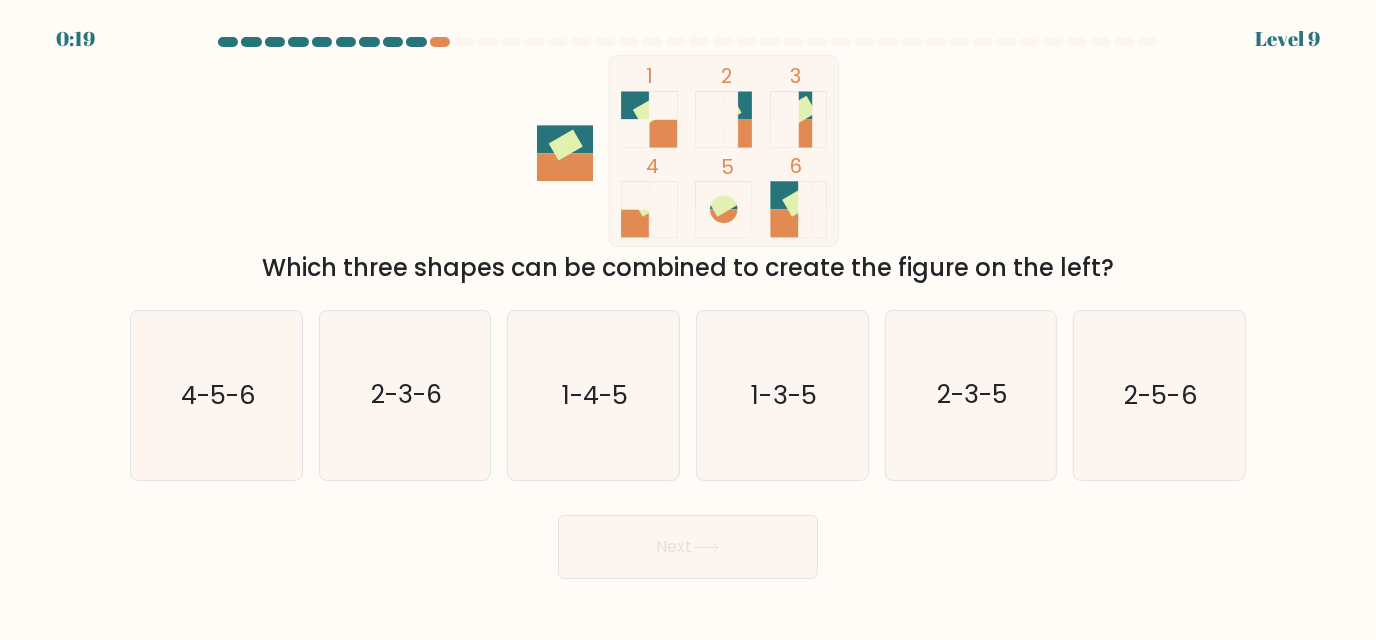 click at bounding box center [663, 105] 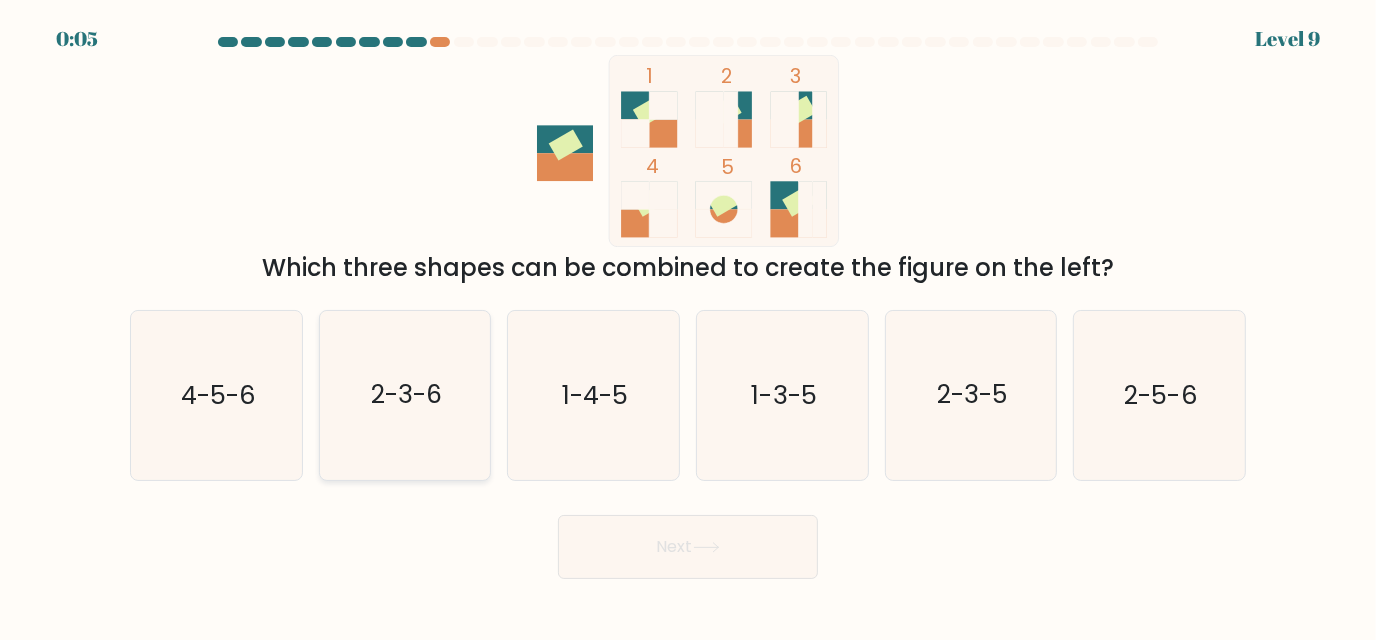 click on "2-3-6" at bounding box center (405, 395) 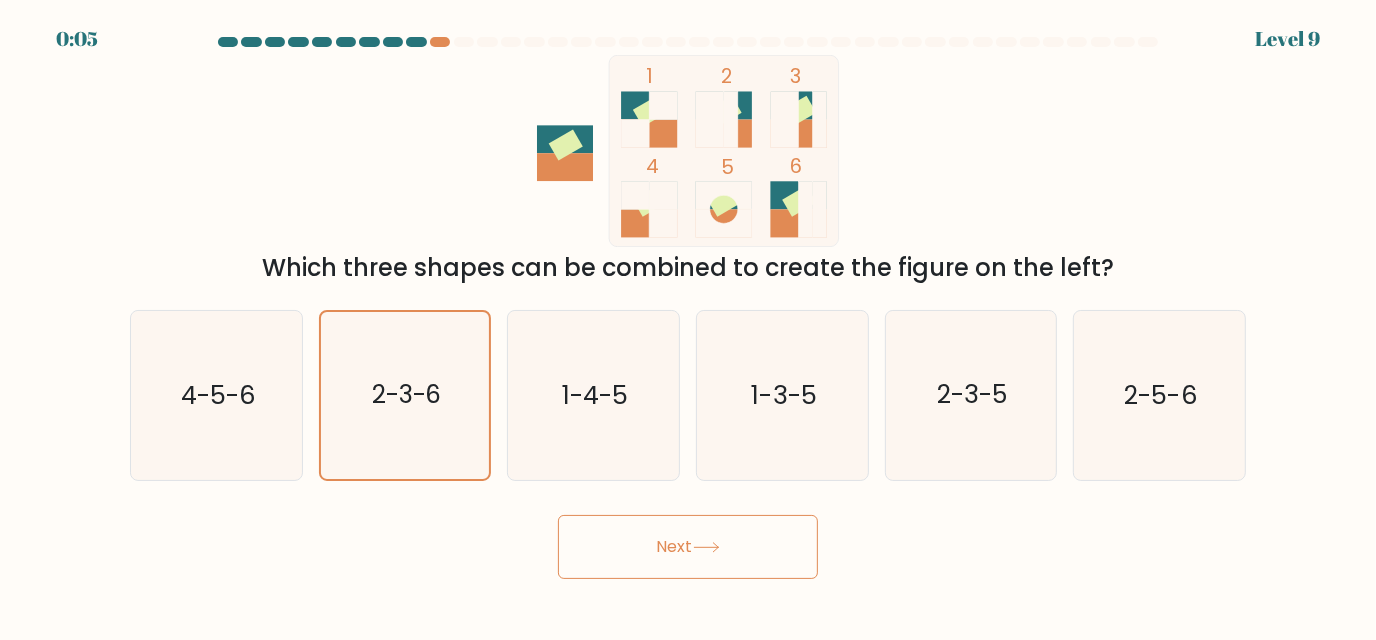 click on "Next" at bounding box center (688, 547) 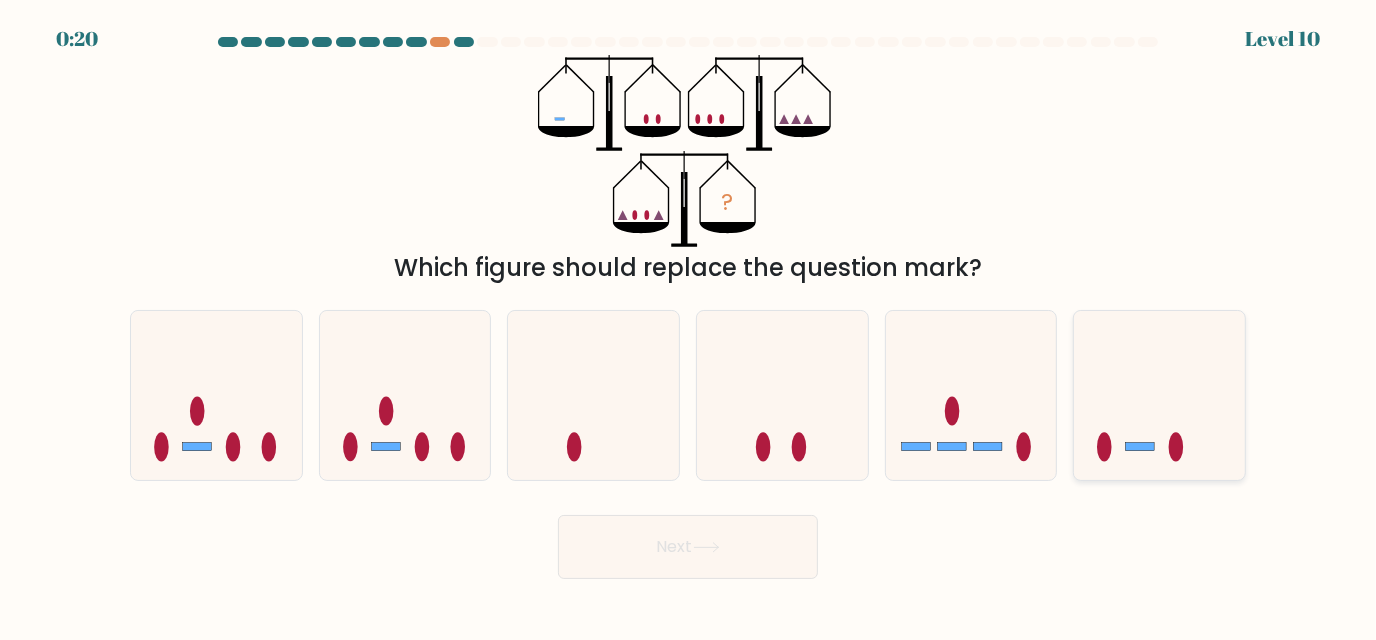 click at bounding box center [1159, 395] 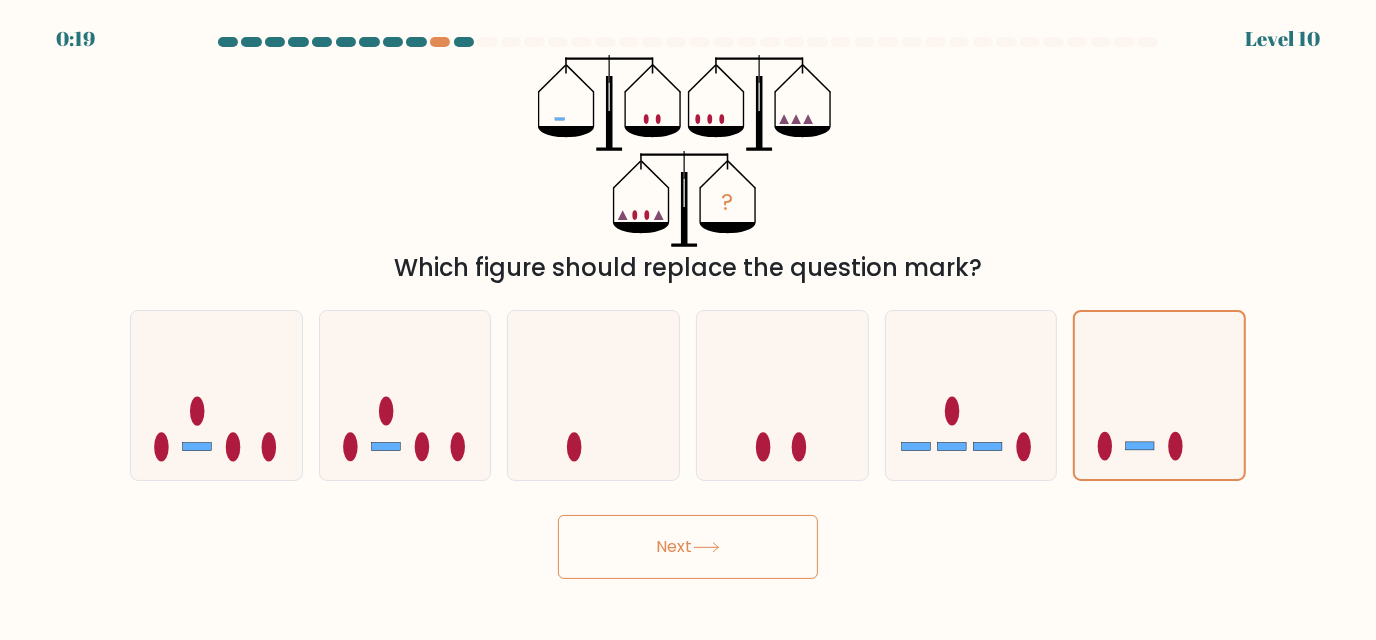 click on "Next" at bounding box center [688, 547] 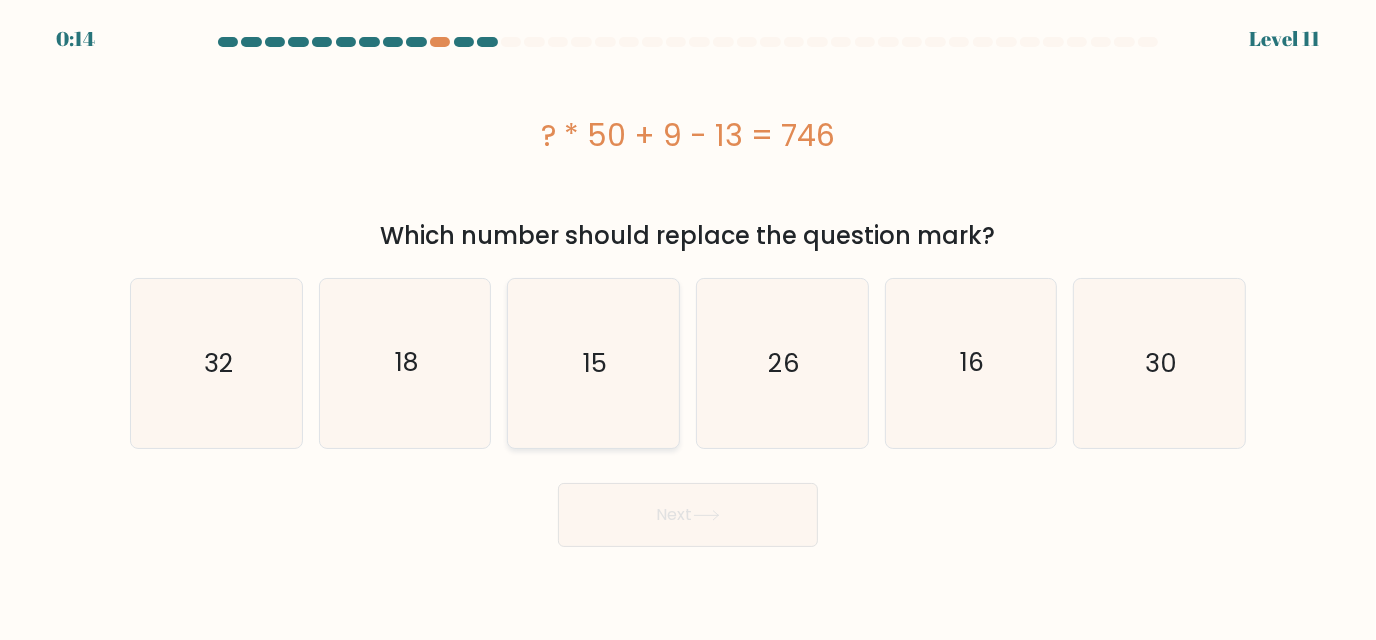 click on "15" at bounding box center (593, 363) 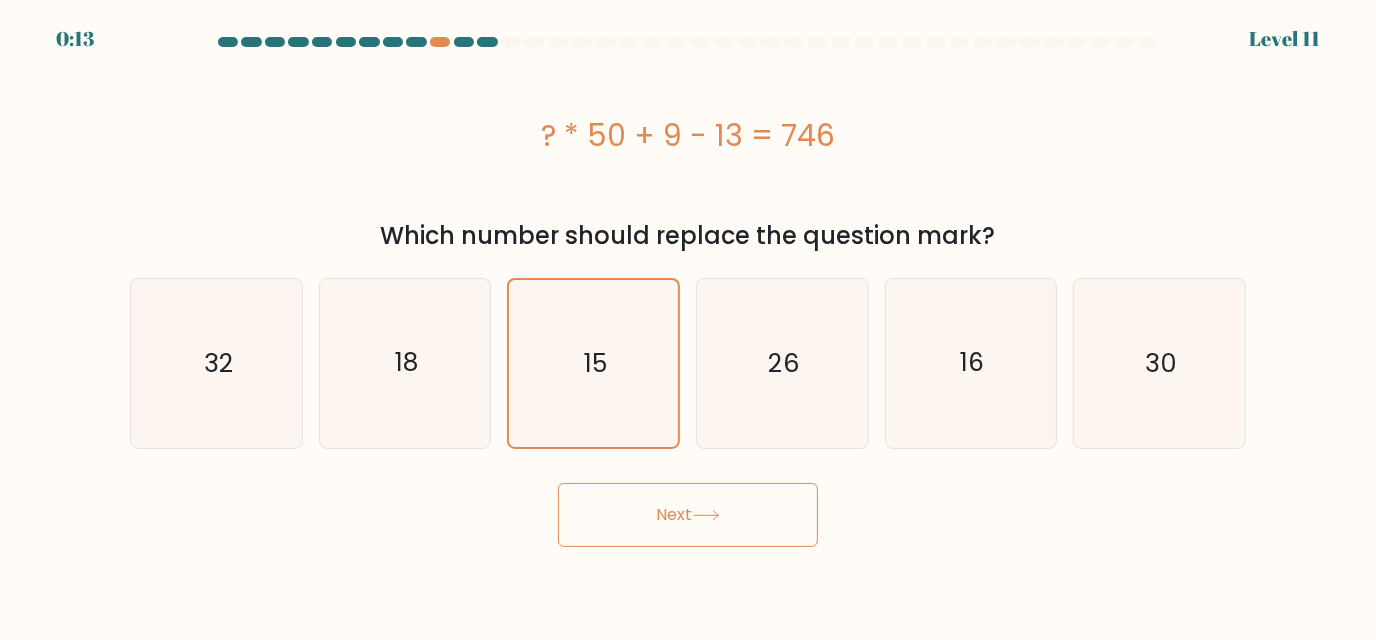 click on "Next" at bounding box center (688, 515) 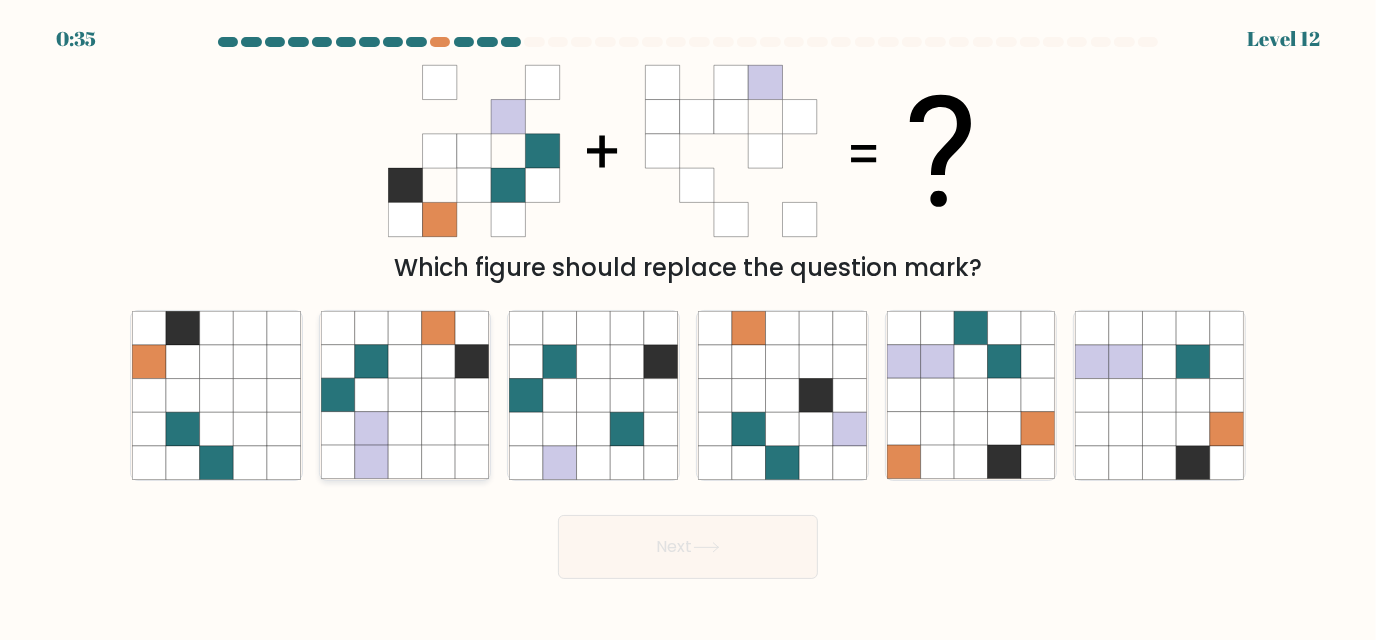 click at bounding box center [472, 463] 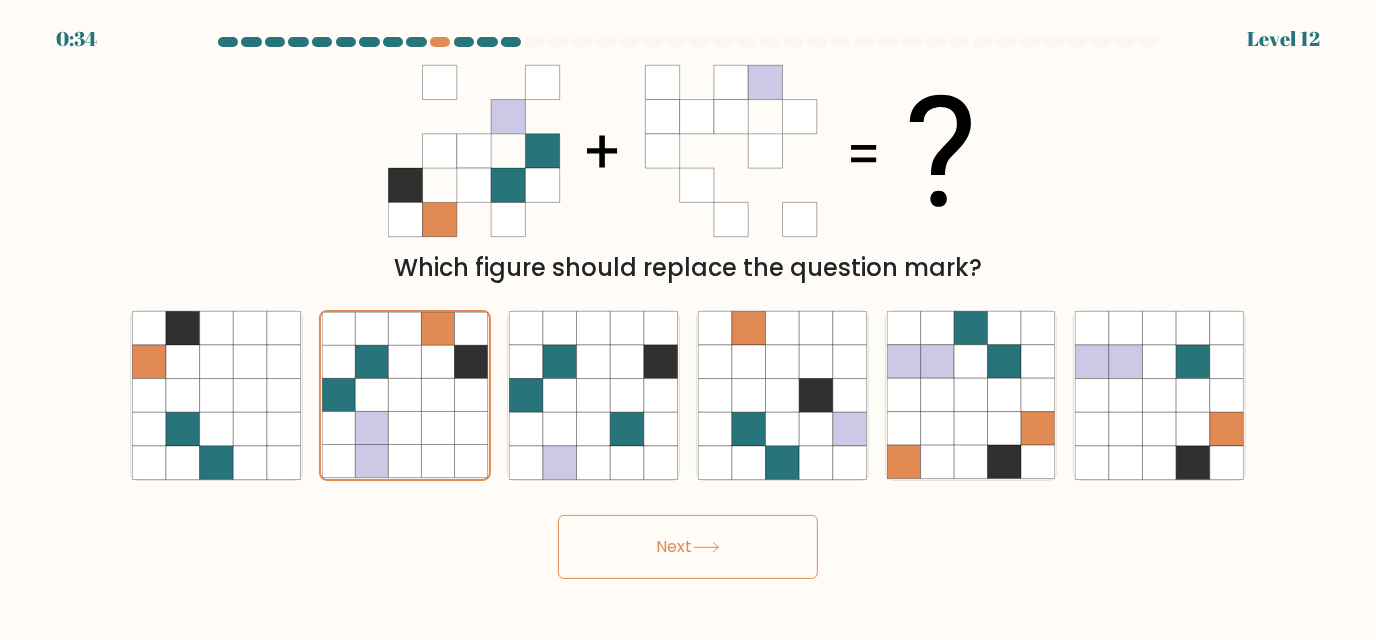 click on "Next" at bounding box center (688, 547) 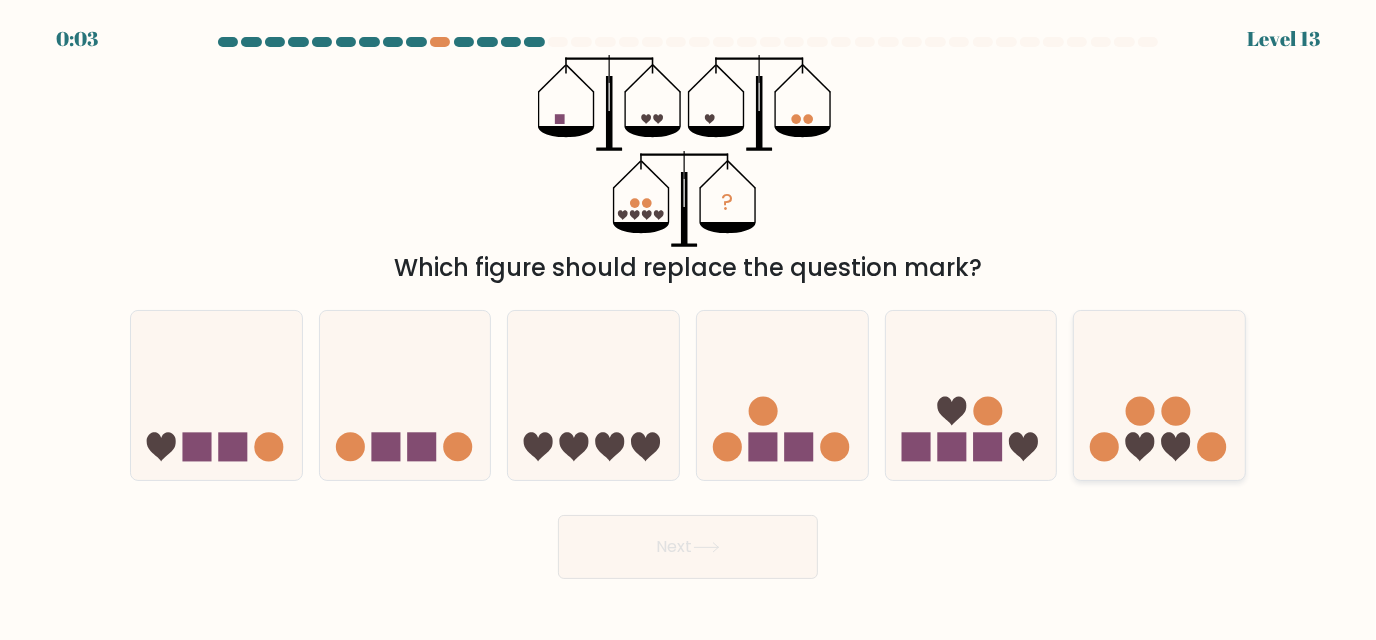 click at bounding box center (1159, 395) 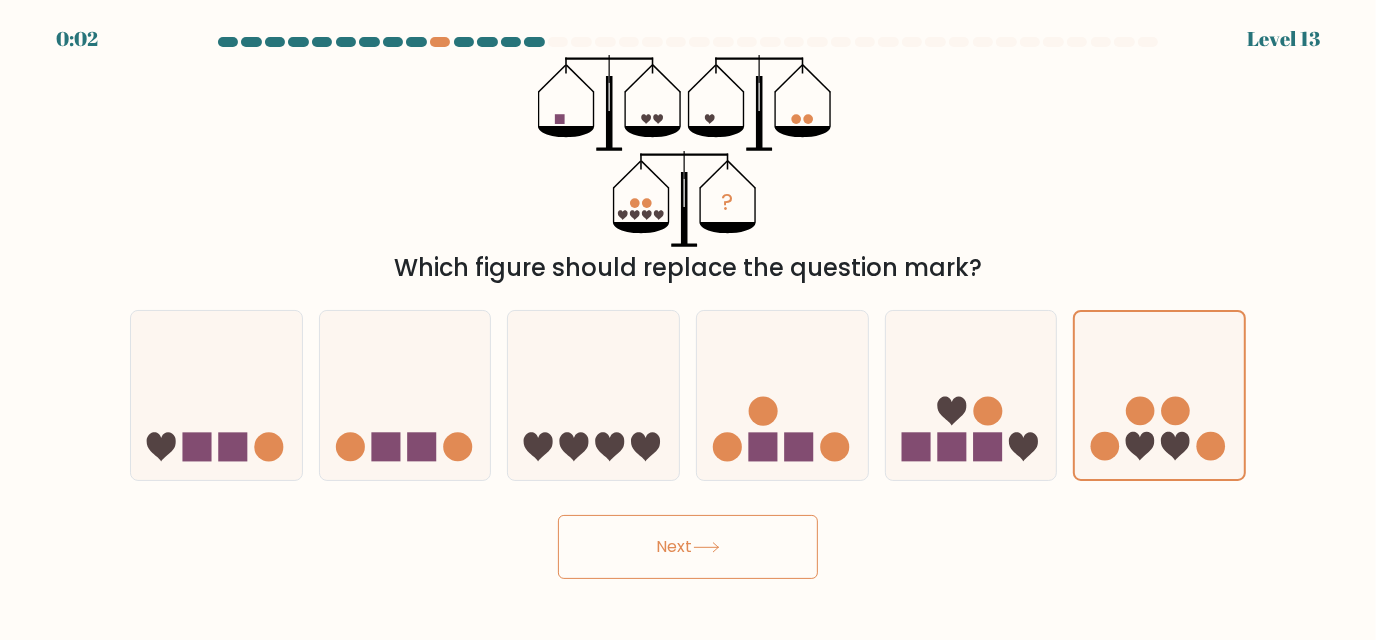 click on "Next" at bounding box center [688, 547] 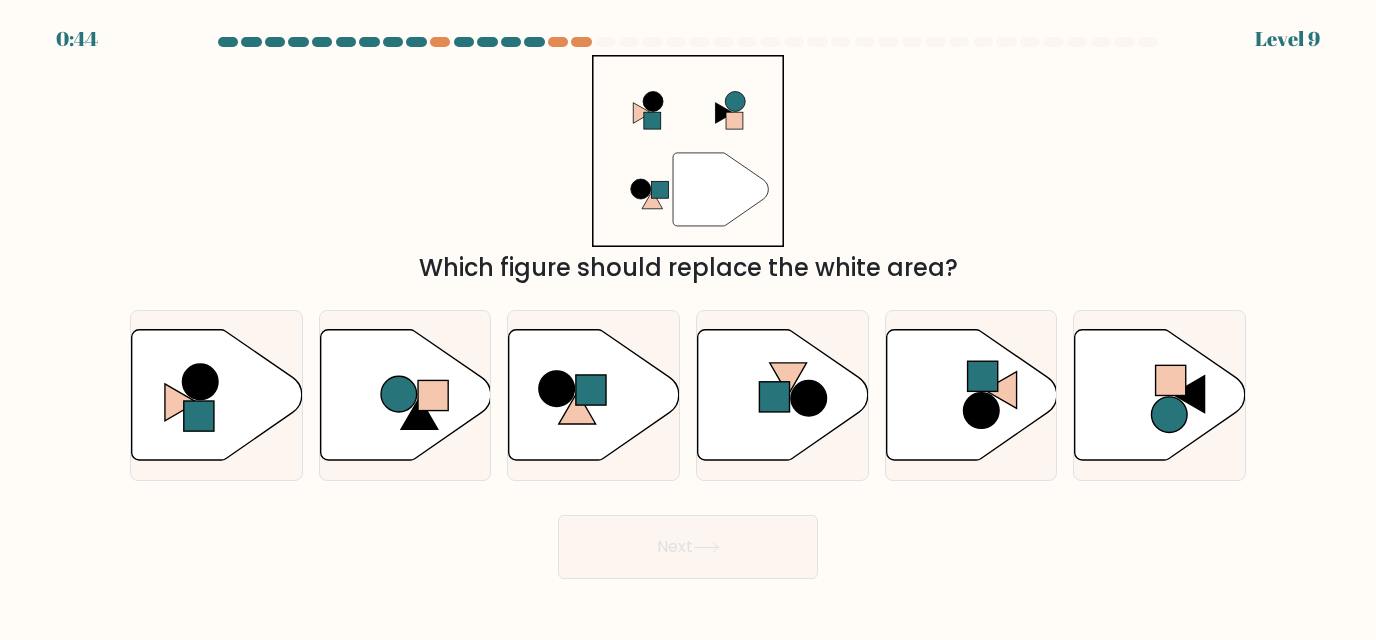 scroll, scrollTop: 0, scrollLeft: 0, axis: both 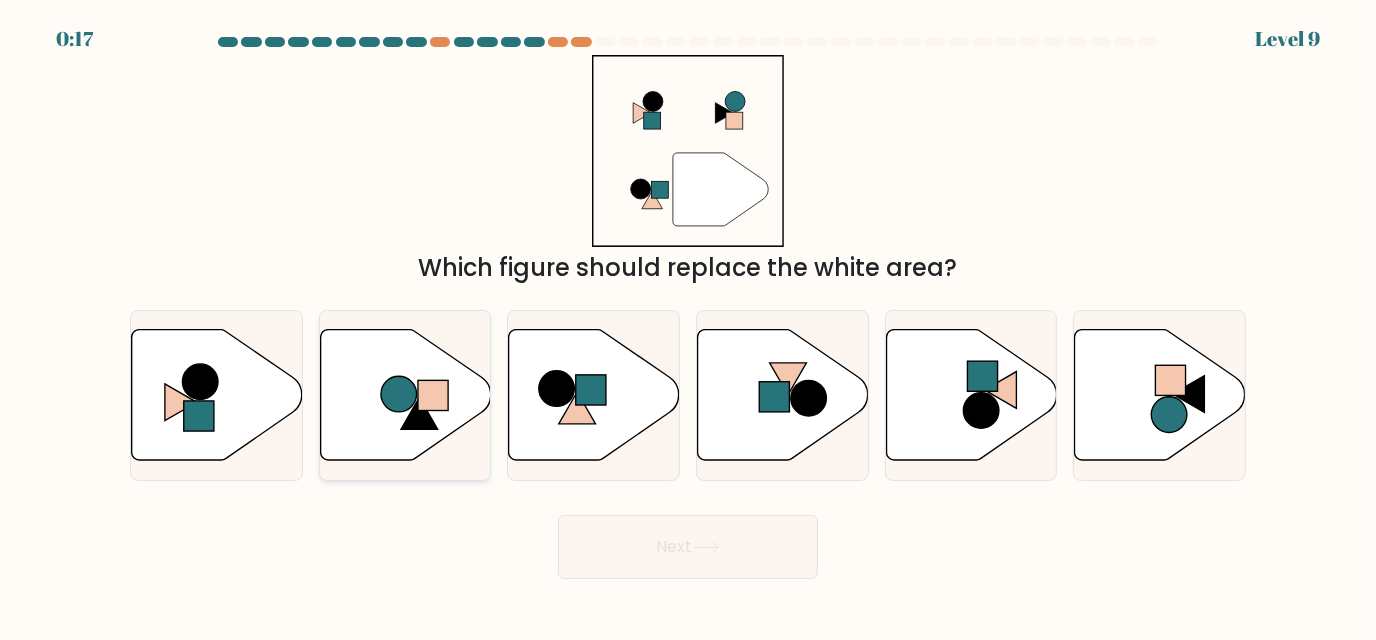 click at bounding box center (405, 394) 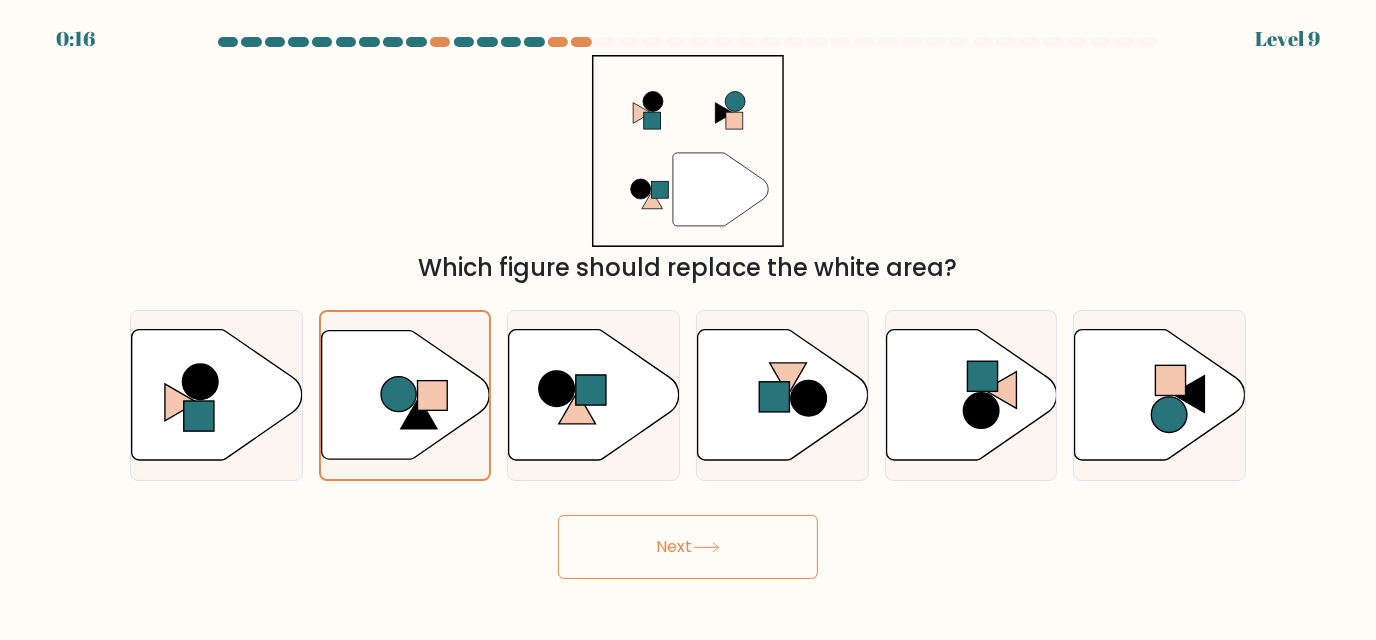 click on "Next" at bounding box center [688, 547] 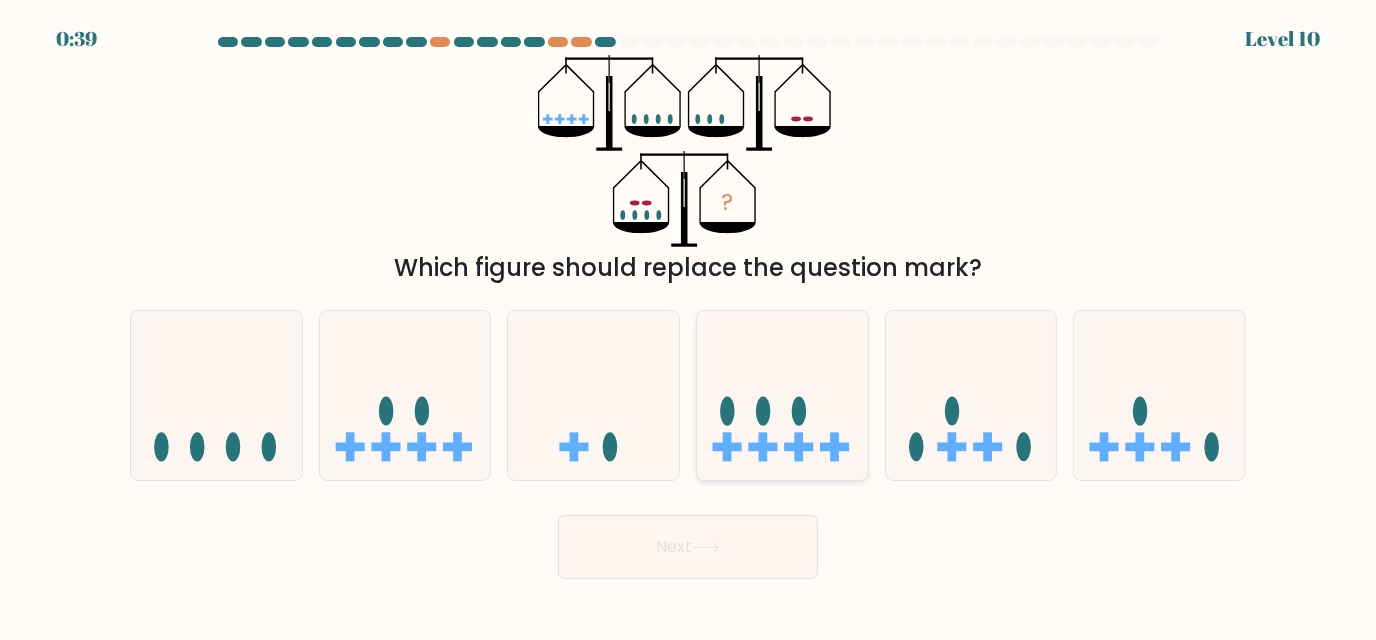 click at bounding box center [782, 395] 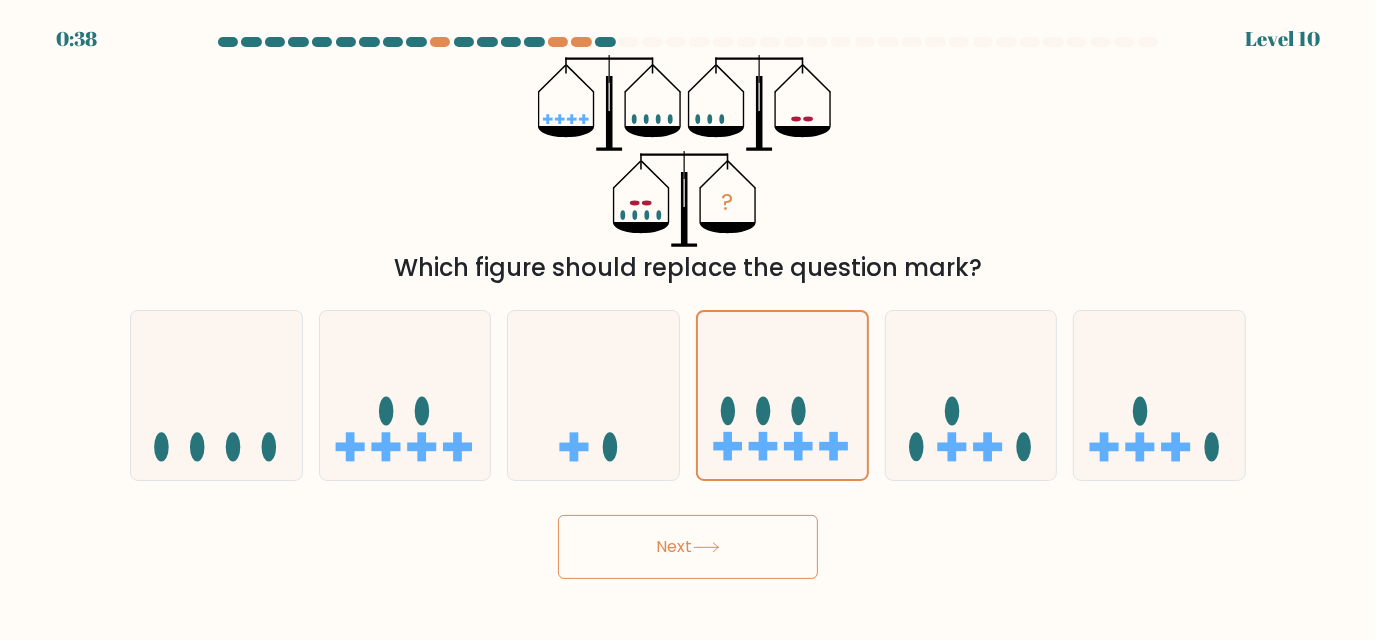click on "Next" at bounding box center (688, 547) 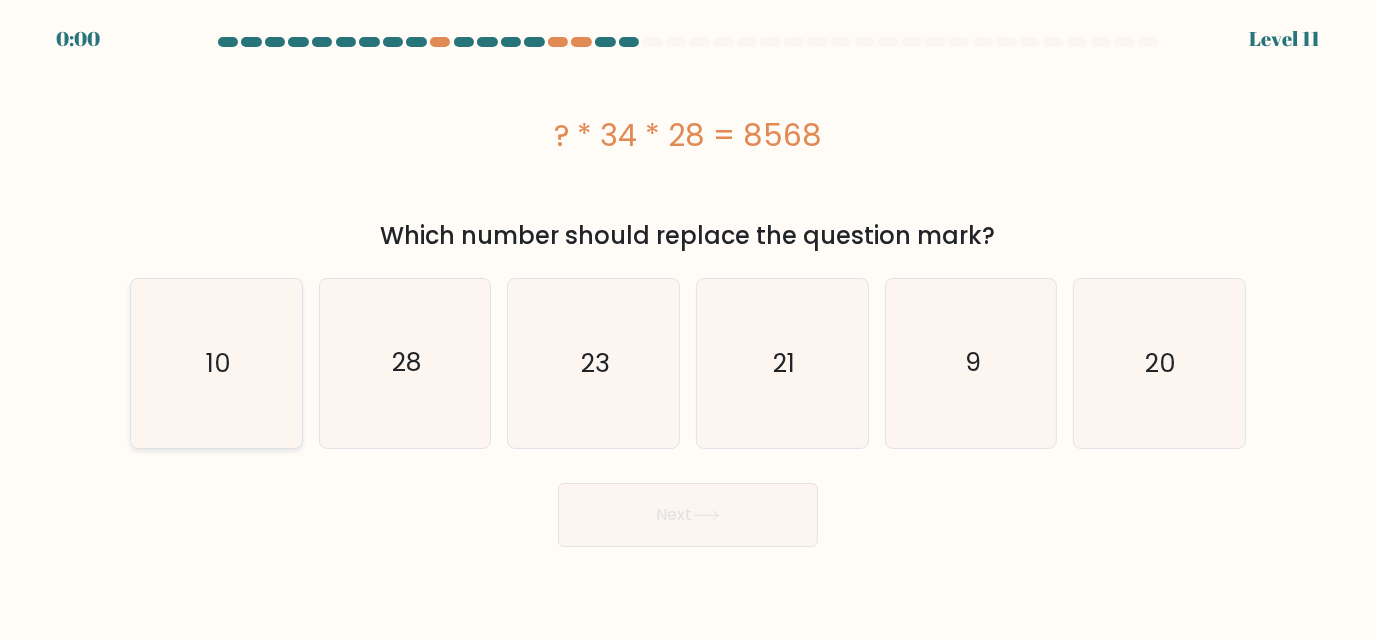 click on "10" at bounding box center (216, 363) 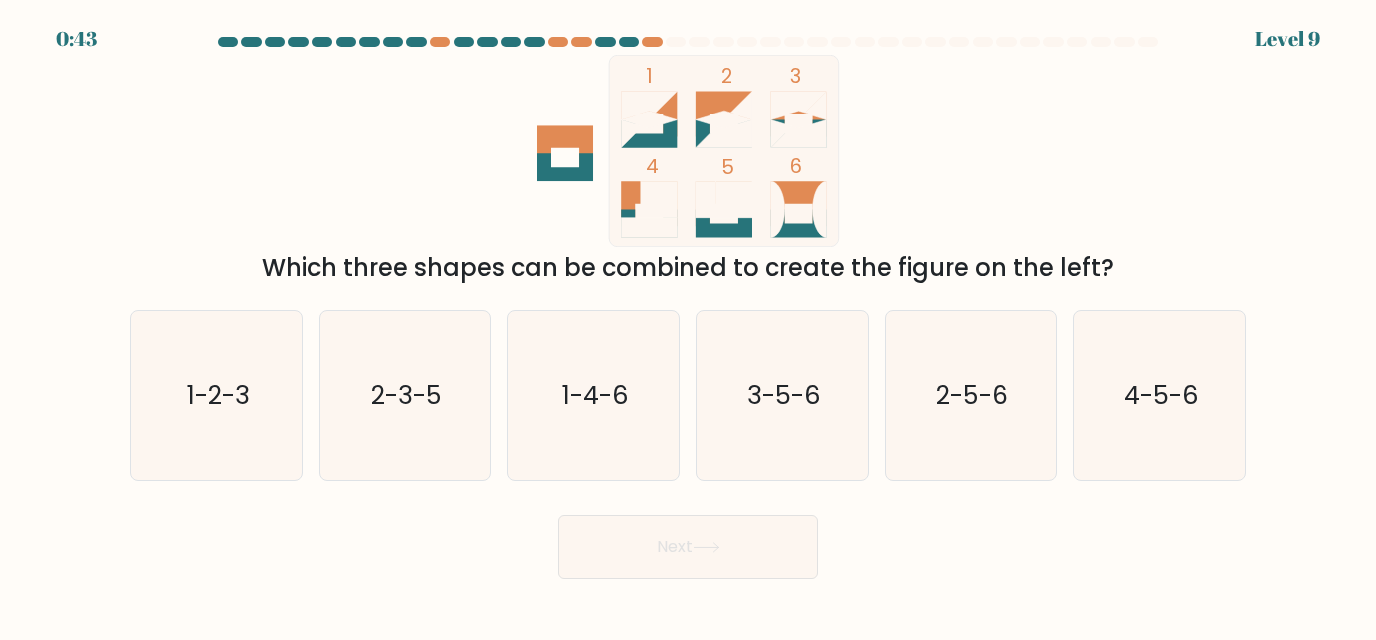scroll, scrollTop: 0, scrollLeft: 0, axis: both 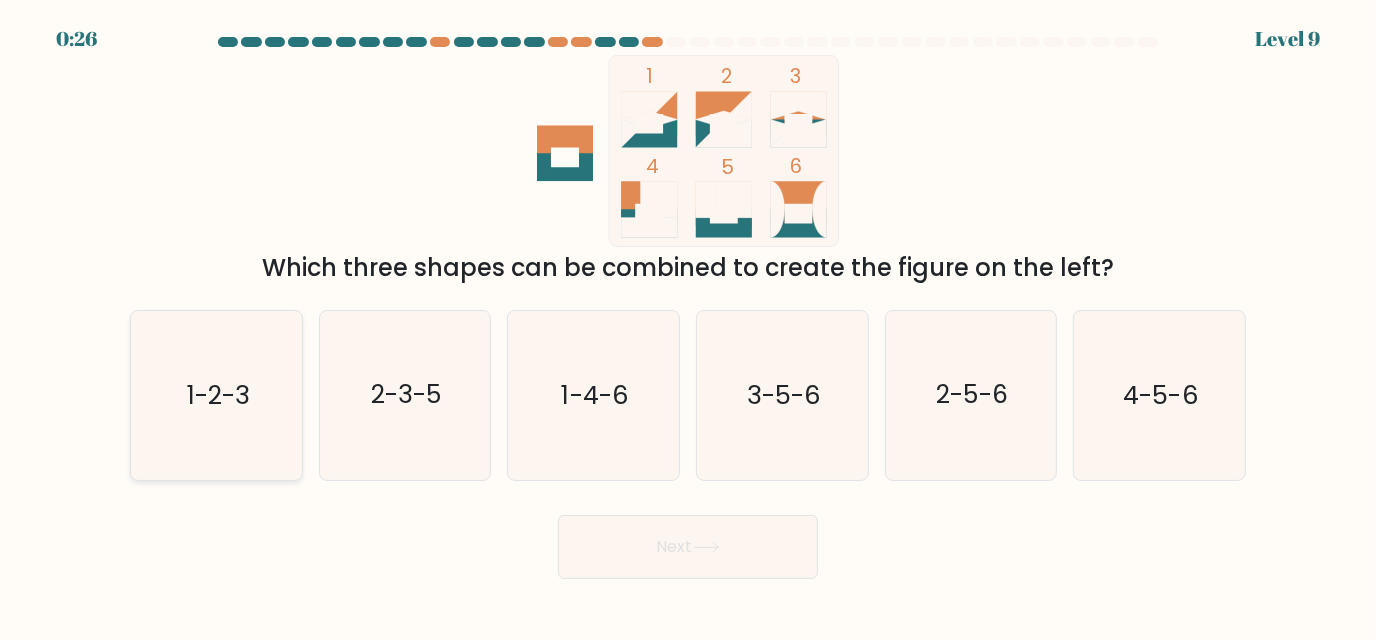 click on "1-2-3" at bounding box center [216, 395] 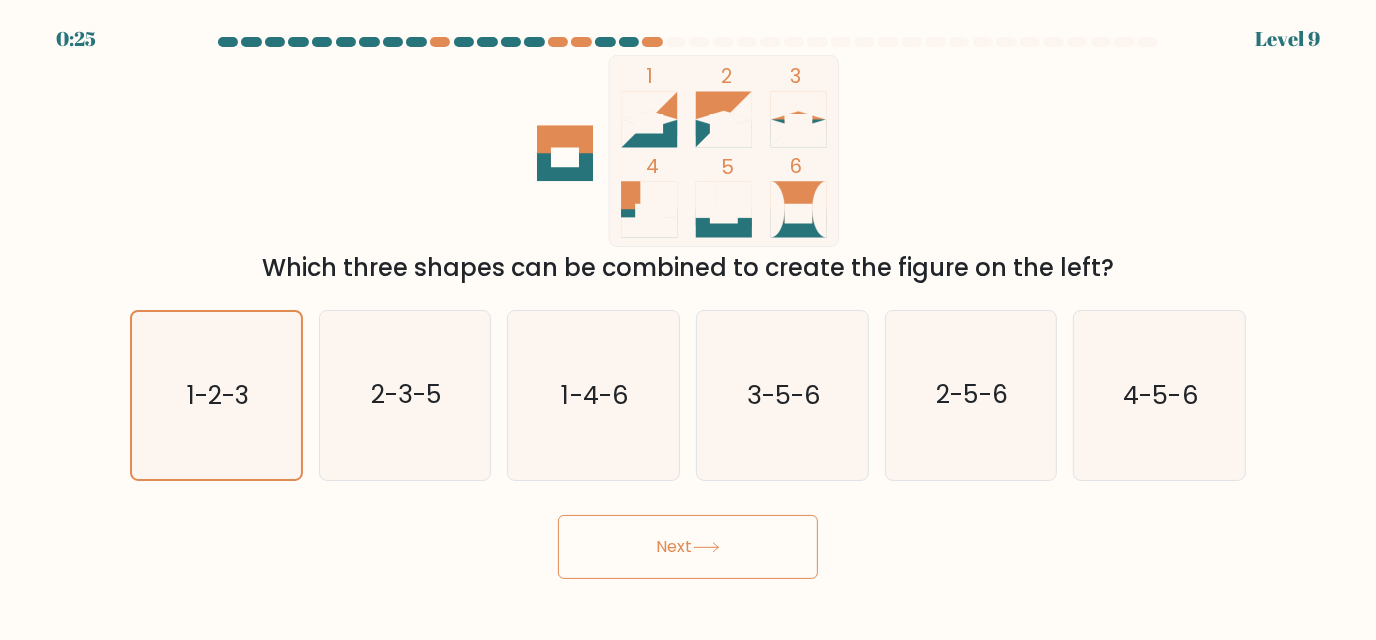 click on "Next" at bounding box center (688, 547) 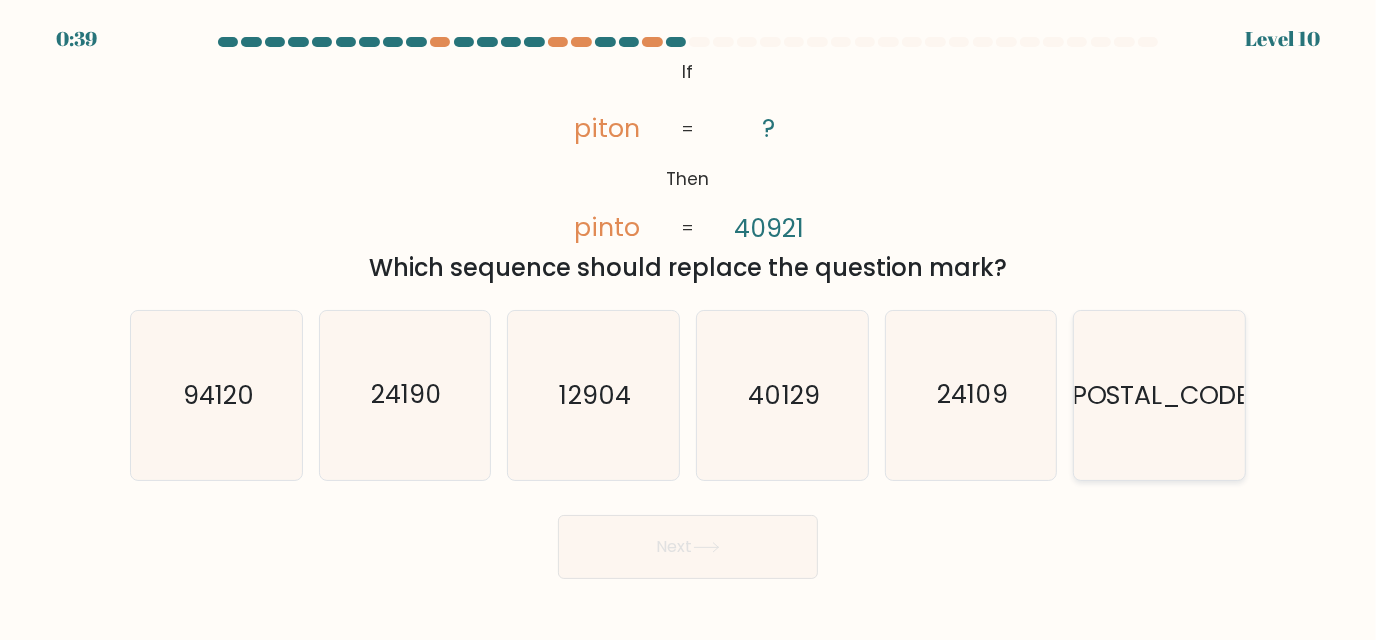 click on "40219" at bounding box center [1159, 395] 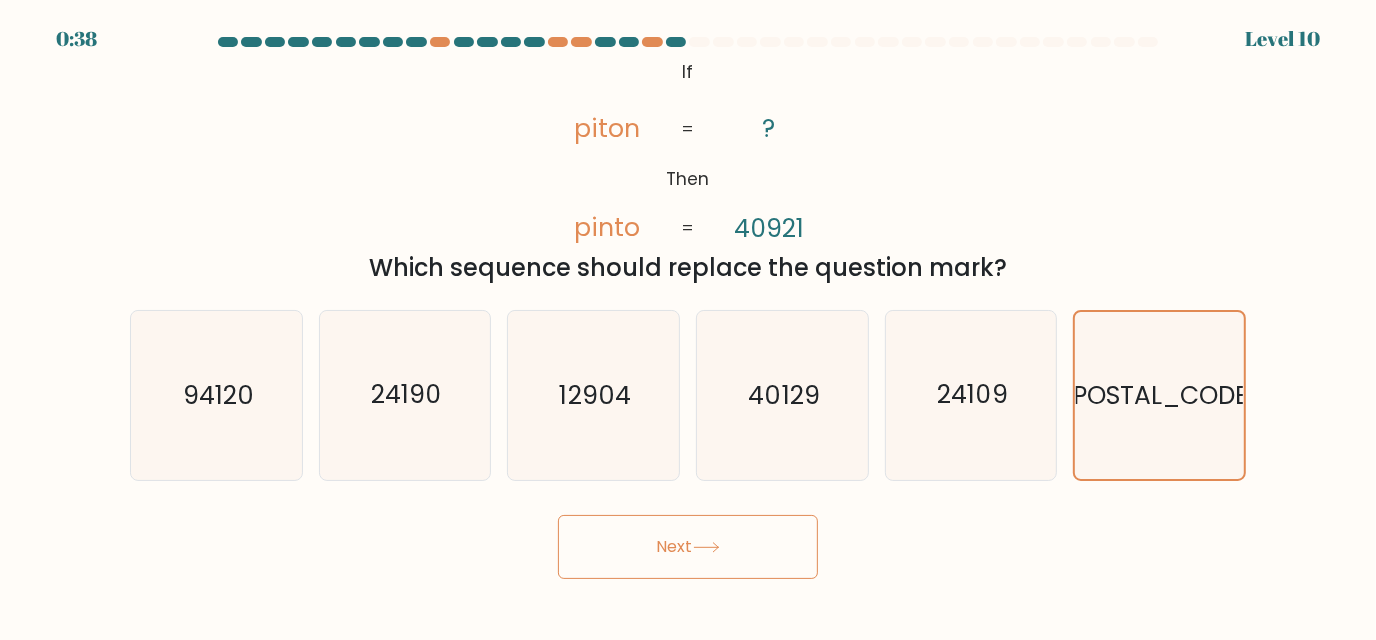 click on "Next" at bounding box center (688, 547) 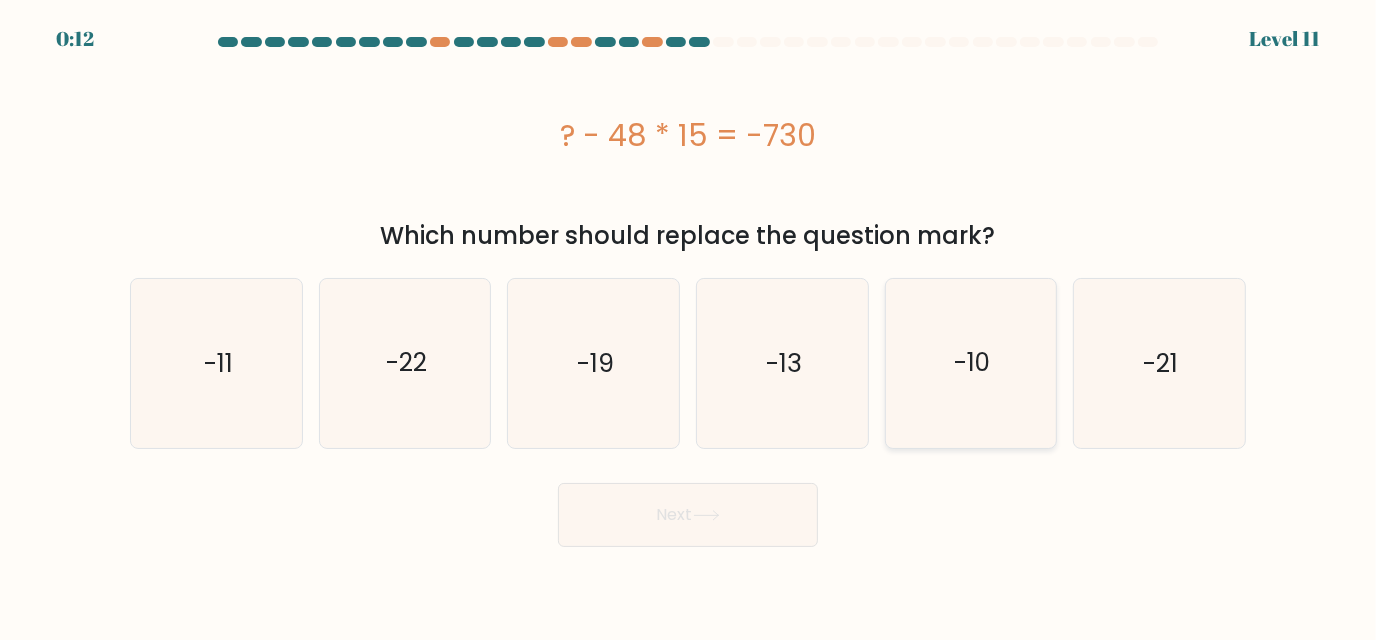click on "-10" at bounding box center (971, 363) 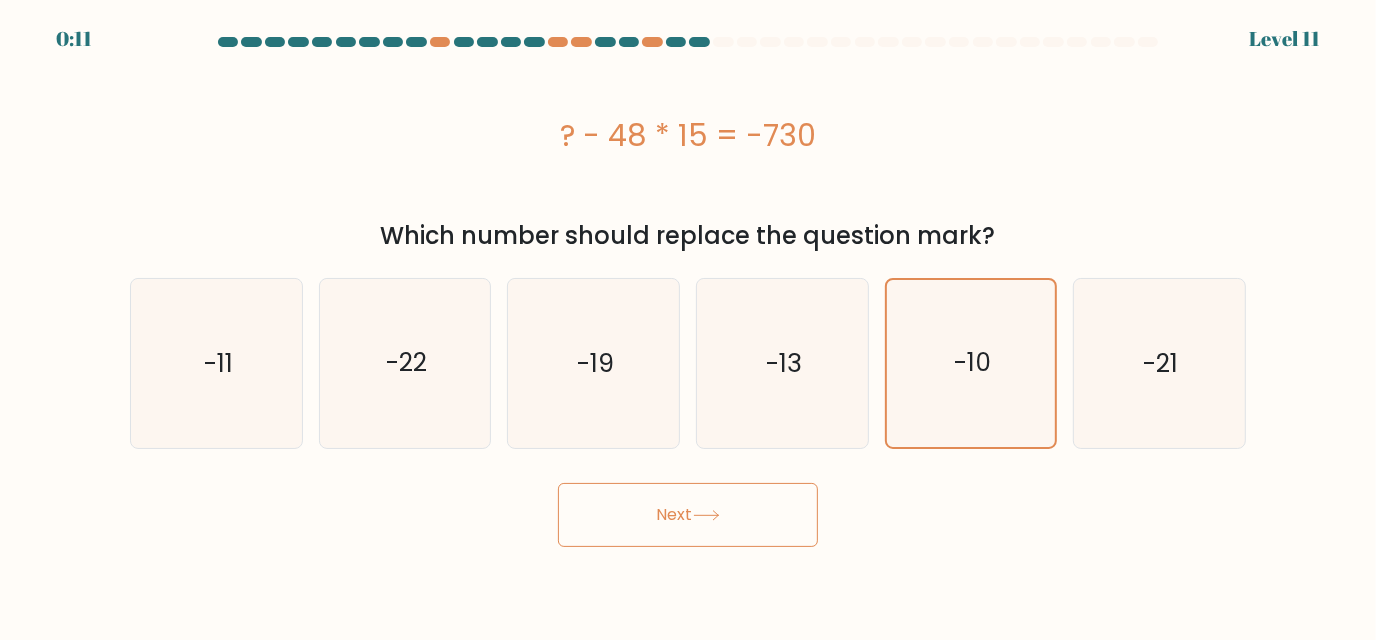 click on "Next" at bounding box center (688, 515) 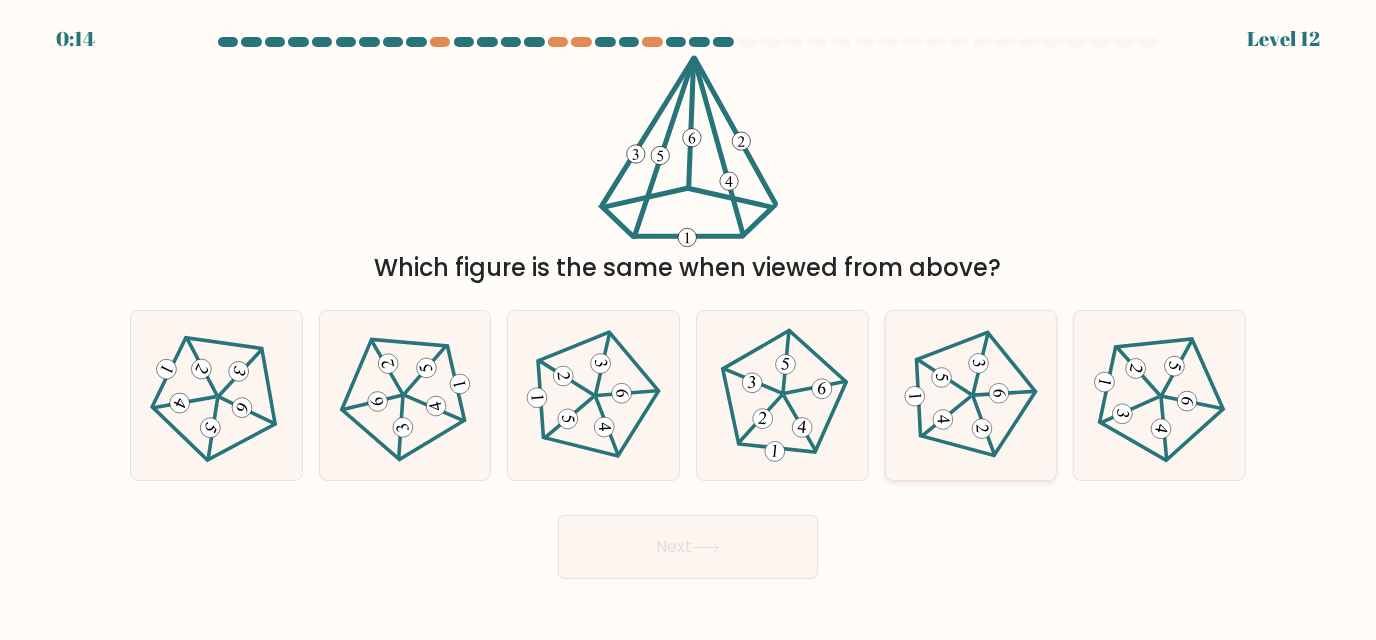 click at bounding box center [971, 395] 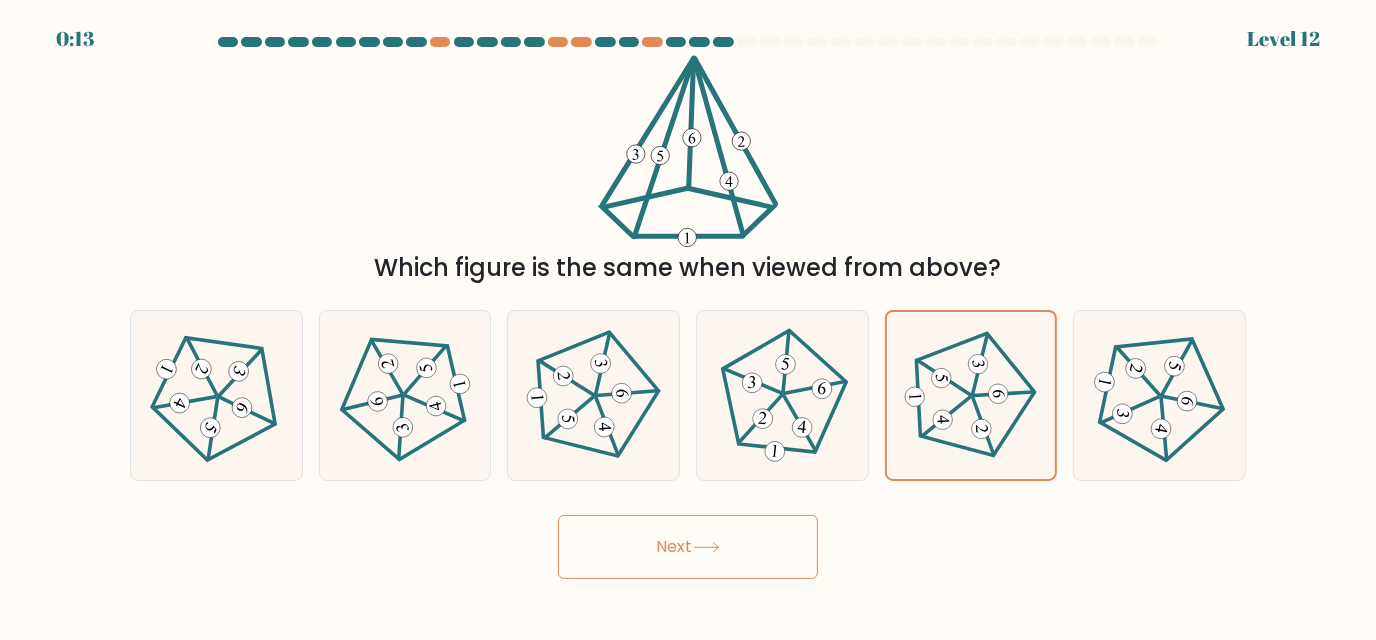 click on "Next" at bounding box center (688, 547) 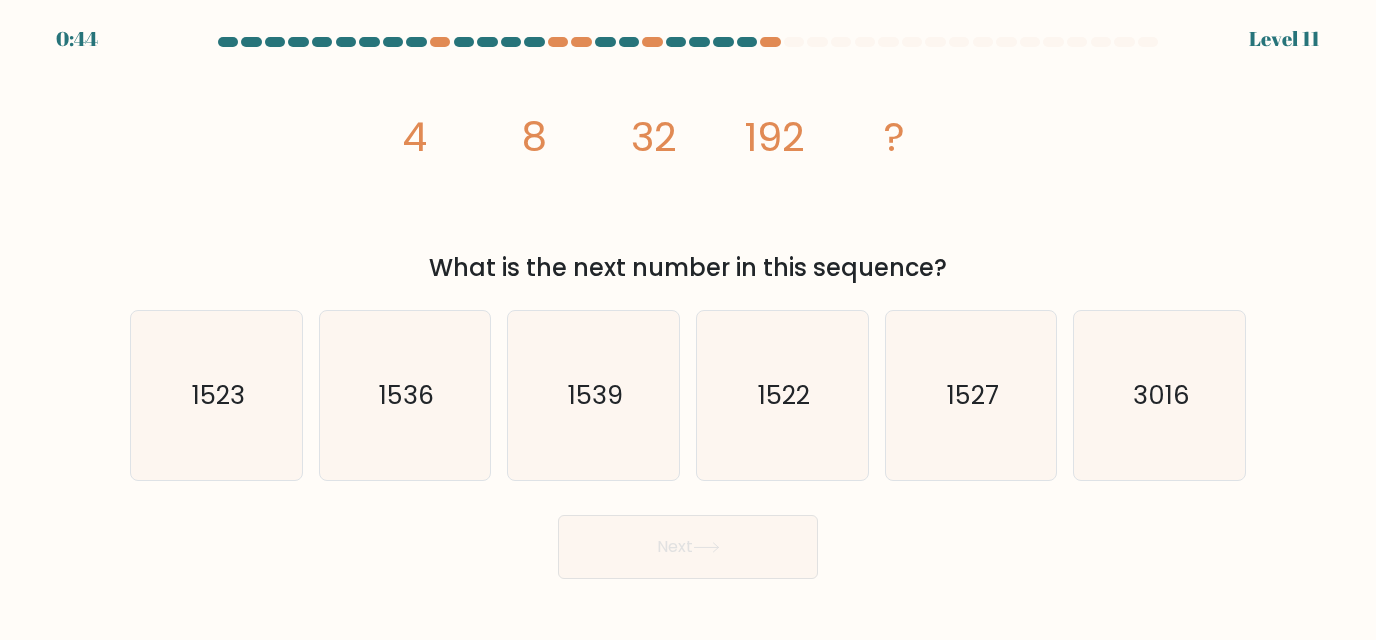 click on "0:44
Level 11" at bounding box center [688, 320] 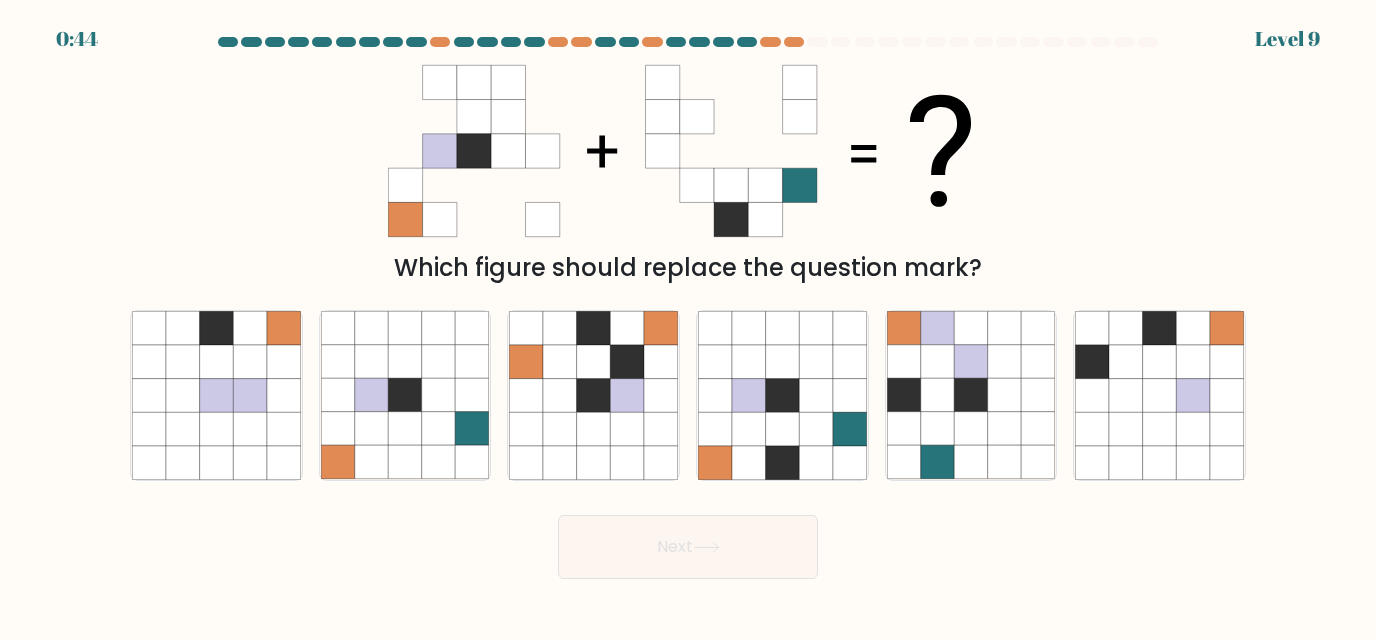 scroll, scrollTop: 0, scrollLeft: 0, axis: both 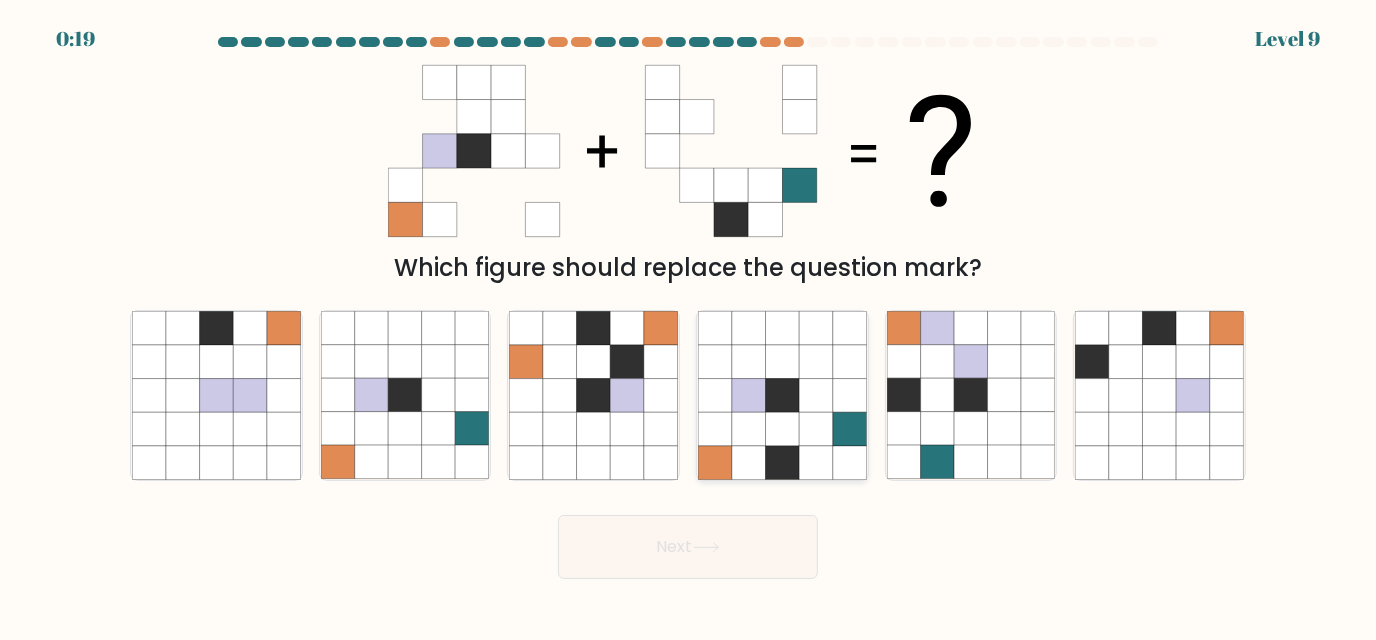 click at bounding box center (749, 463) 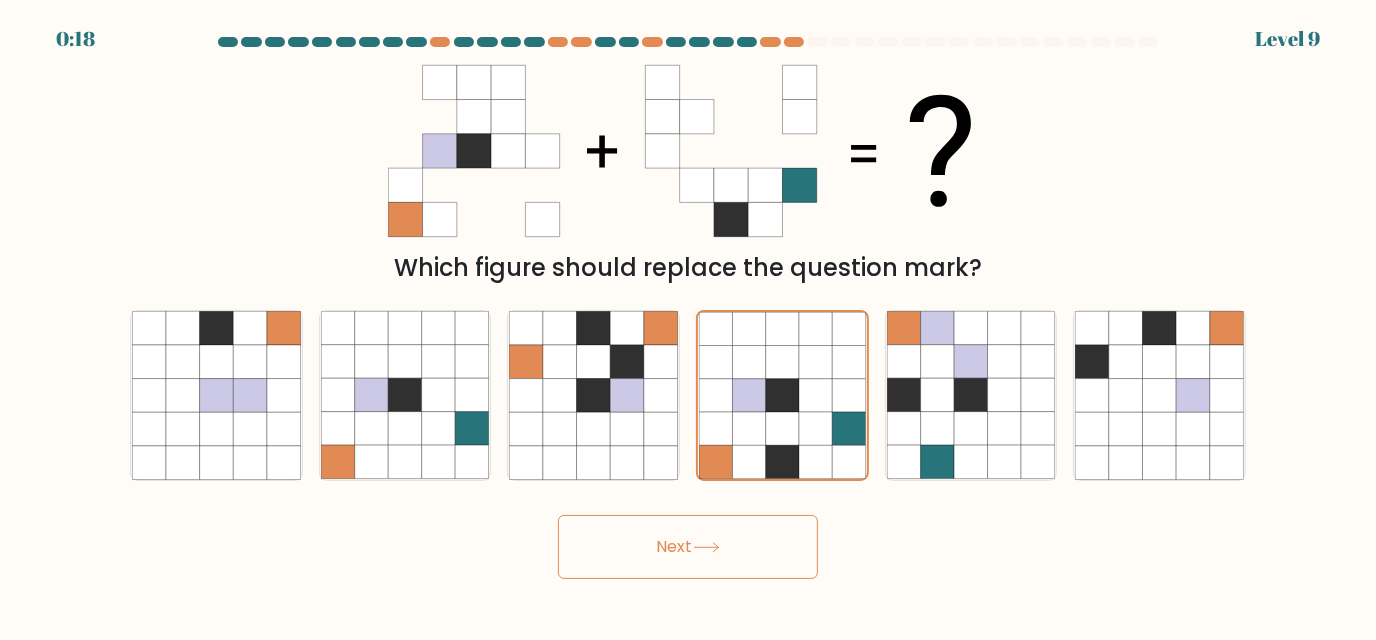 click on "Next" at bounding box center (688, 547) 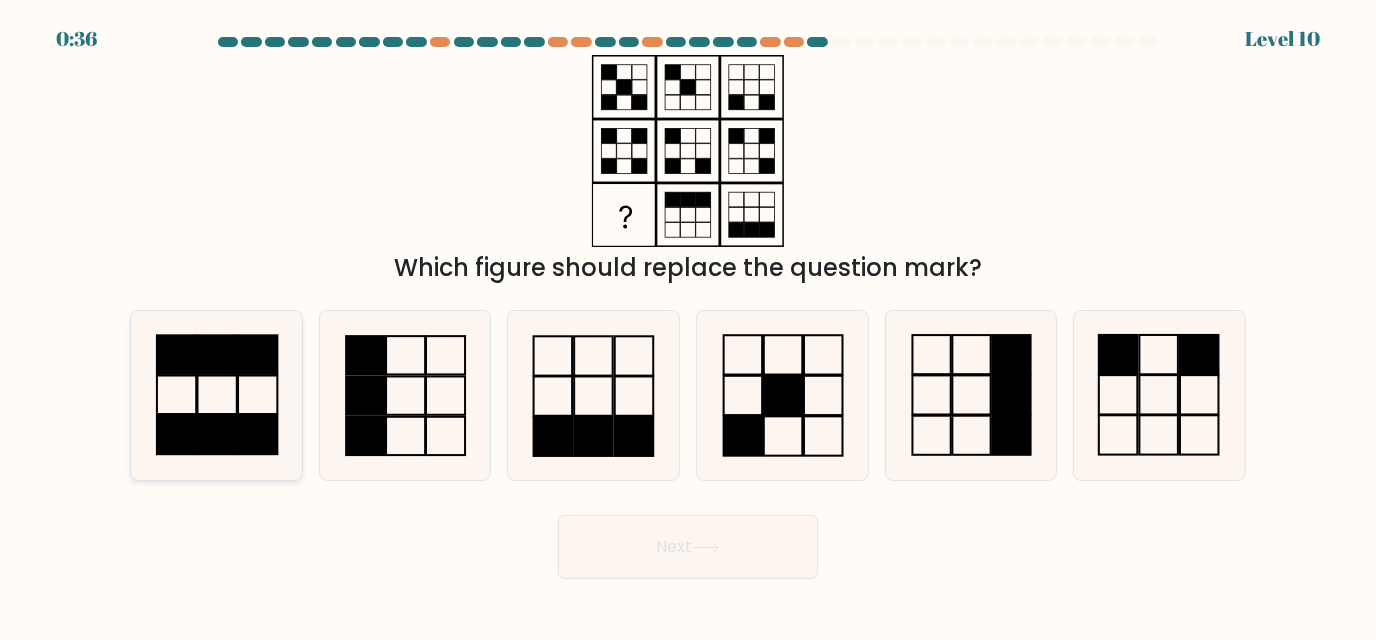 click at bounding box center [216, 395] 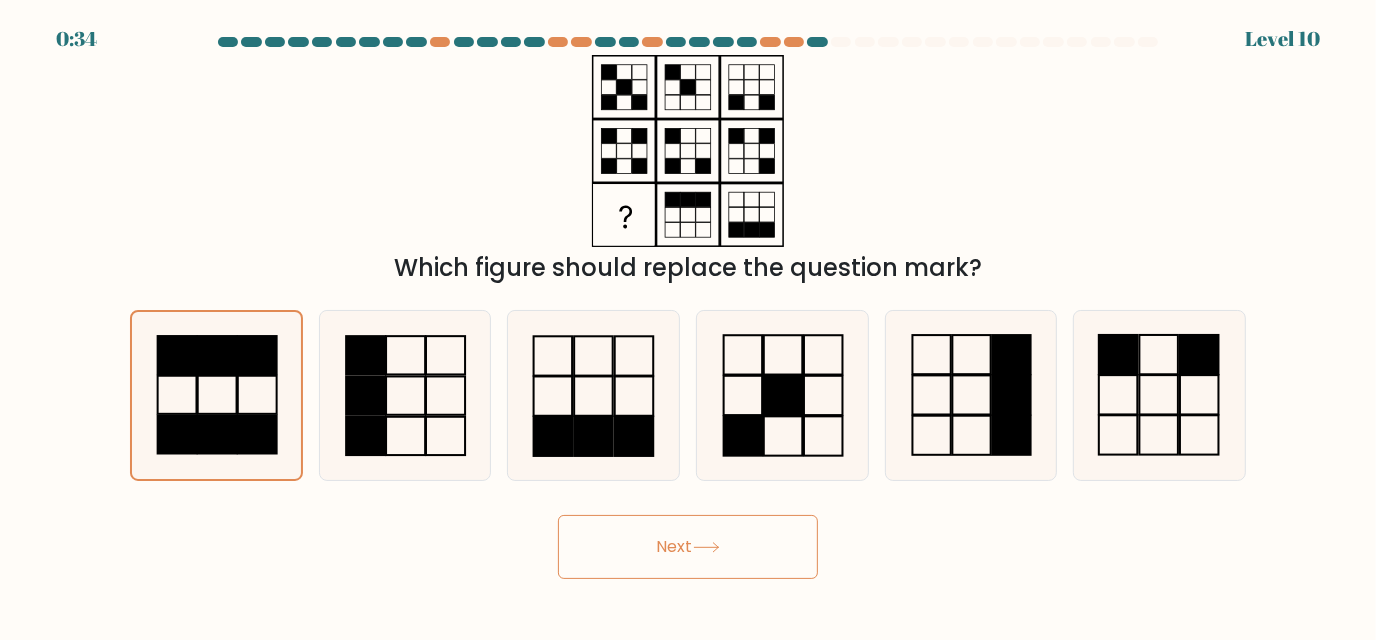click on "Next" at bounding box center (688, 547) 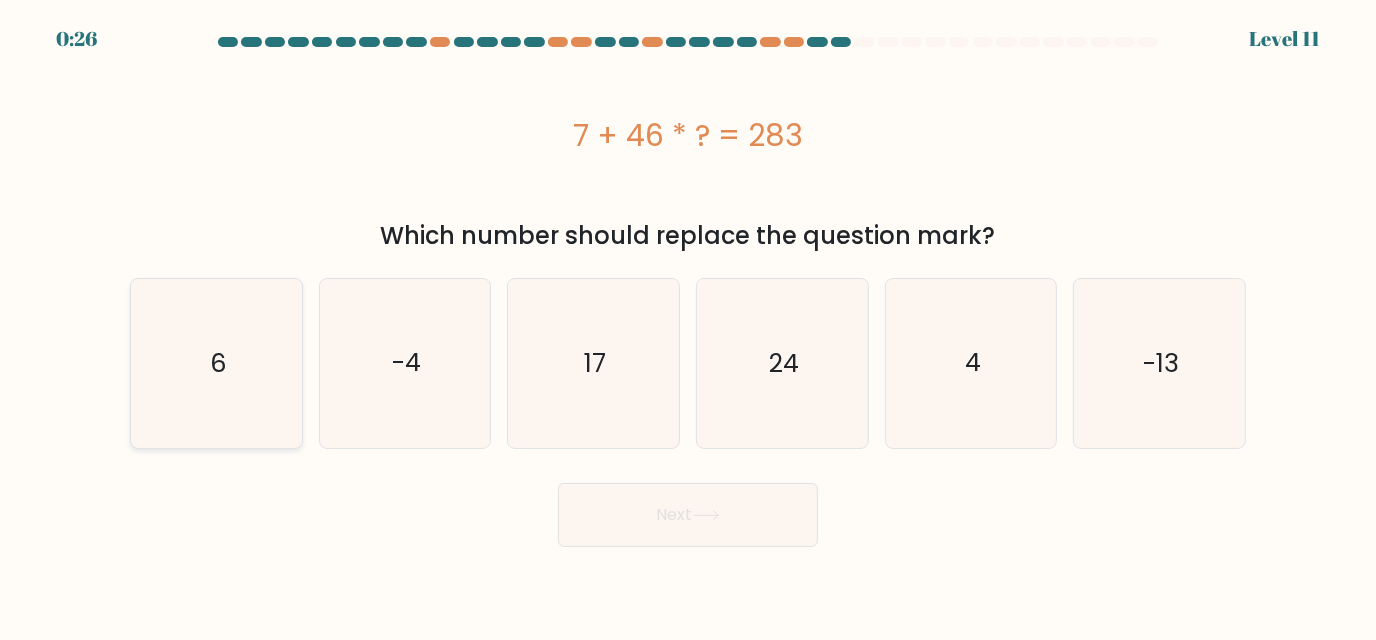 click on "6" at bounding box center [216, 363] 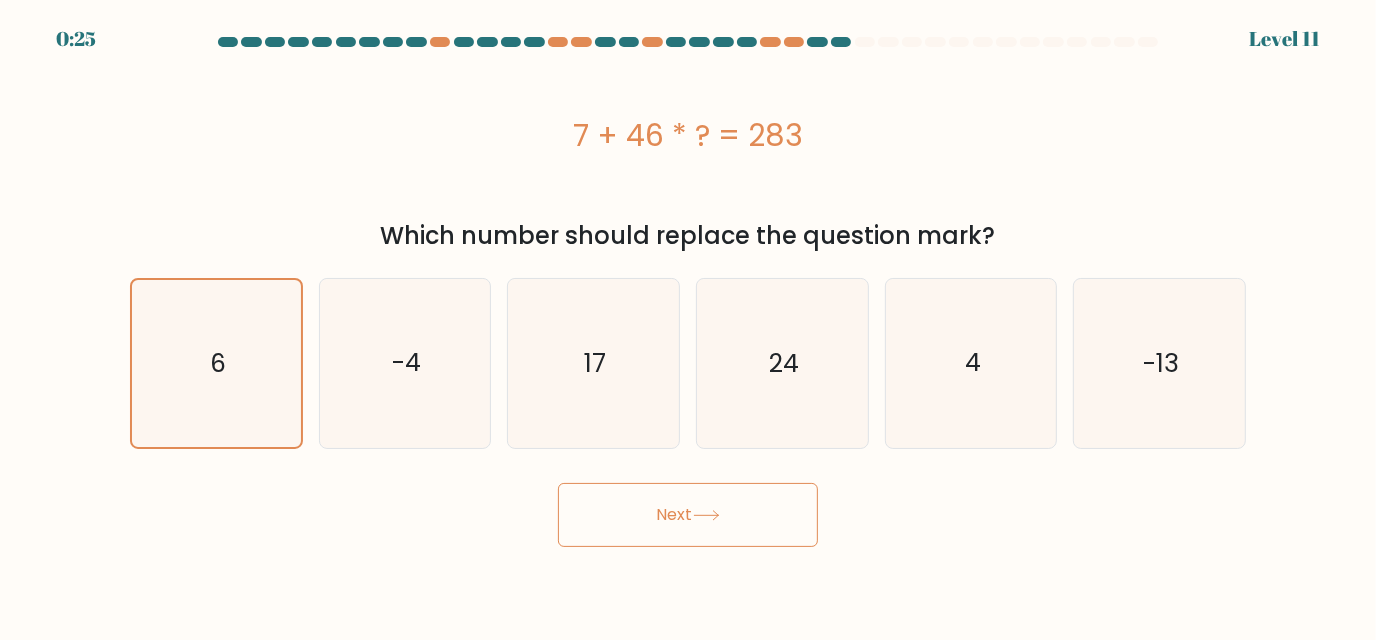 click on "Next" at bounding box center [688, 515] 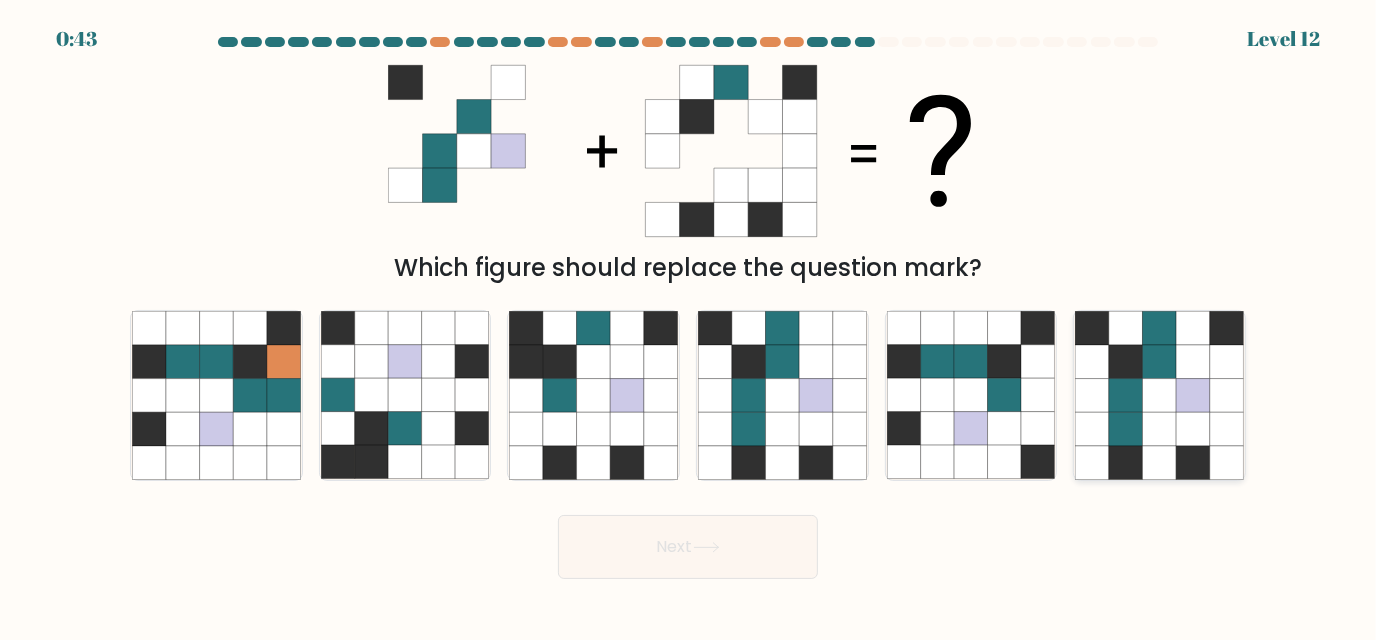 click at bounding box center (1126, 362) 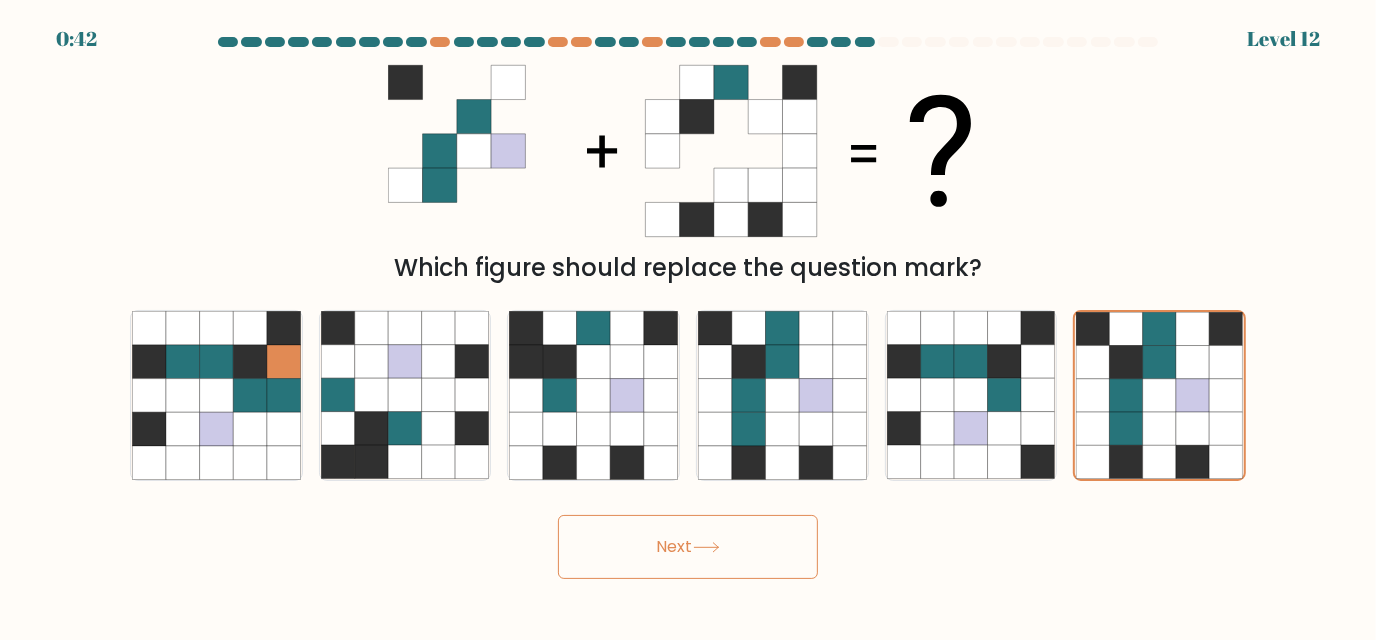 click at bounding box center (706, 547) 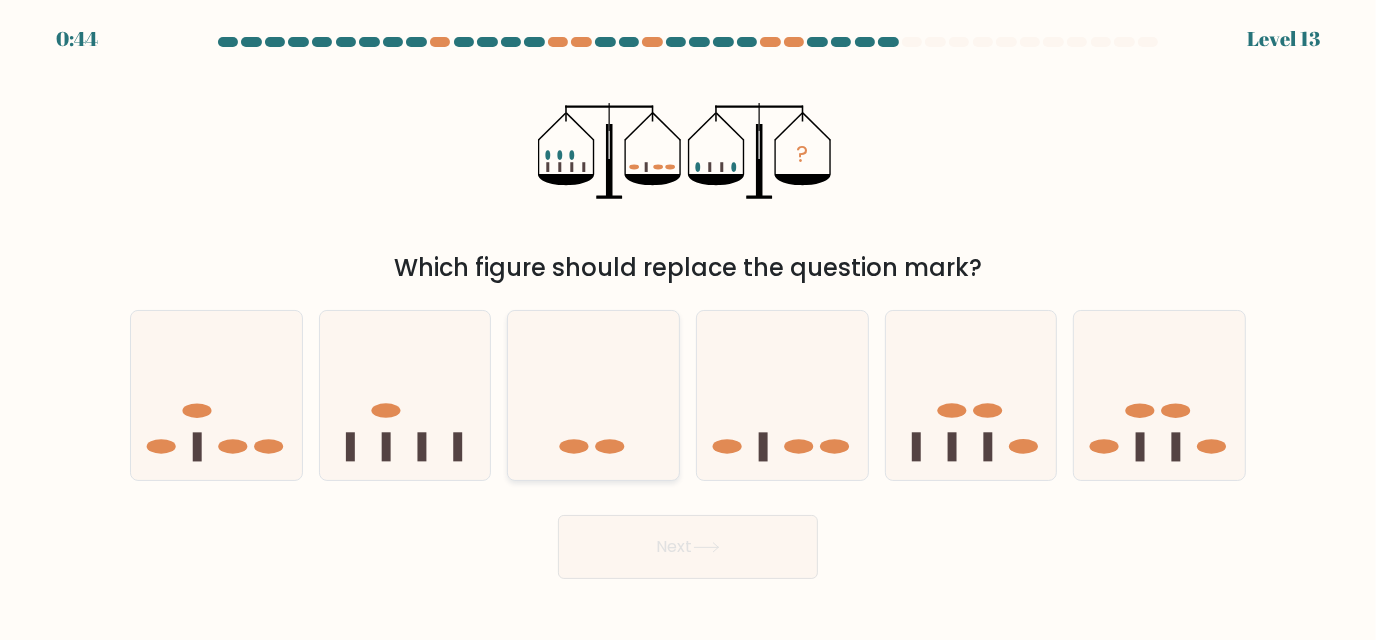 click at bounding box center [593, 395] 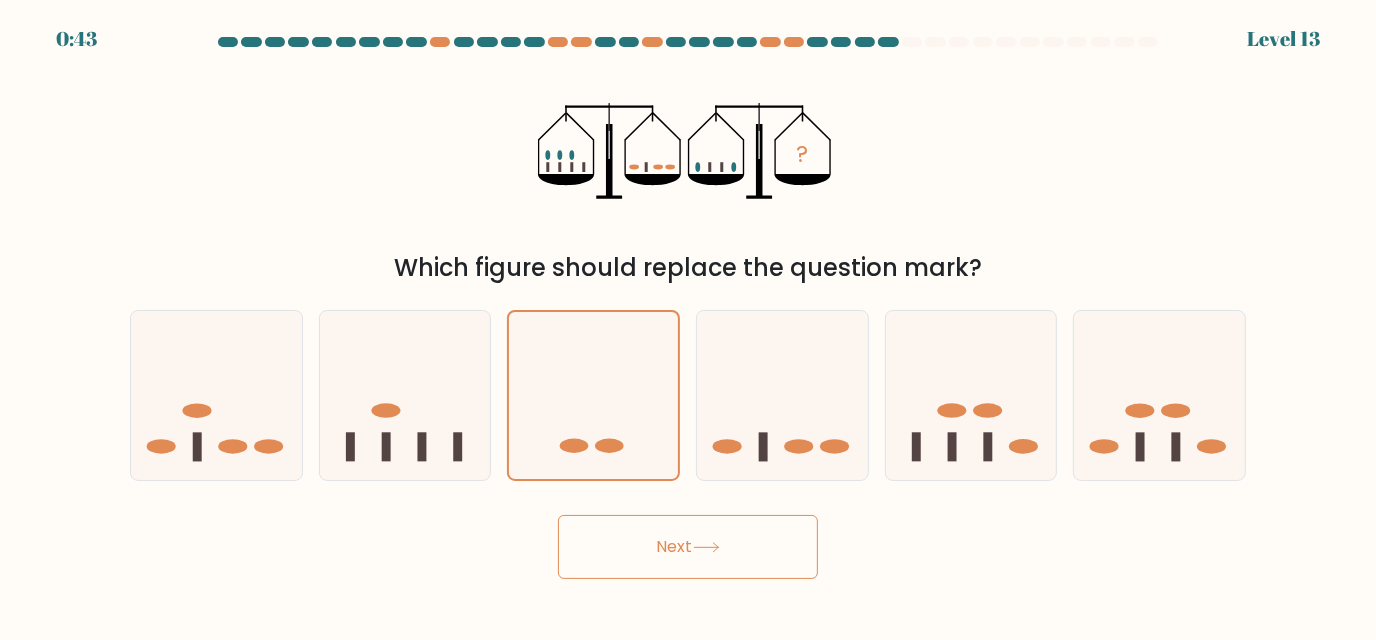 click on "Next" at bounding box center [688, 547] 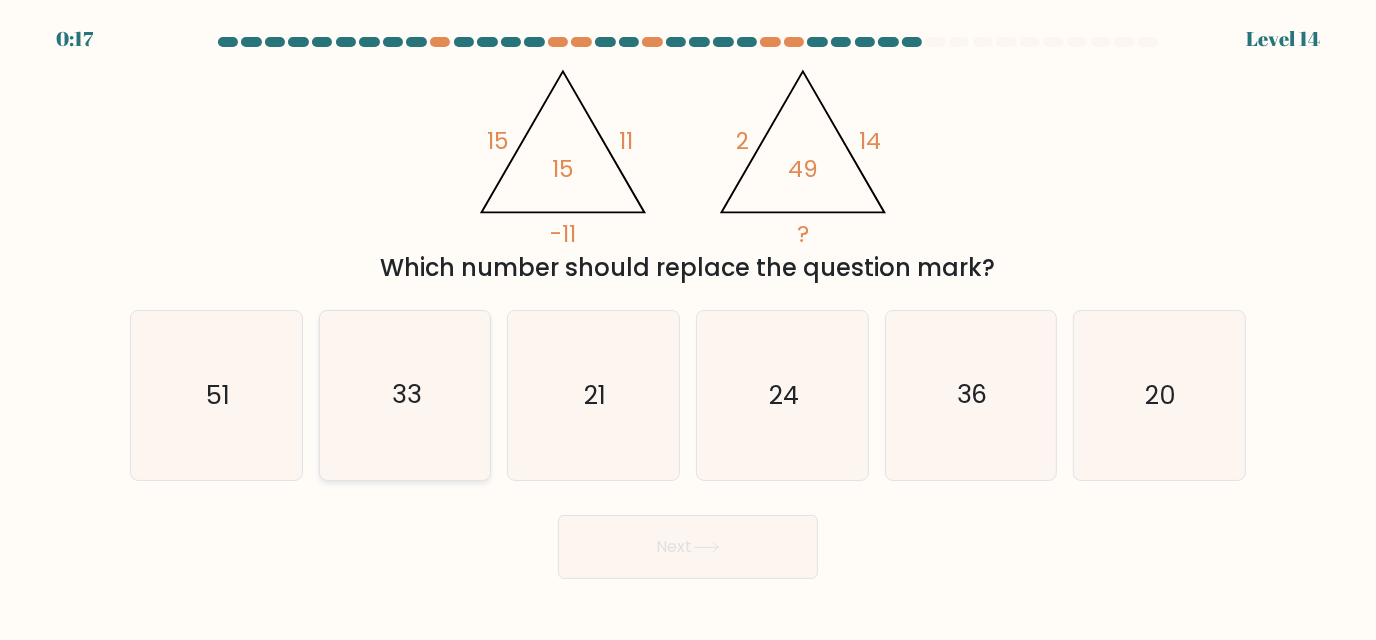 drag, startPoint x: 449, startPoint y: 384, endPoint x: 422, endPoint y: 390, distance: 27.658634 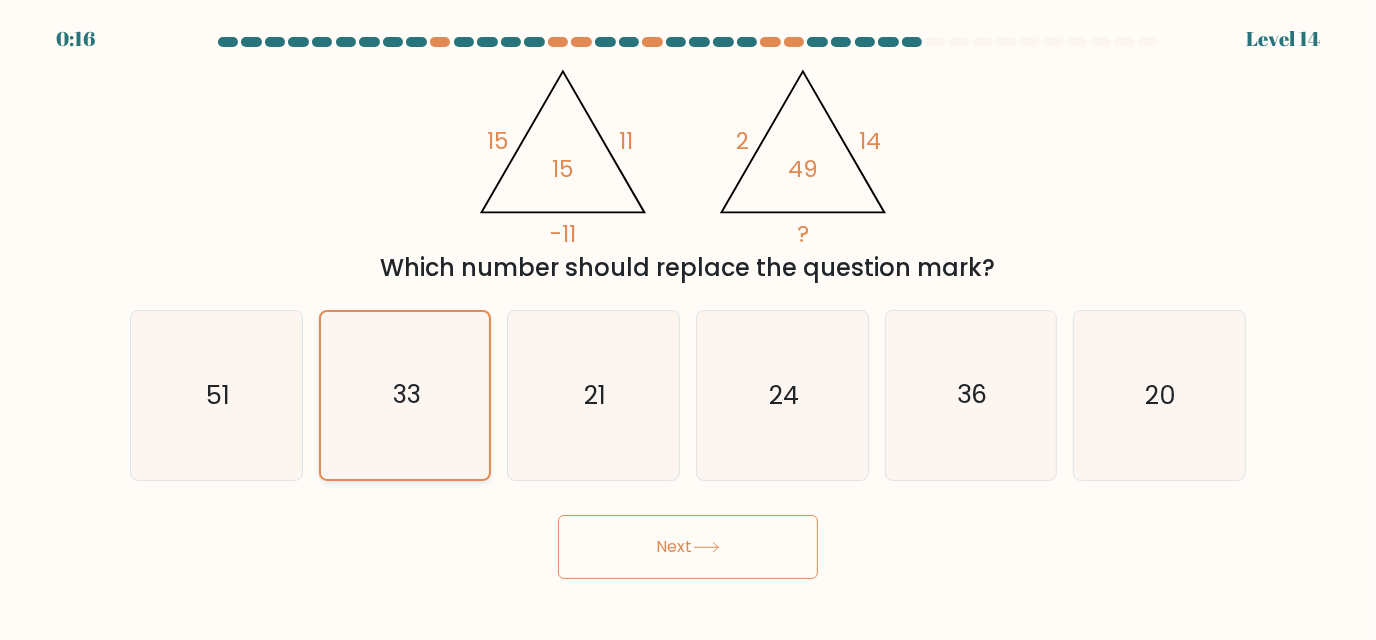 click on "33" at bounding box center (405, 395) 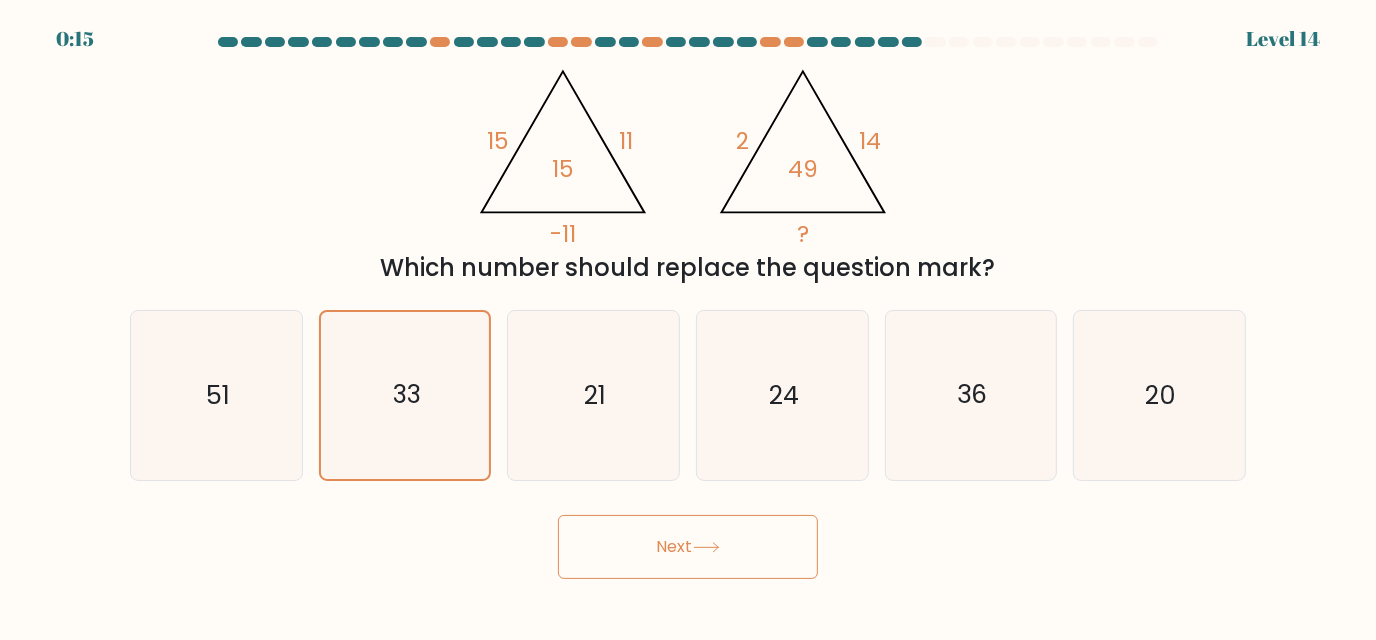 click on "Next" at bounding box center (688, 547) 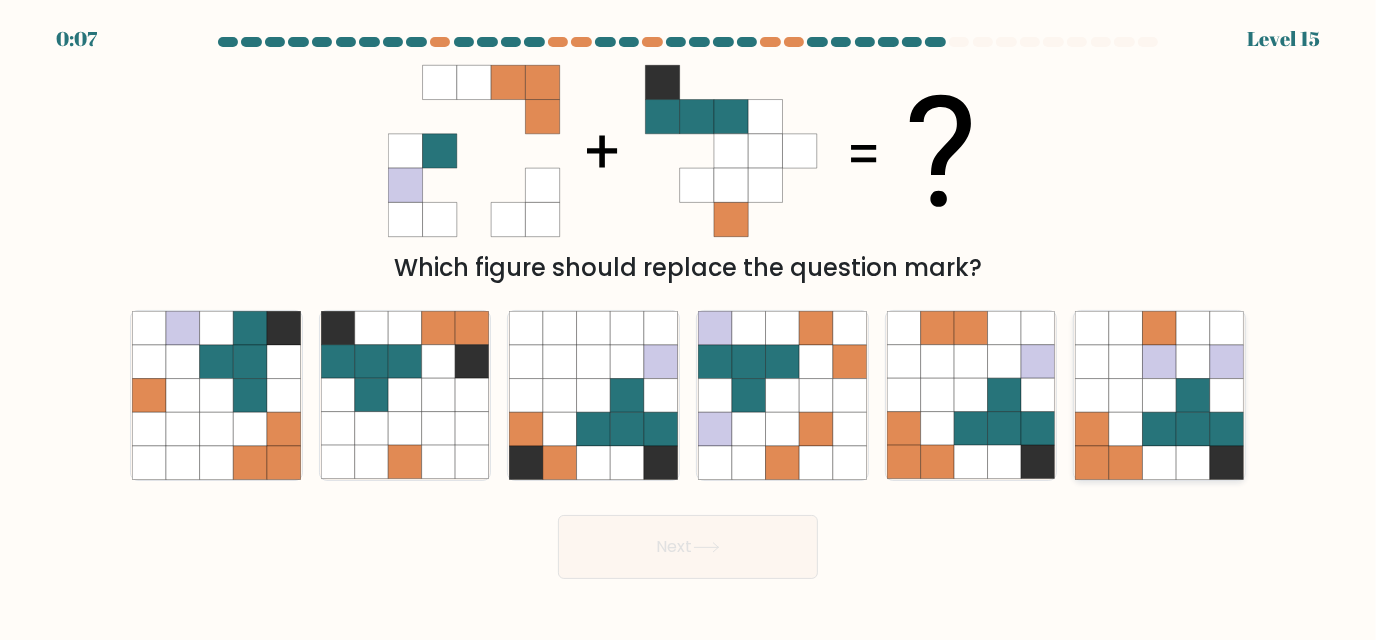 click at bounding box center [1126, 396] 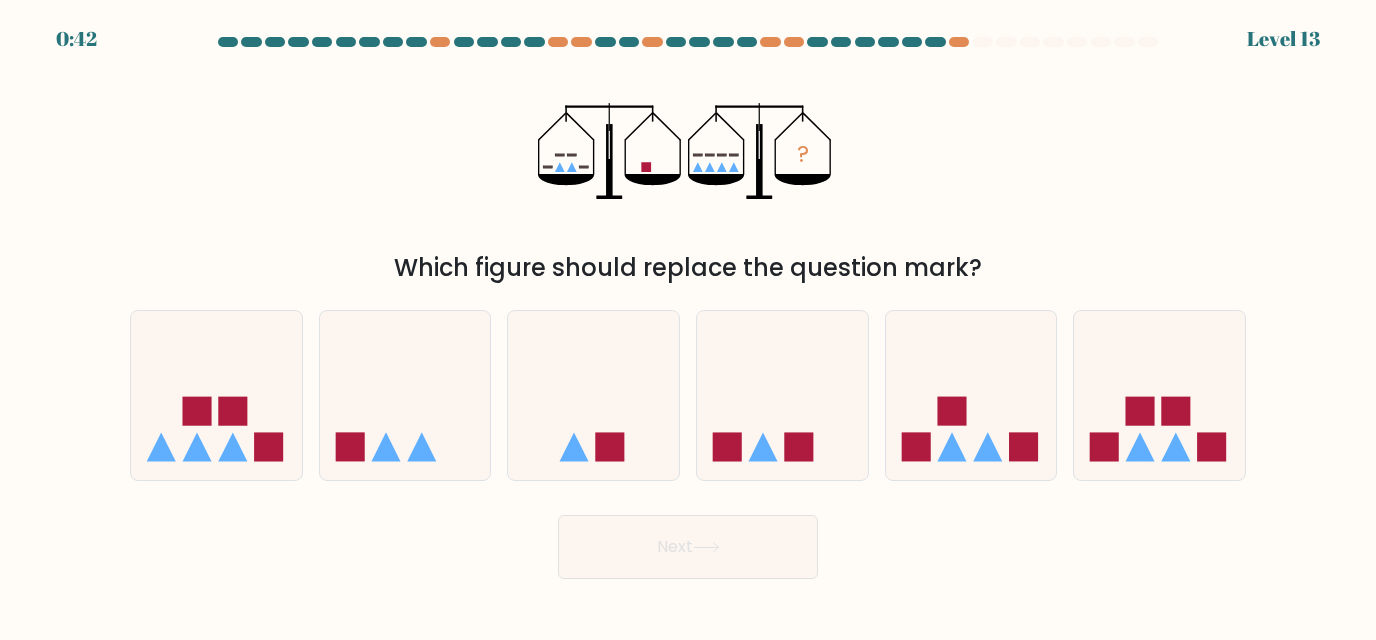 scroll, scrollTop: 0, scrollLeft: 0, axis: both 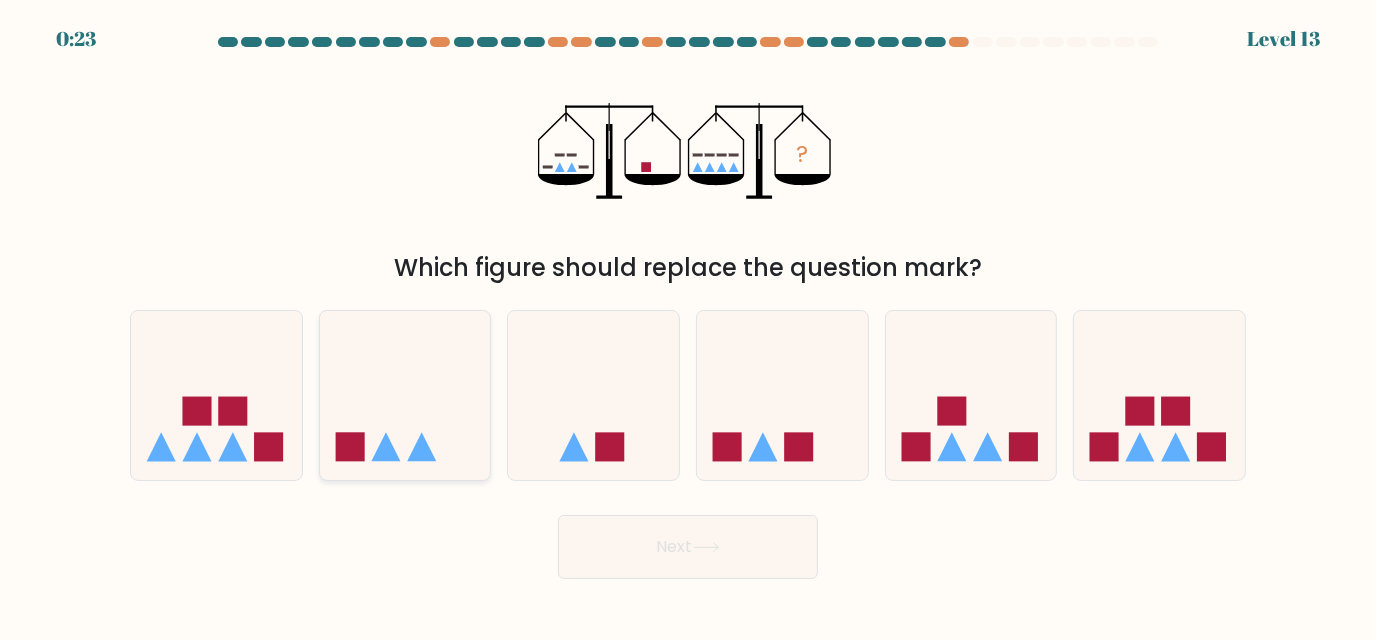click at bounding box center (385, 447) 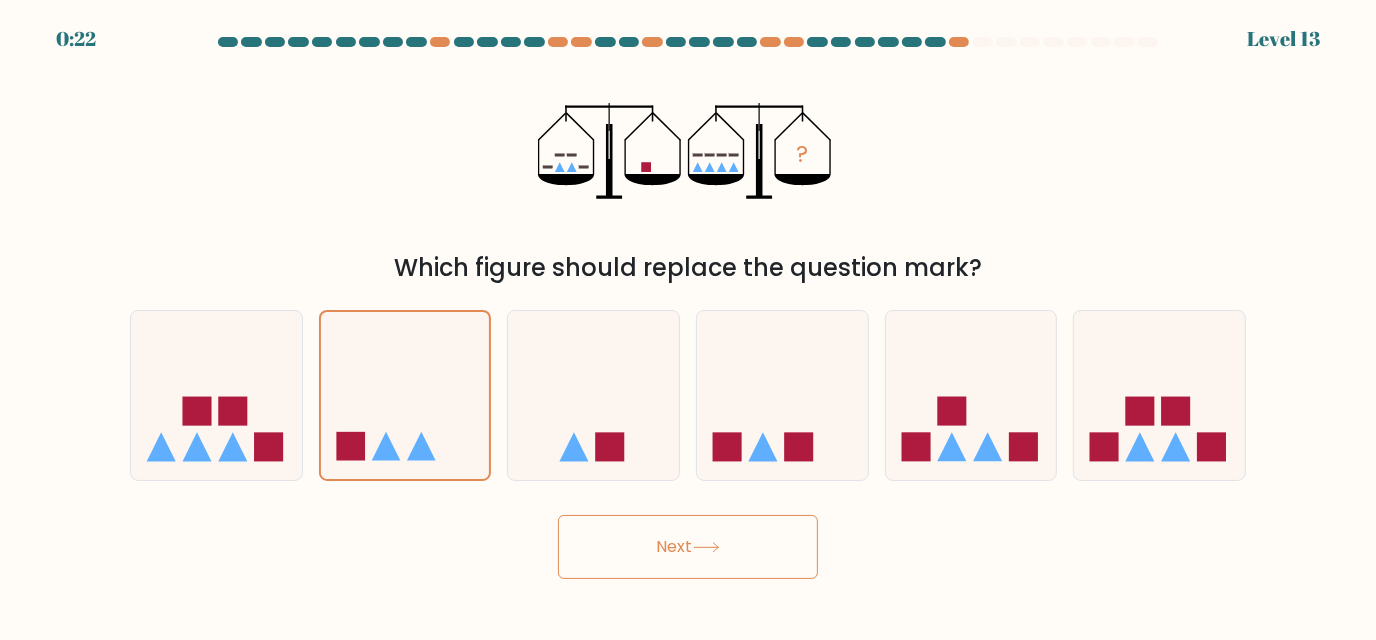 click on "Next" at bounding box center [688, 547] 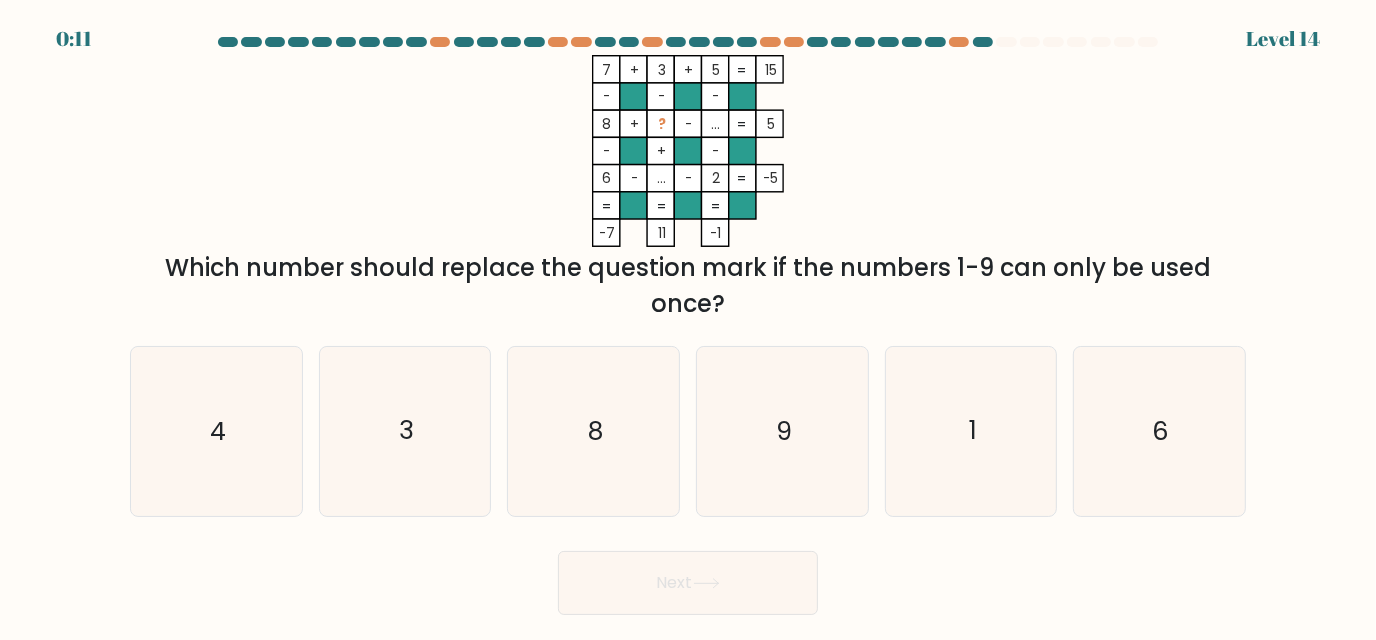 click on "a.
4" at bounding box center [216, 431] 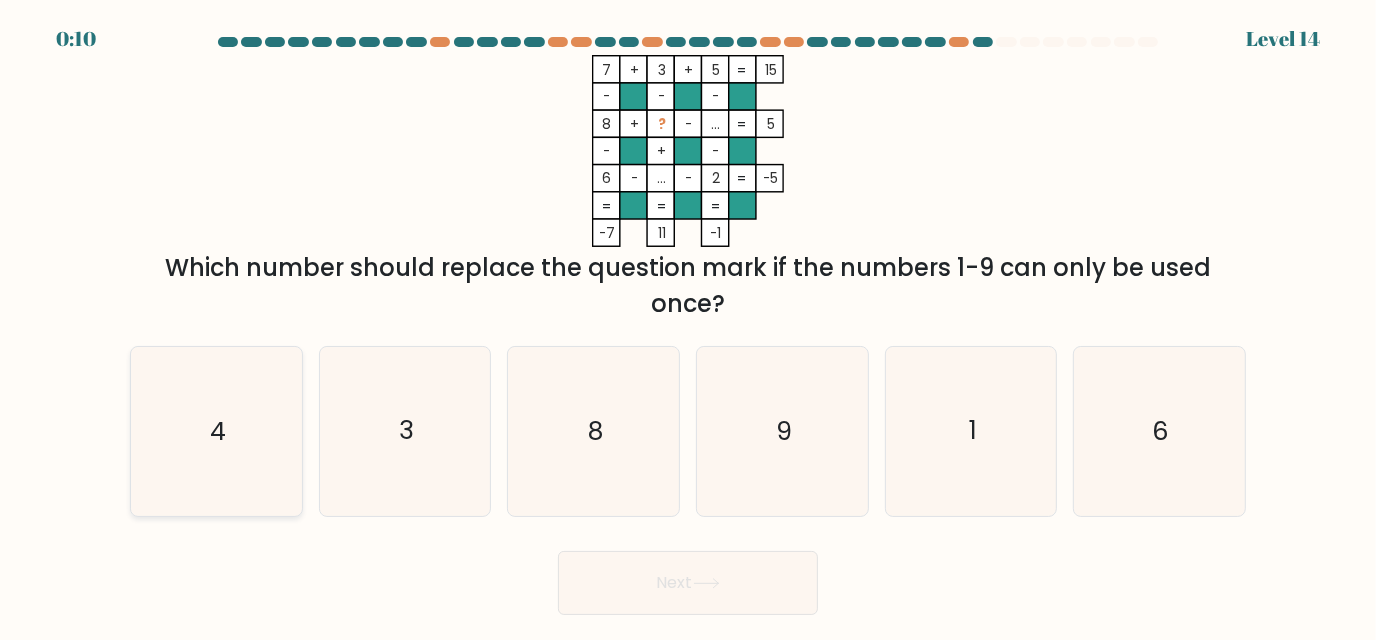 click on "4" at bounding box center [216, 431] 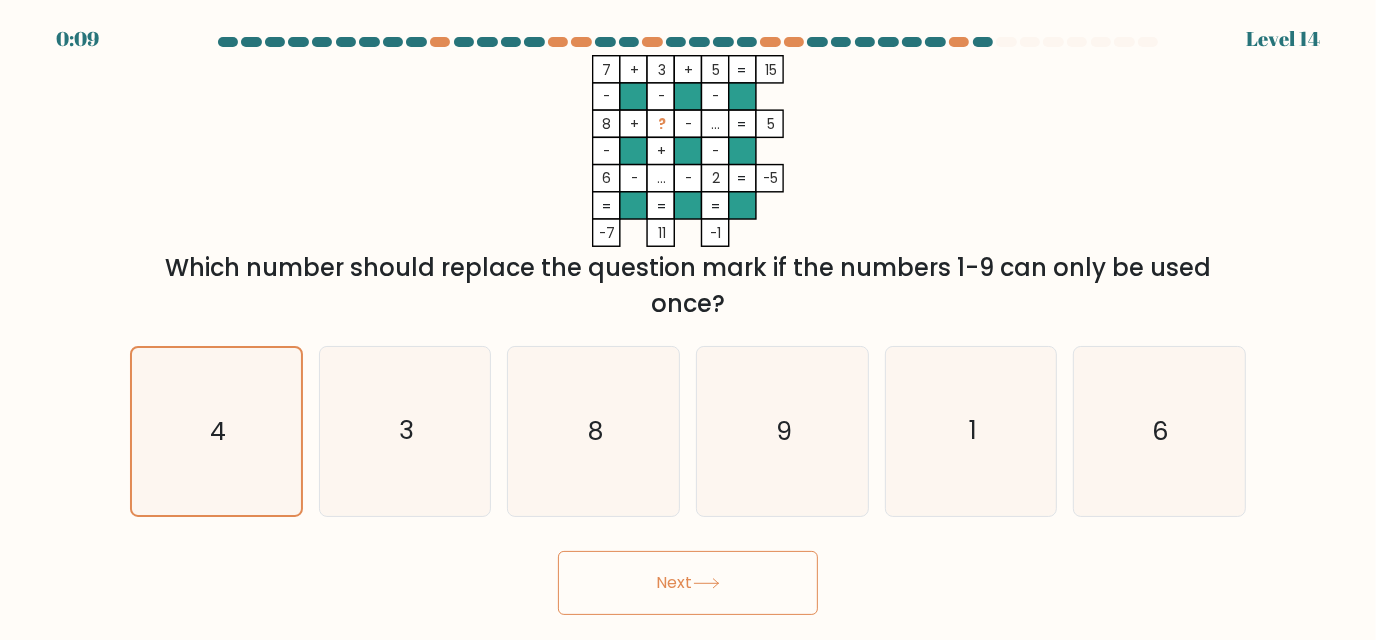 click on "Next" at bounding box center (688, 583) 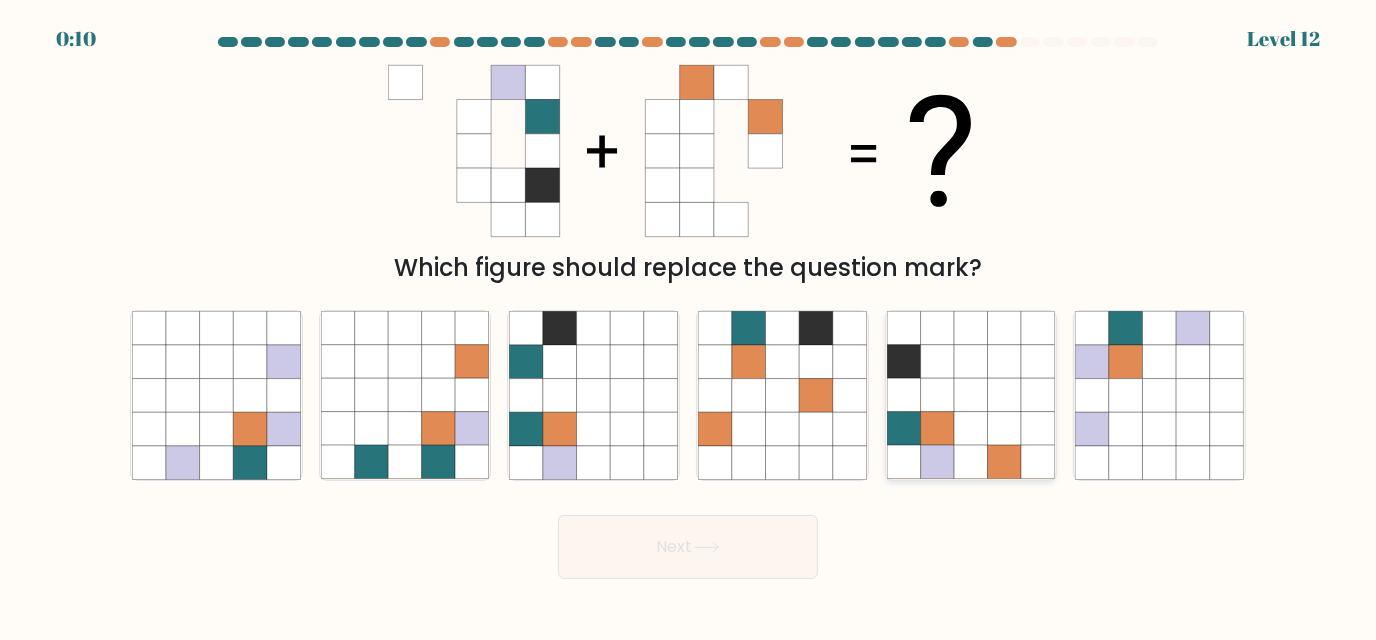 click at bounding box center [1005, 429] 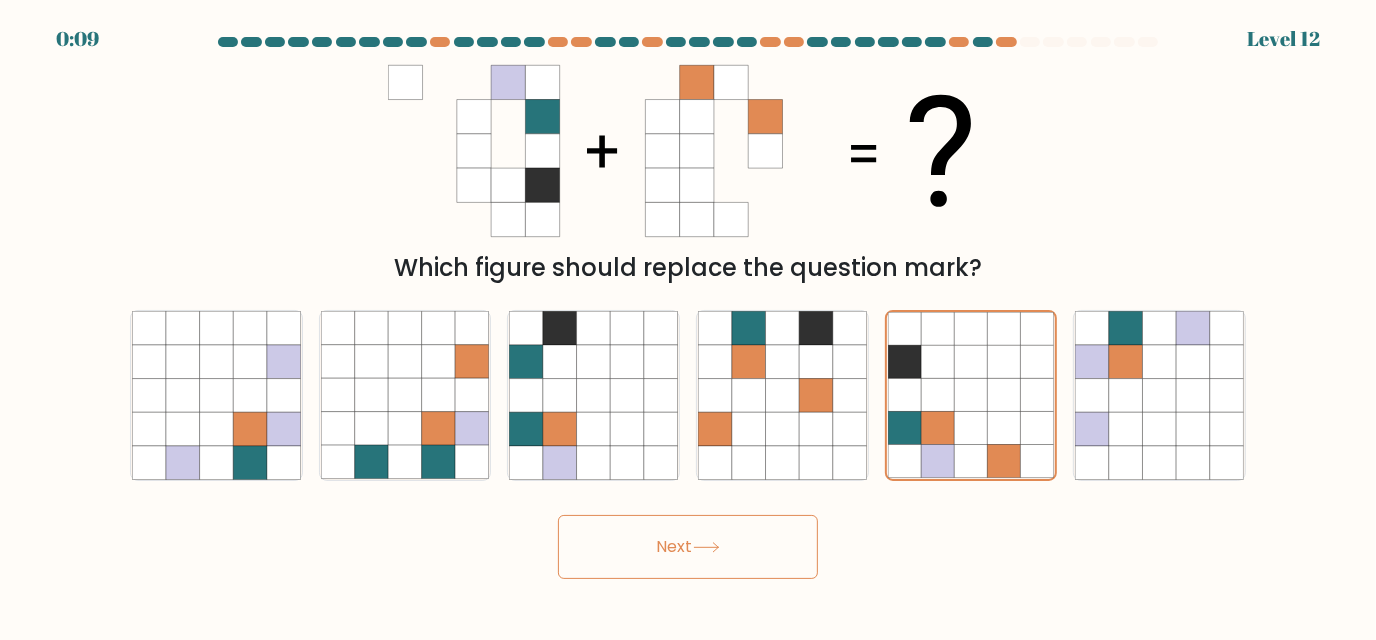 click on "Next" at bounding box center [688, 547] 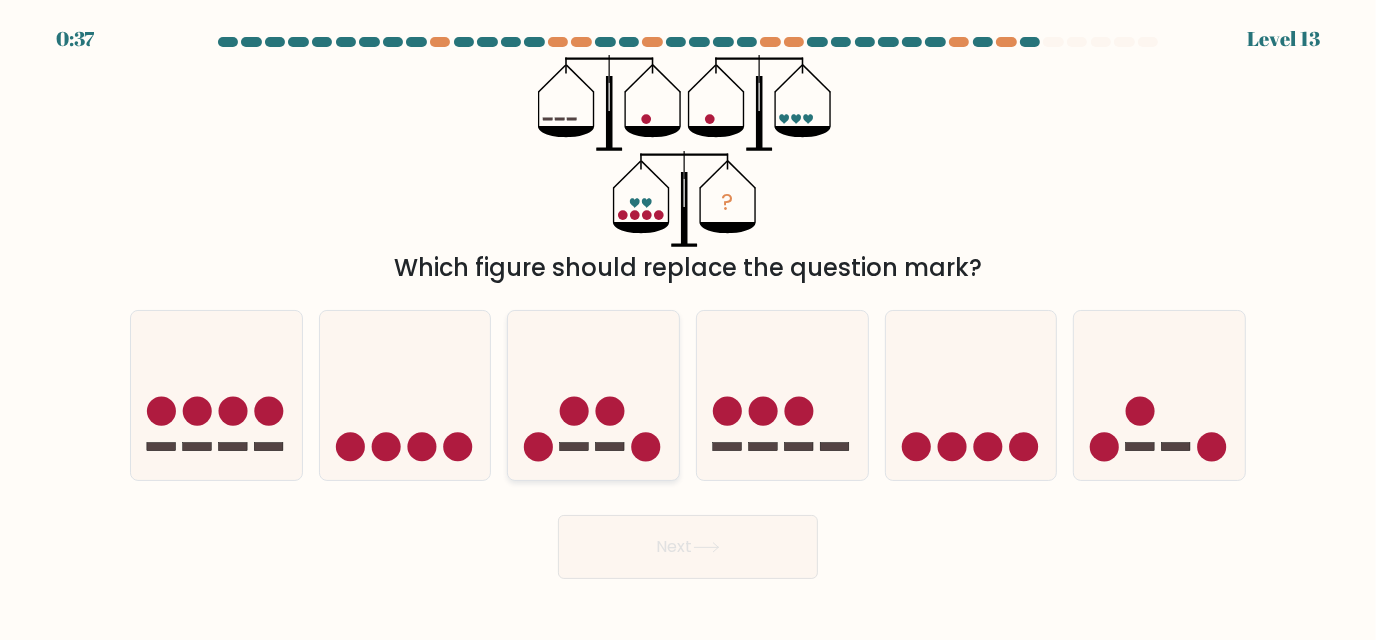 click at bounding box center [593, 395] 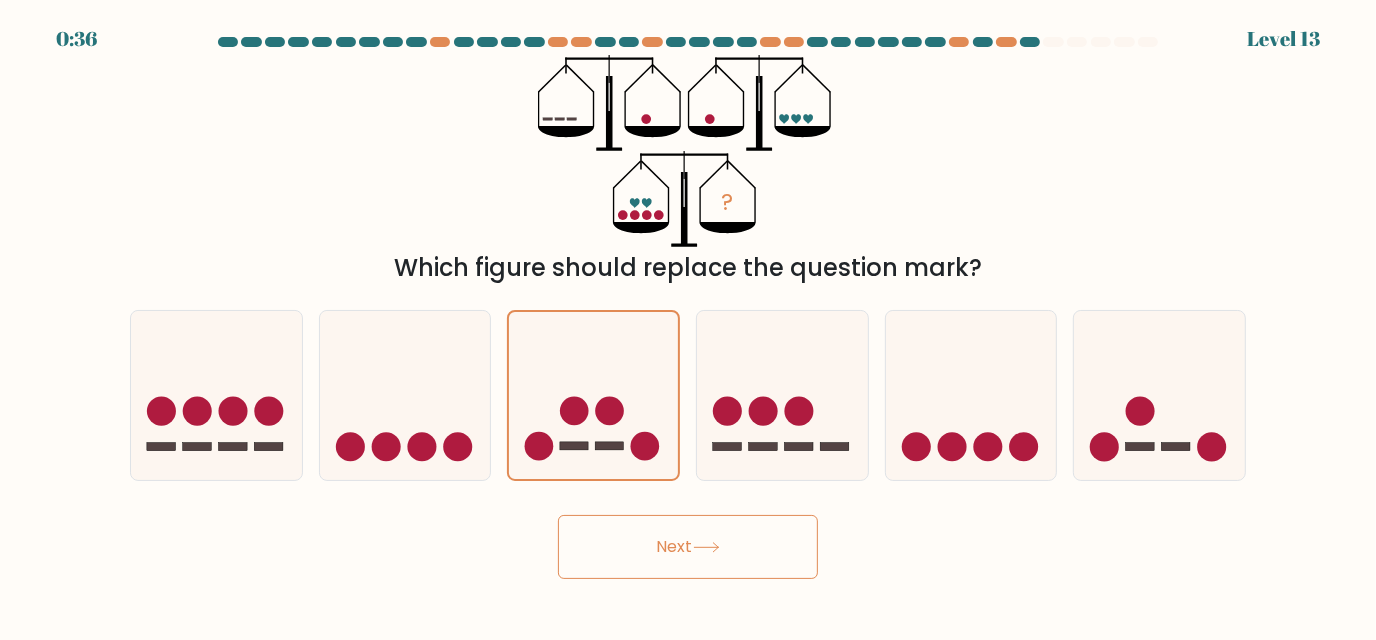 click on "Next" at bounding box center (688, 547) 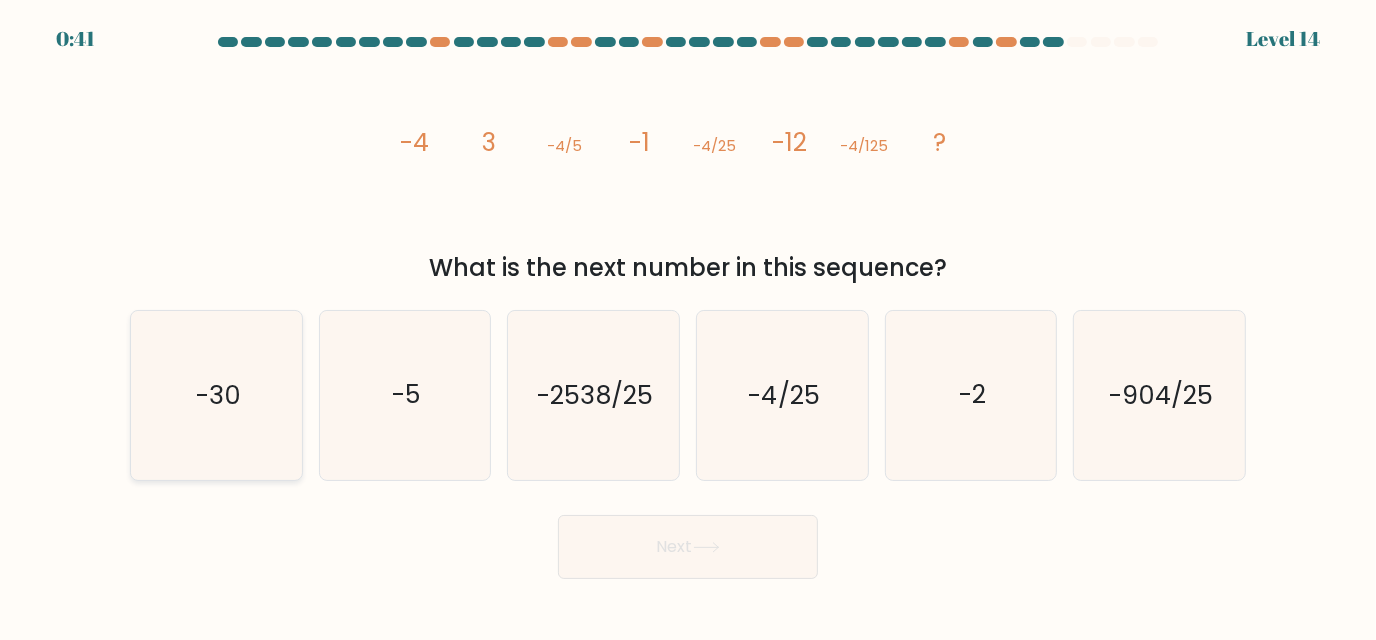 click on "-30" at bounding box center (216, 395) 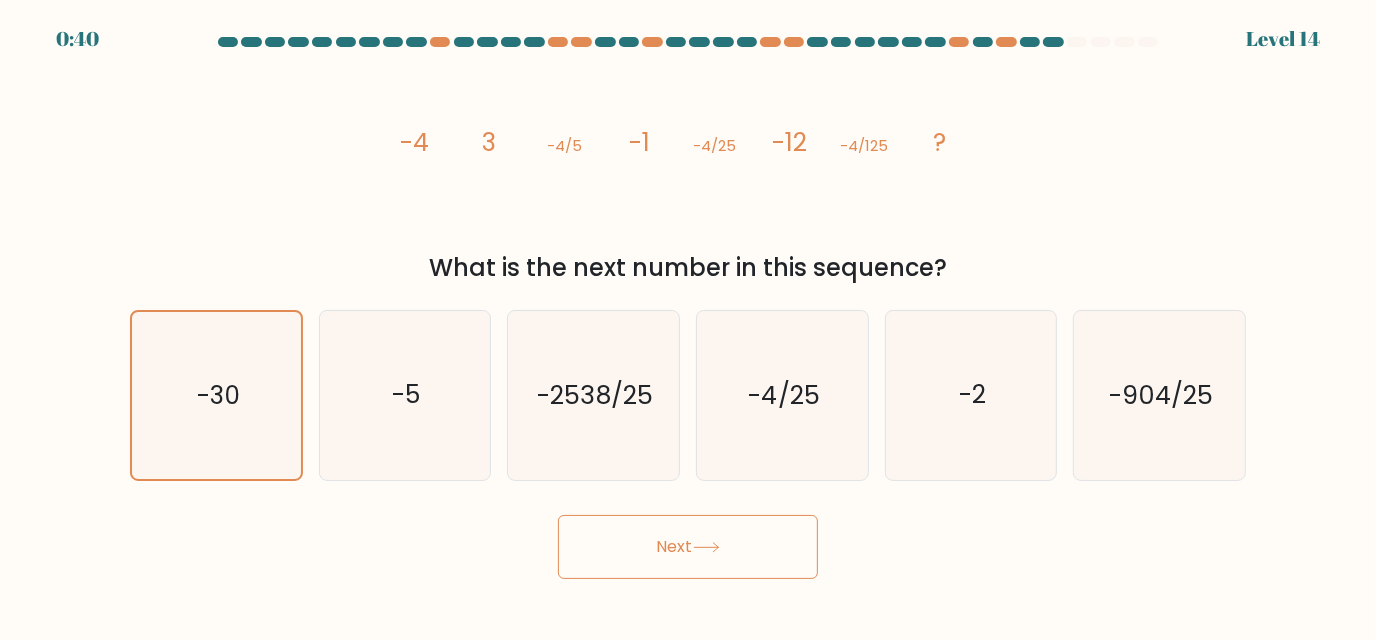 click on "Next" at bounding box center (688, 547) 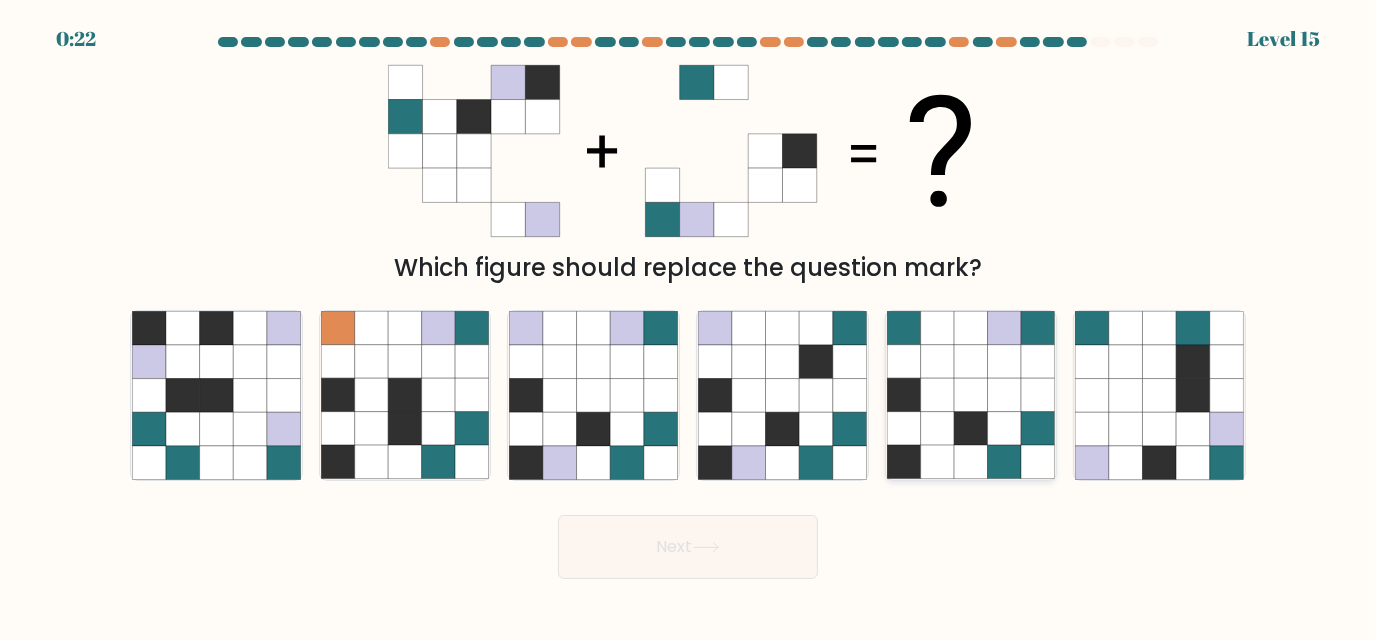 click at bounding box center [1005, 429] 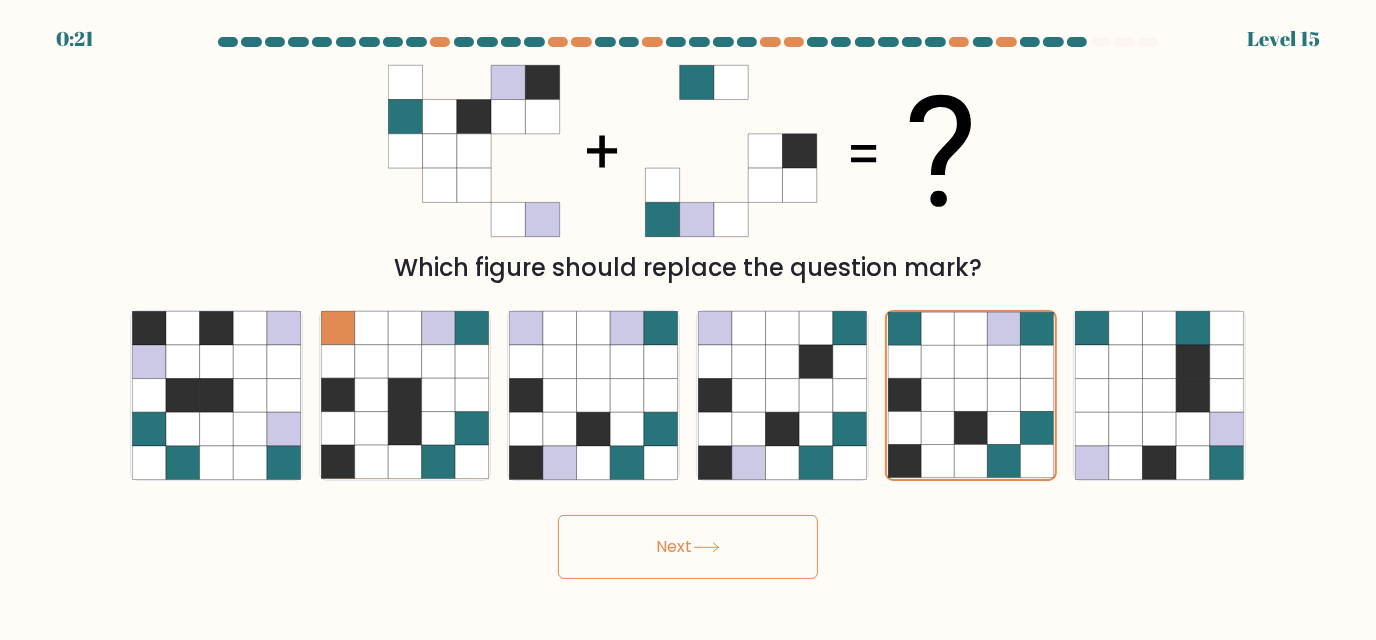 click on "Next" at bounding box center (688, 547) 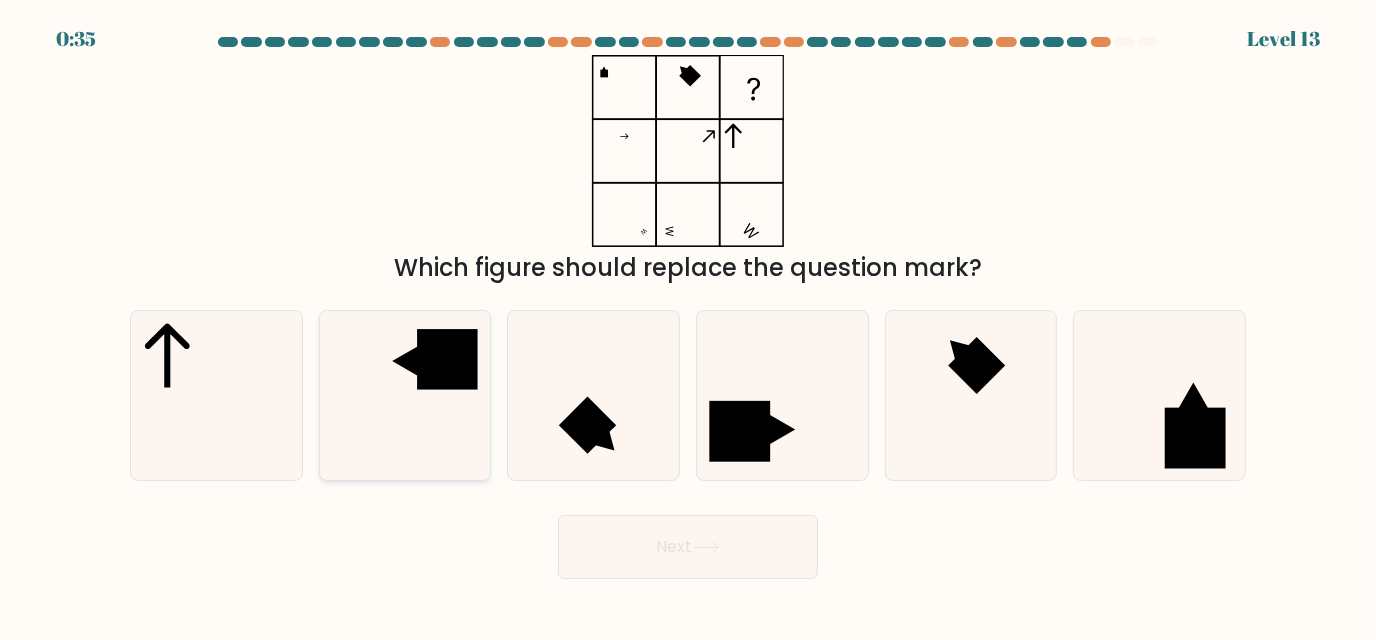 click at bounding box center [405, 395] 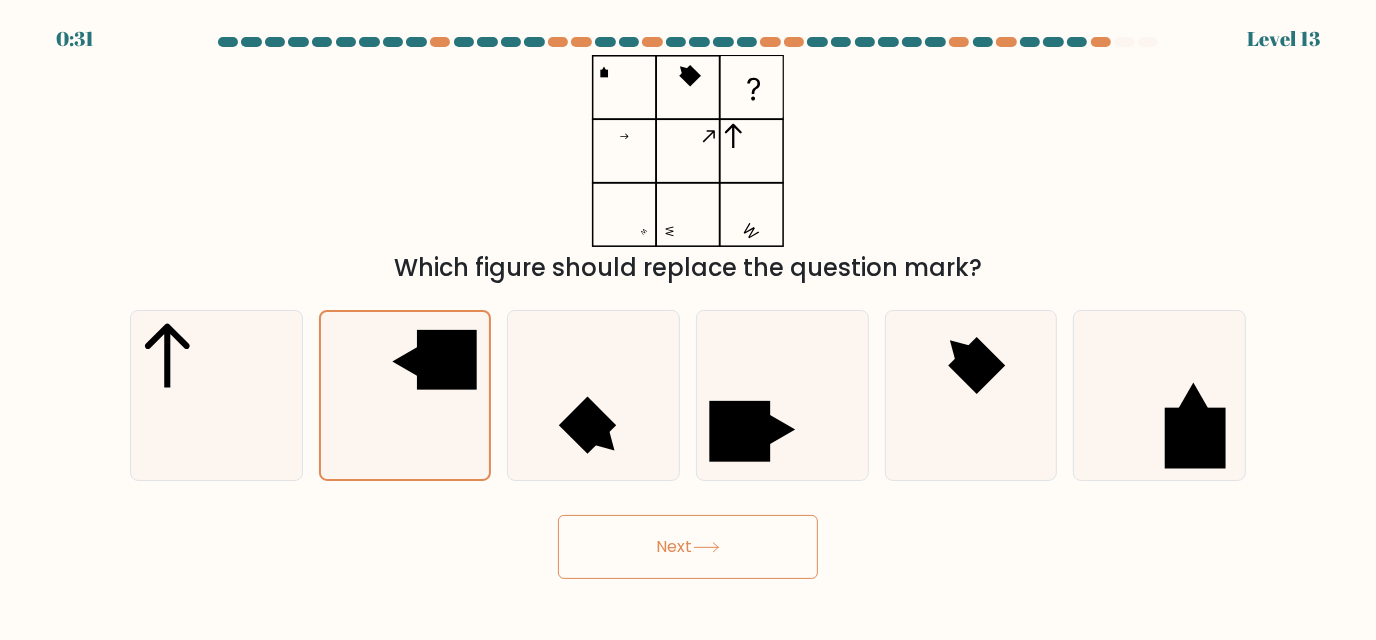 click on "Next" at bounding box center [688, 547] 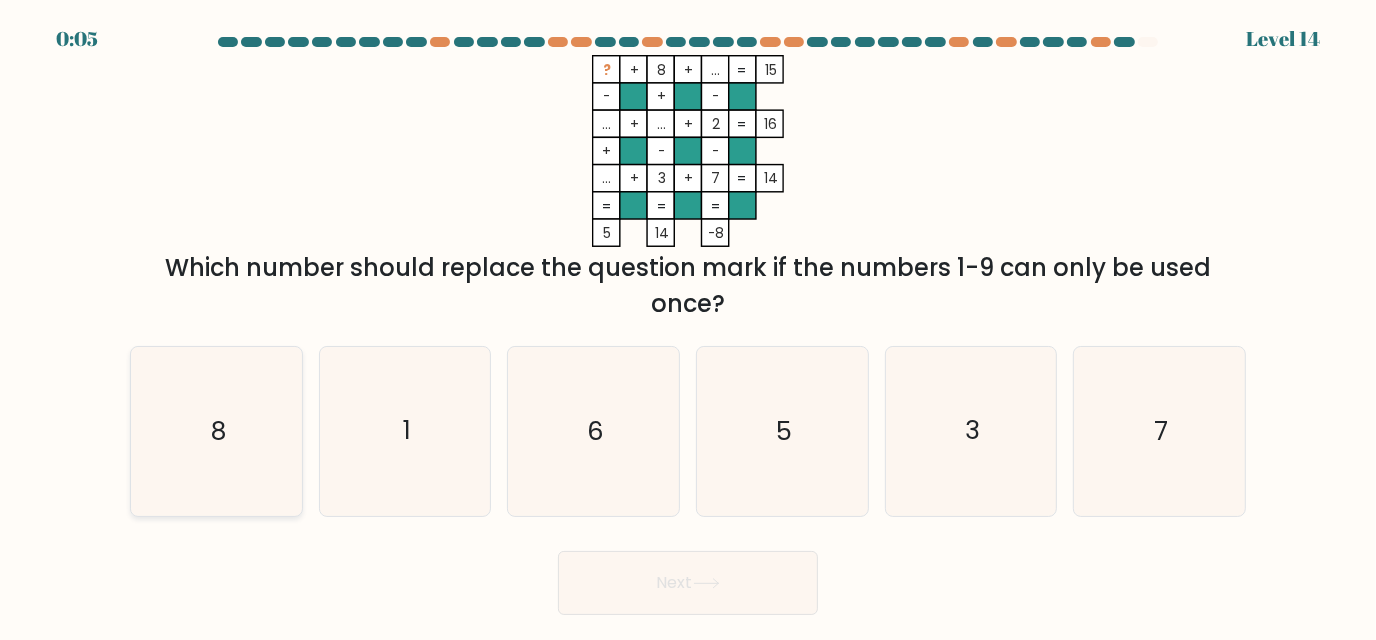 click on "8" at bounding box center (216, 431) 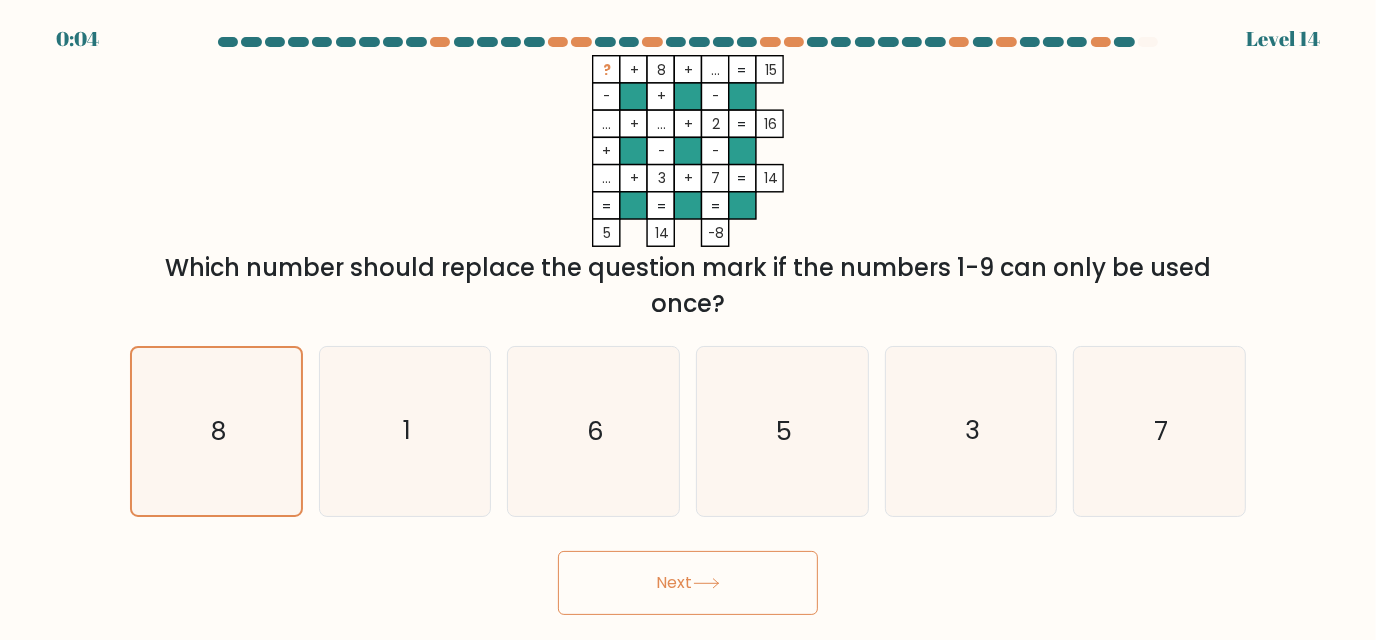 click on "Next" at bounding box center (688, 583) 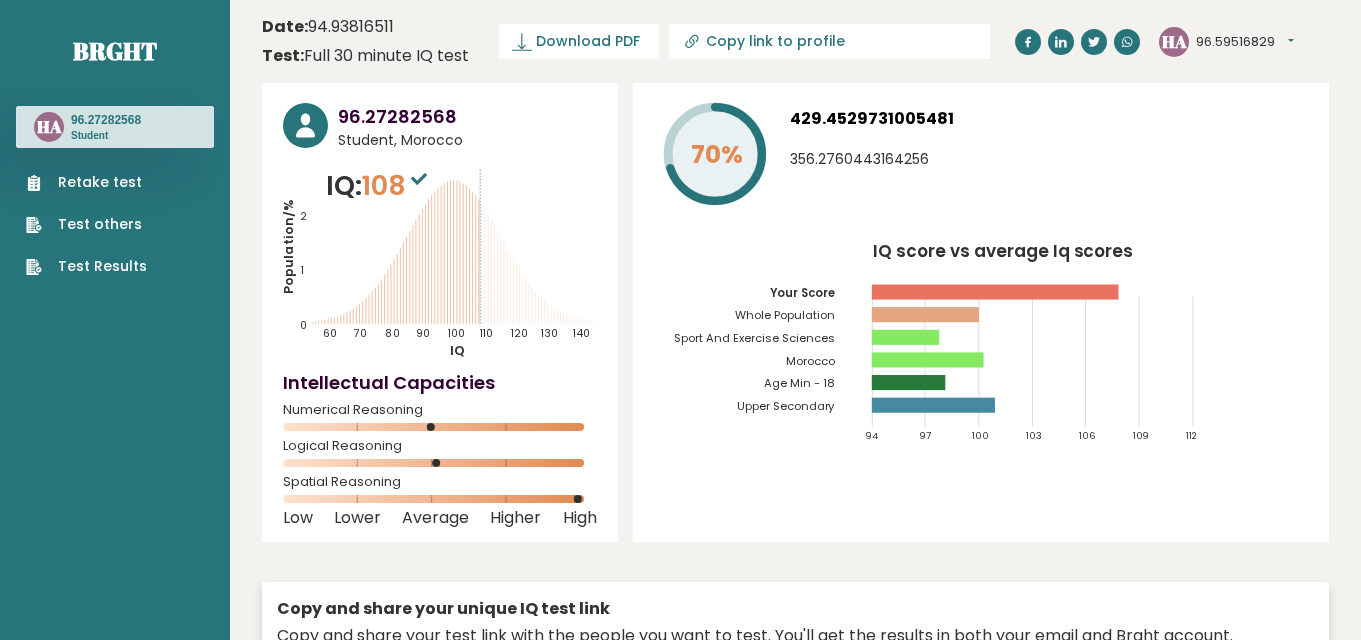 scroll, scrollTop: 0, scrollLeft: 0, axis: both 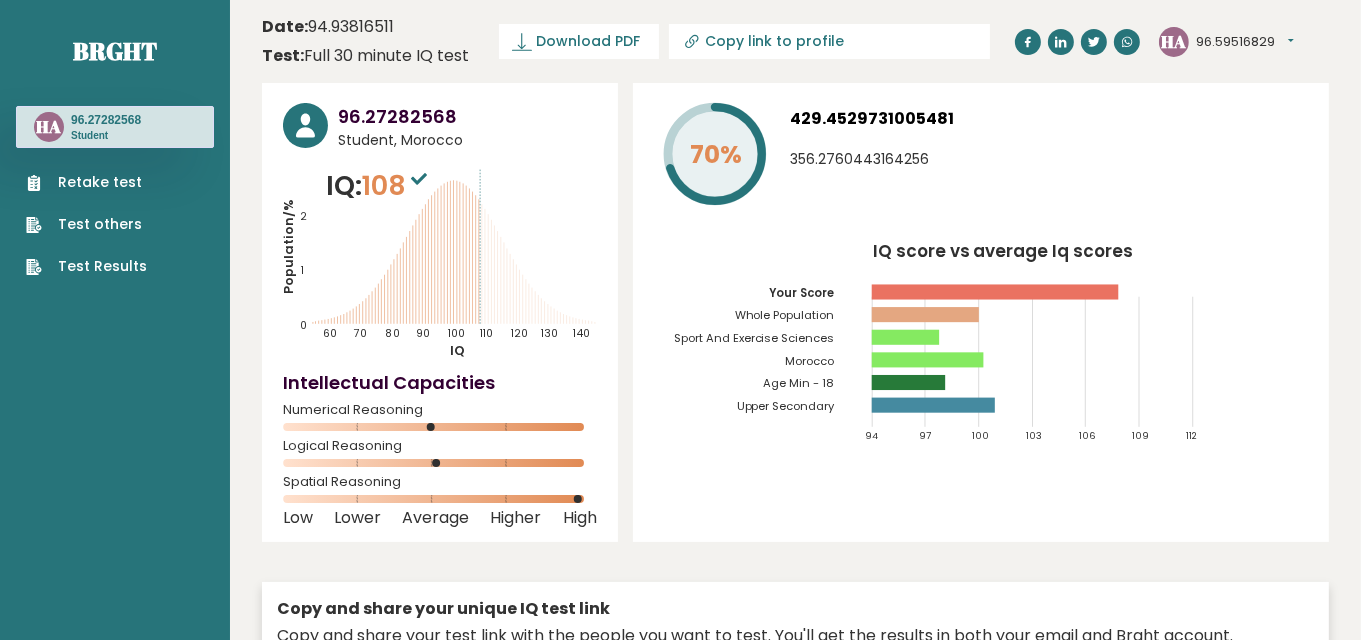 drag, startPoint x: 790, startPoint y: 122, endPoint x: 1006, endPoint y: 141, distance: 216.83405 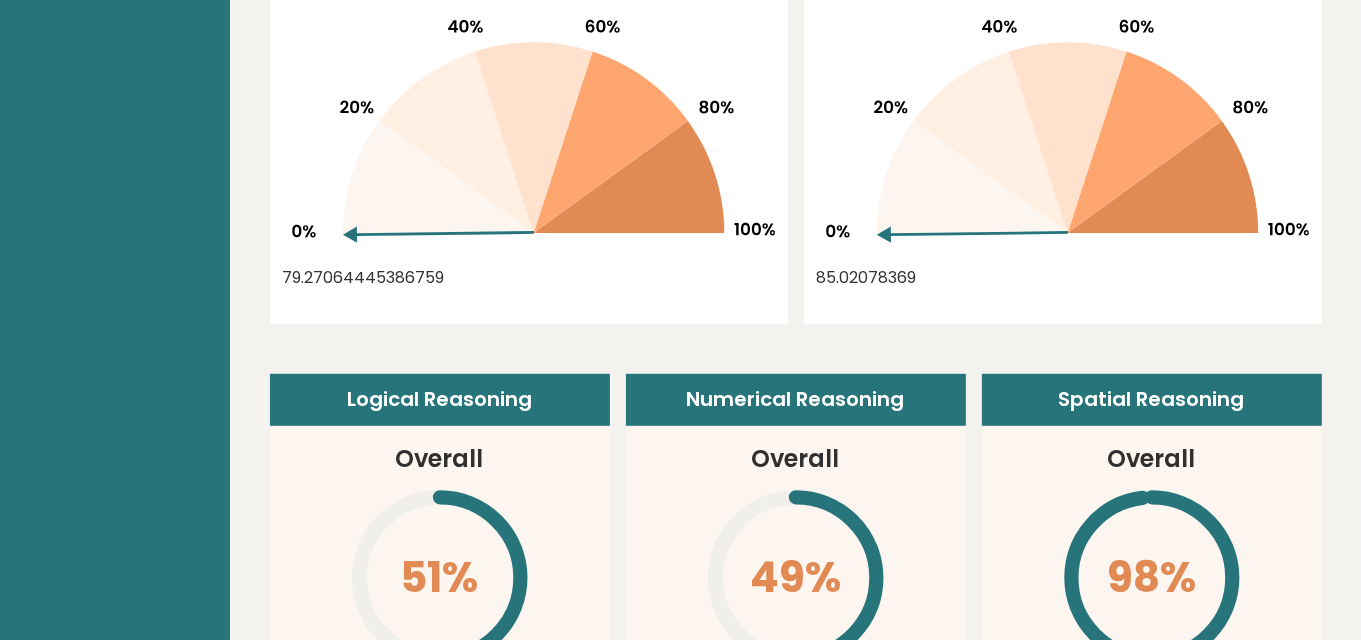 scroll, scrollTop: 970, scrollLeft: 0, axis: vertical 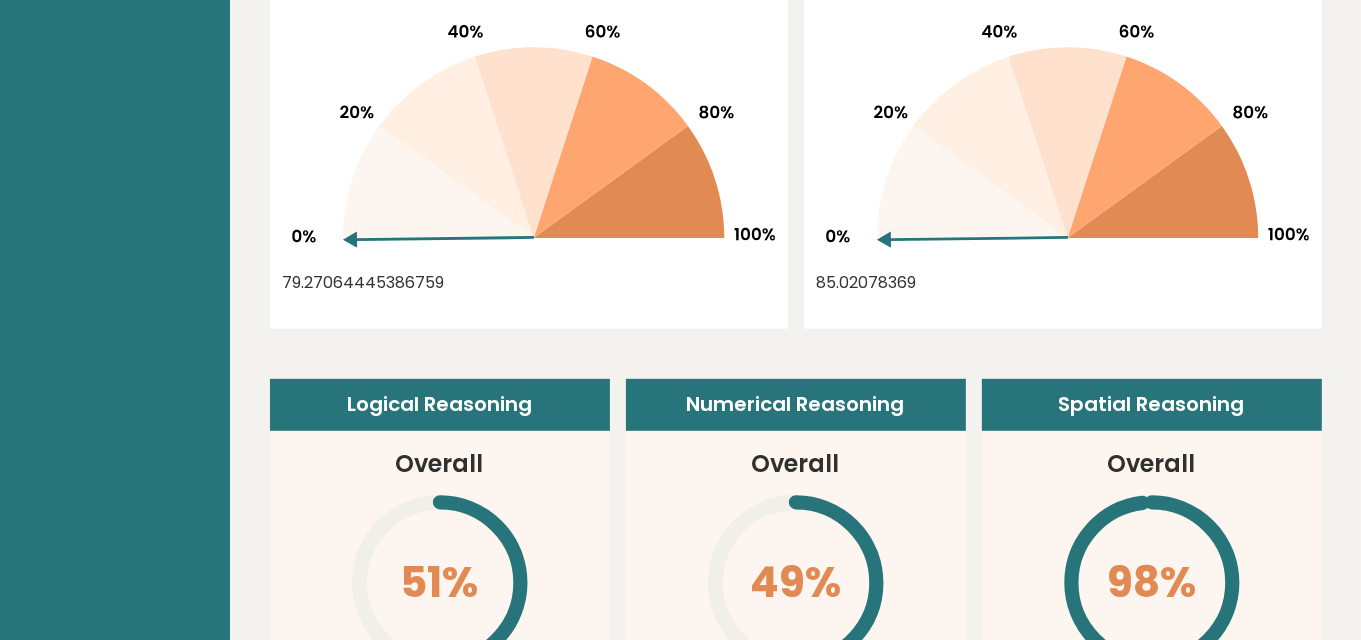 click on "85.02078369" at bounding box center (529, 283) 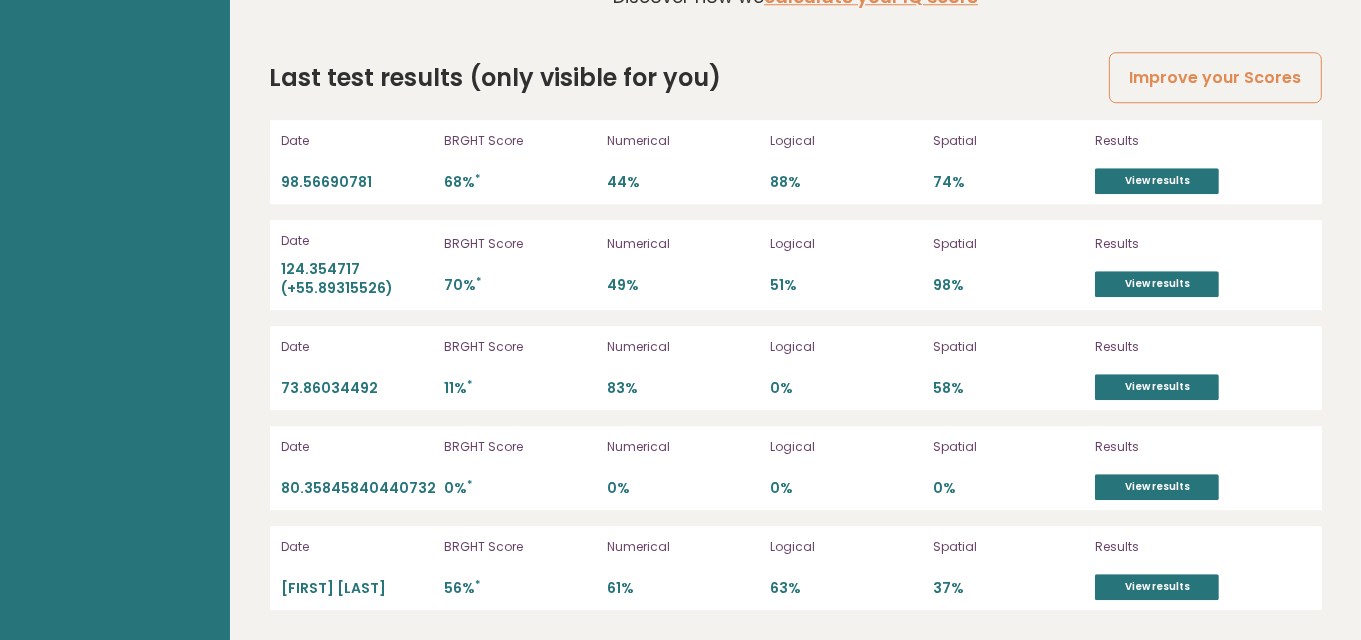 scroll, scrollTop: 5575, scrollLeft: 0, axis: vertical 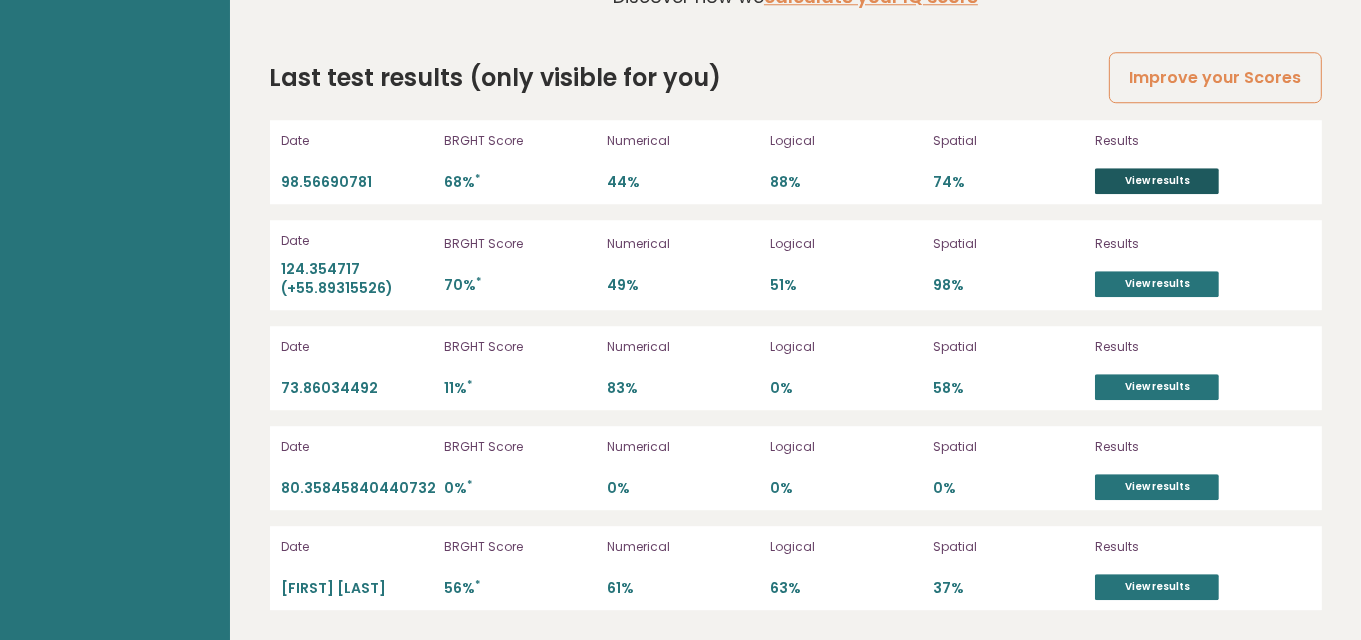 click on "View results" at bounding box center [1157, 181] 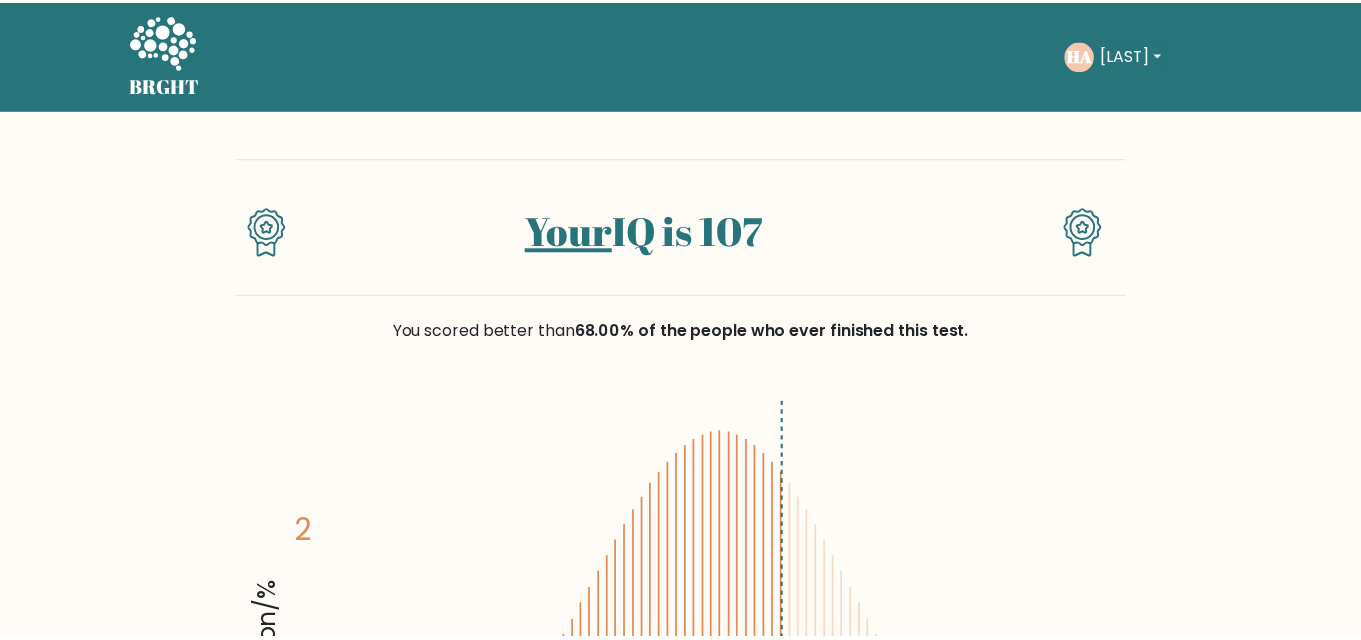 scroll, scrollTop: 60, scrollLeft: 0, axis: vertical 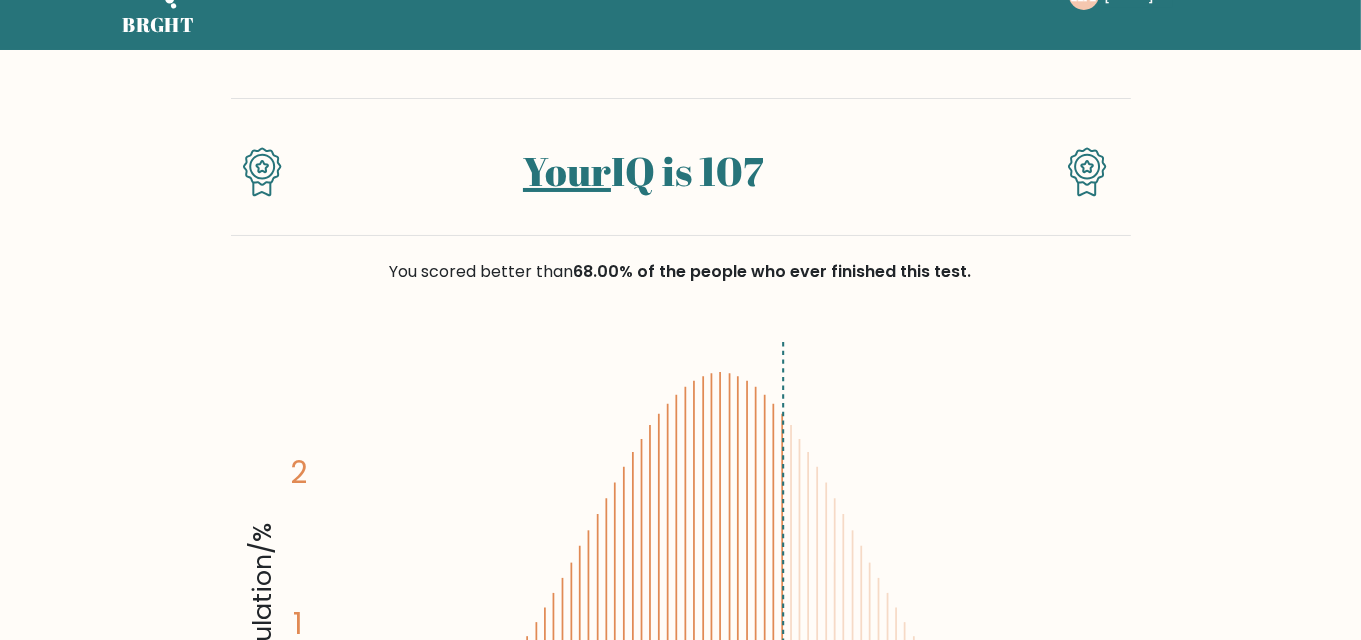drag, startPoint x: 701, startPoint y: 167, endPoint x: 814, endPoint y: 157, distance: 113.44161 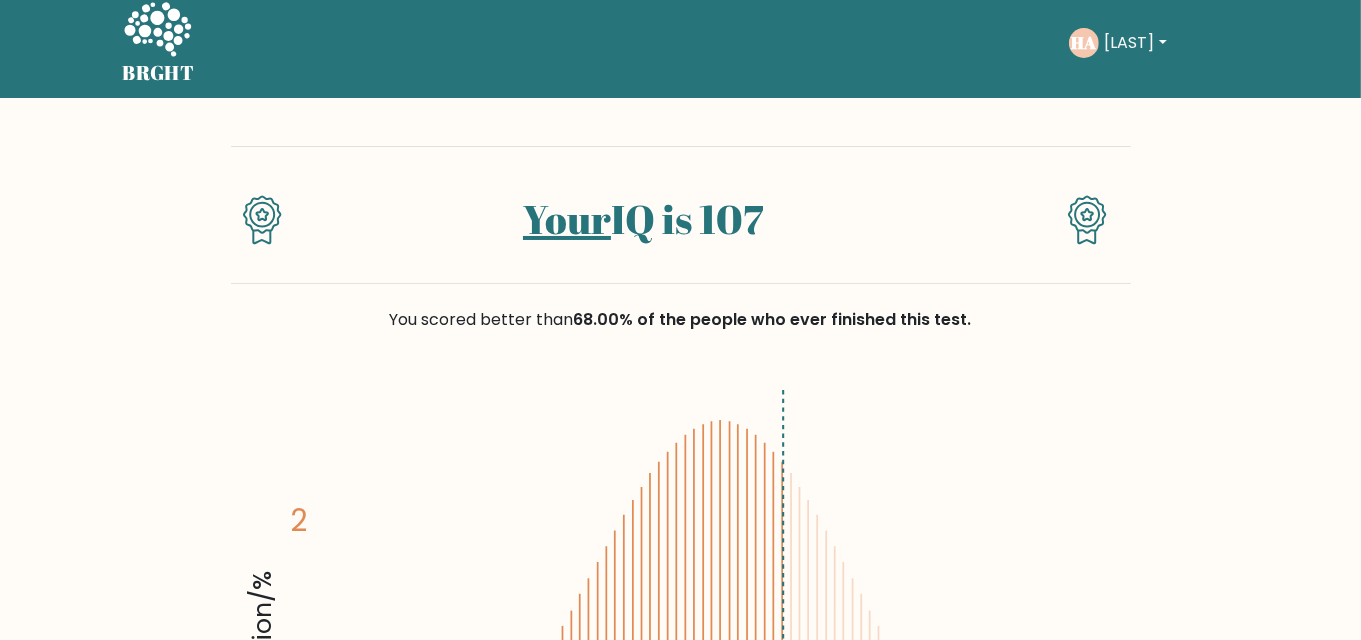 scroll, scrollTop: 0, scrollLeft: 0, axis: both 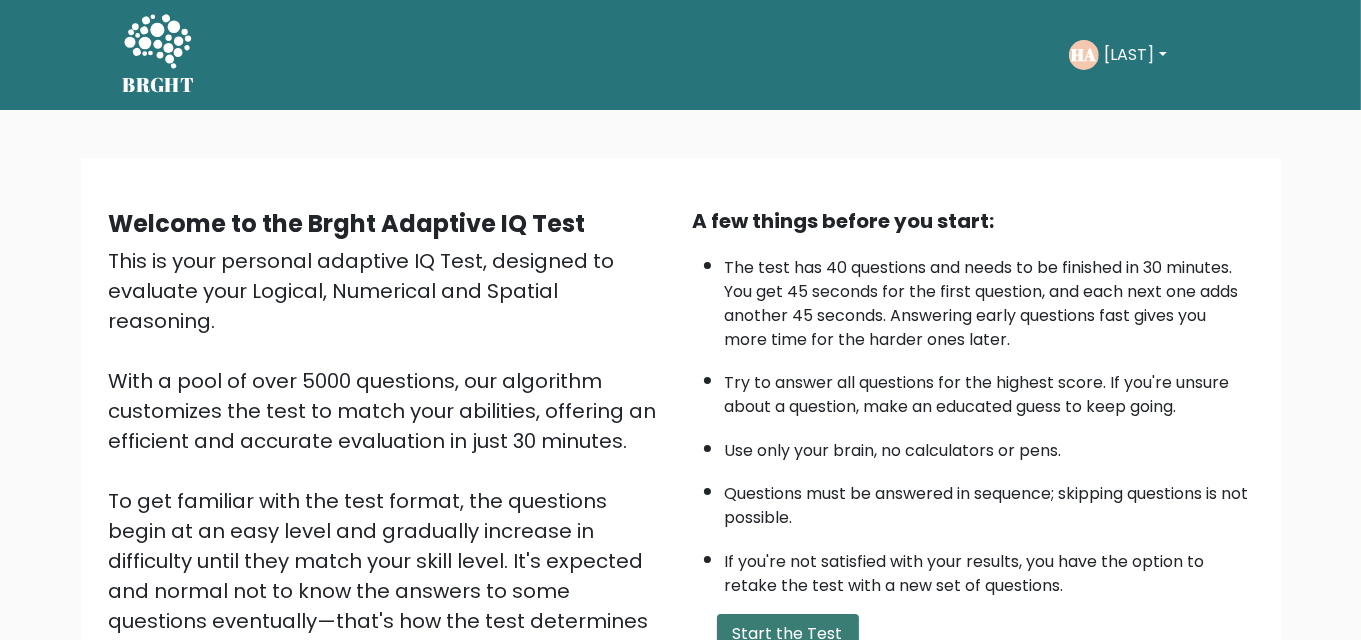 click on "Start the Test" at bounding box center [788, 634] 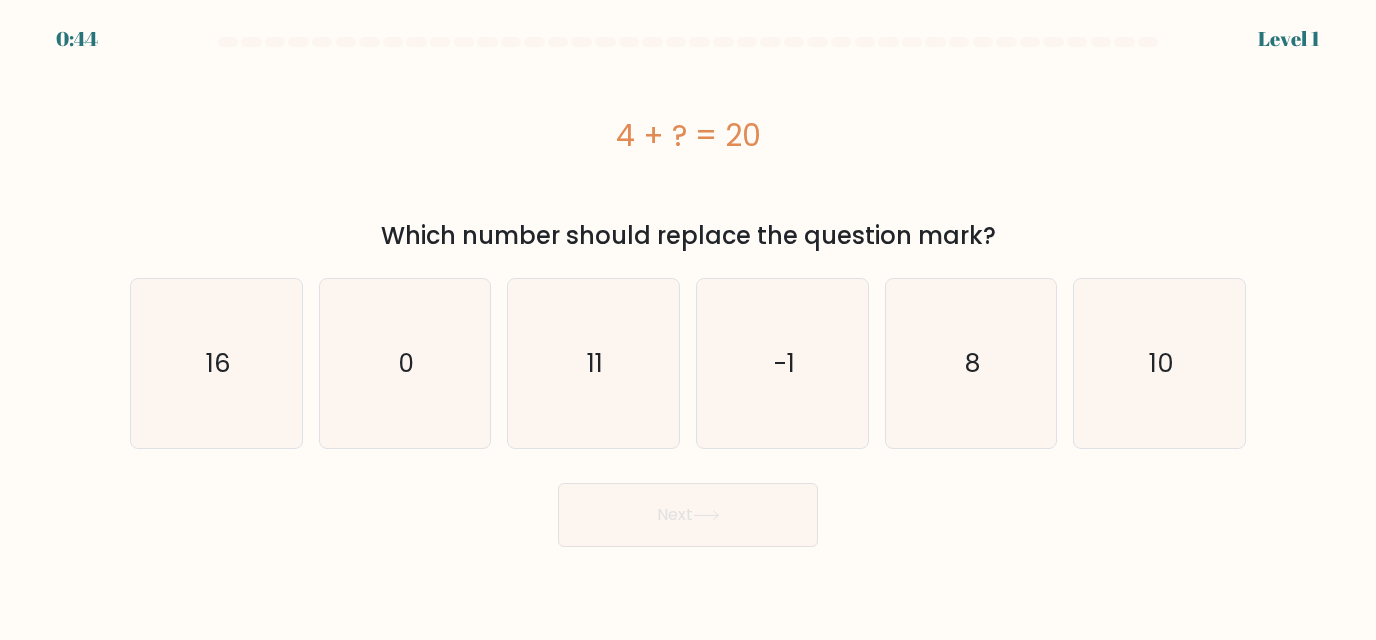 scroll, scrollTop: 0, scrollLeft: 0, axis: both 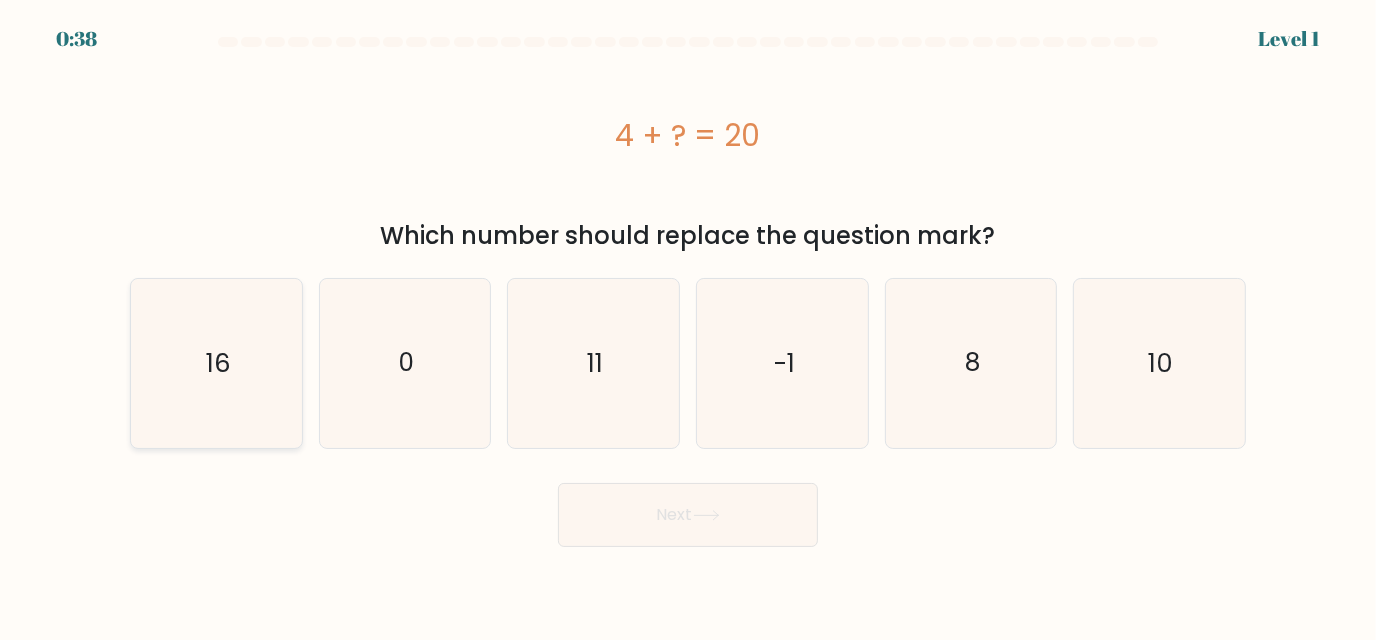 click on "16" at bounding box center (216, 363) 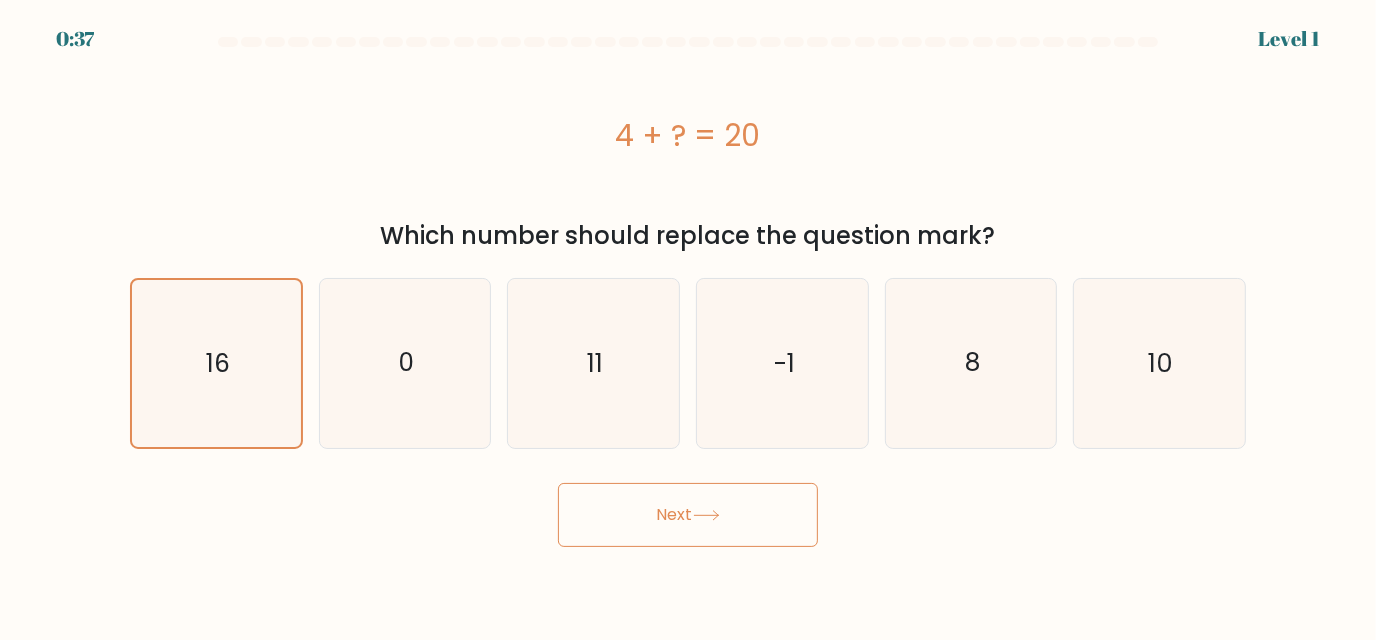 click on "Next" at bounding box center [688, 515] 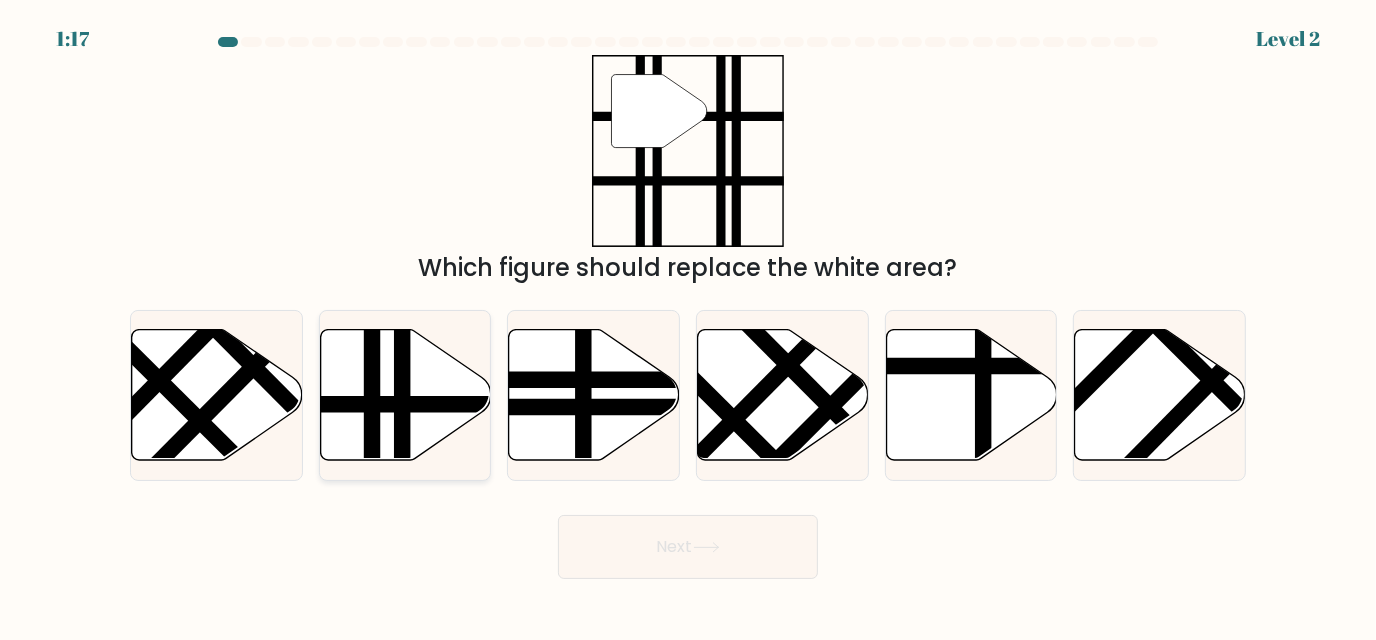 click at bounding box center (405, 394) 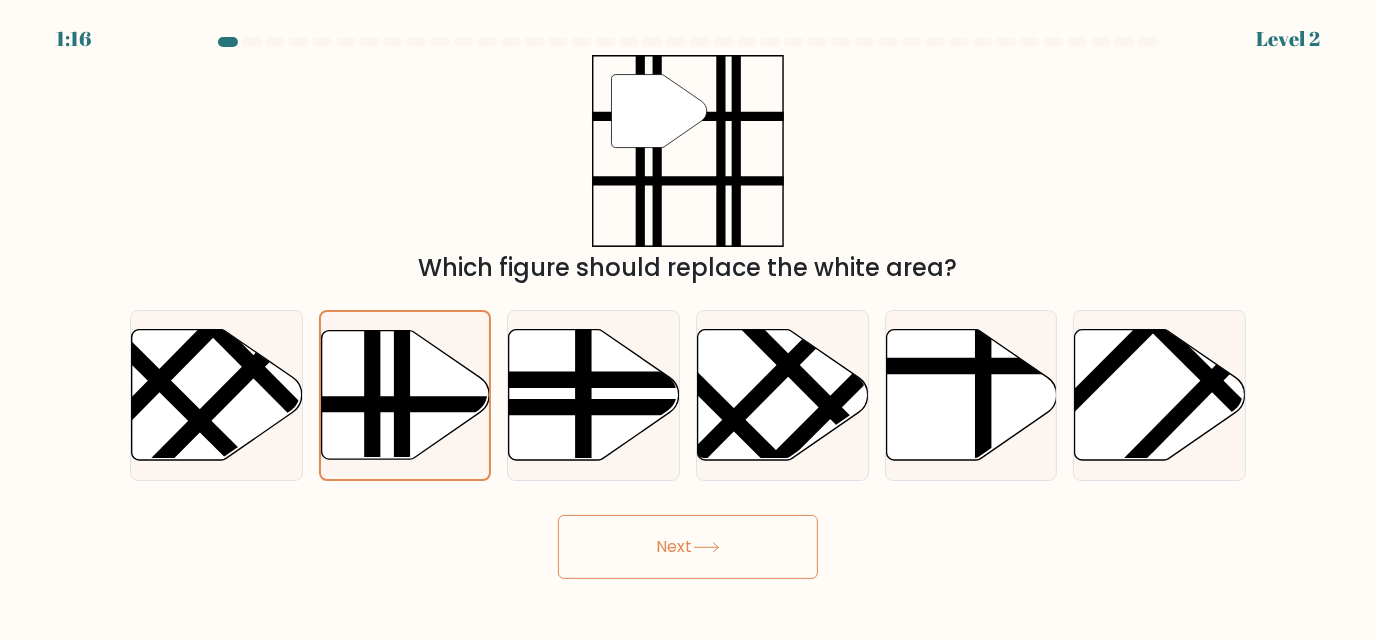click on "Next" at bounding box center (688, 547) 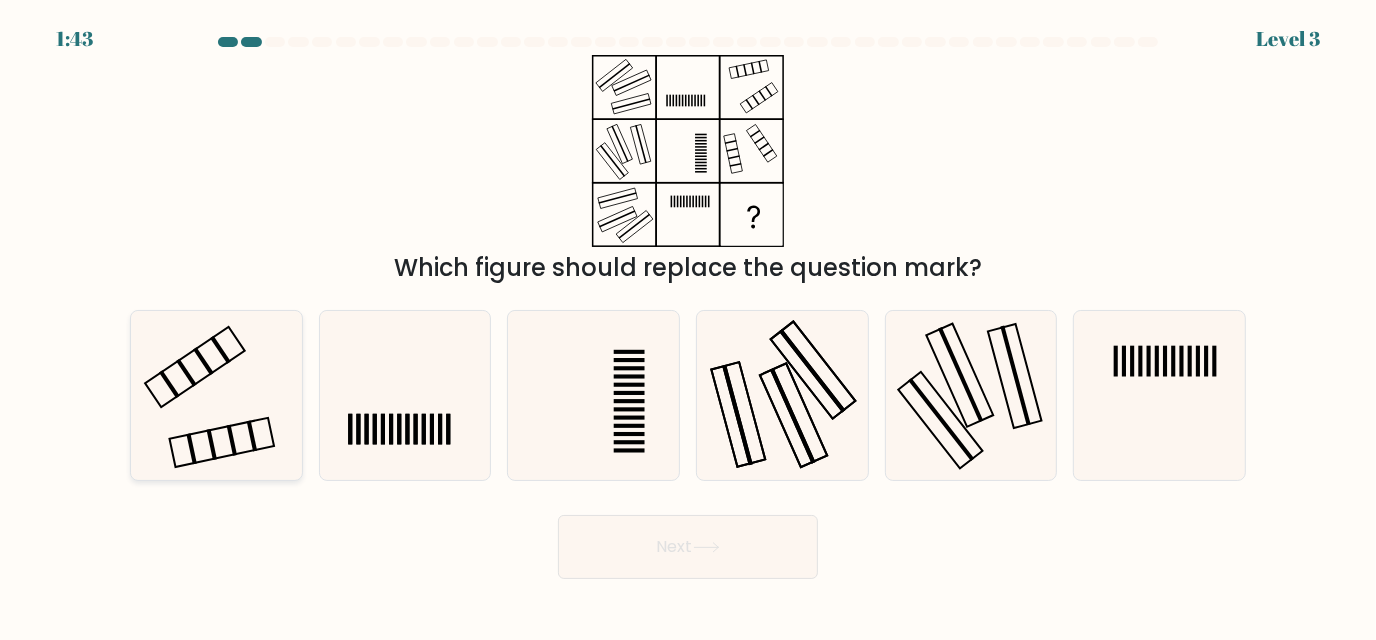 click at bounding box center [216, 395] 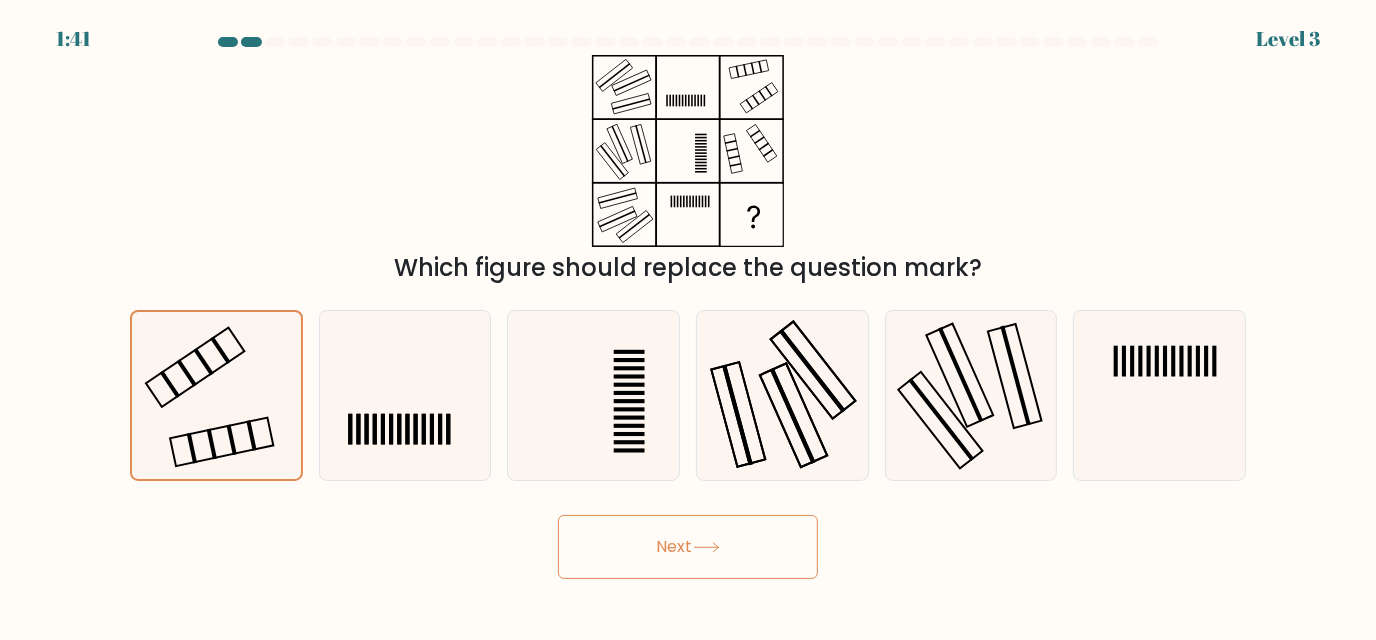 click on "Next" at bounding box center (688, 547) 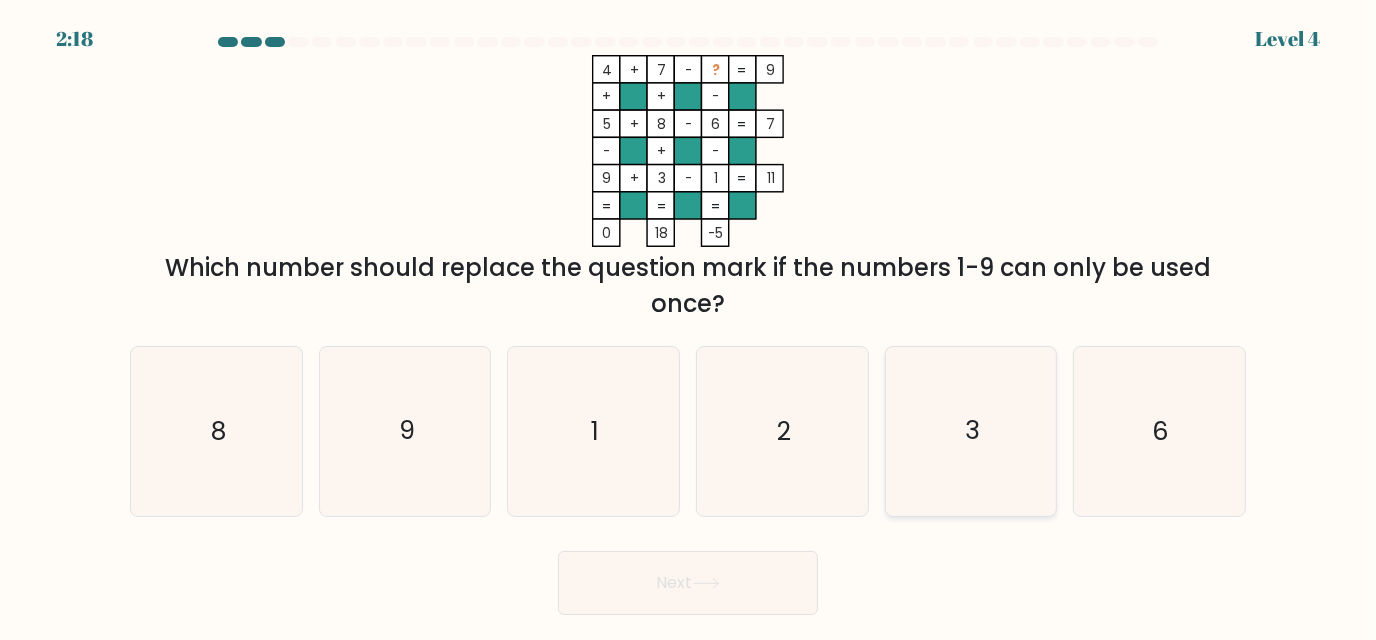 click on "3" at bounding box center (971, 431) 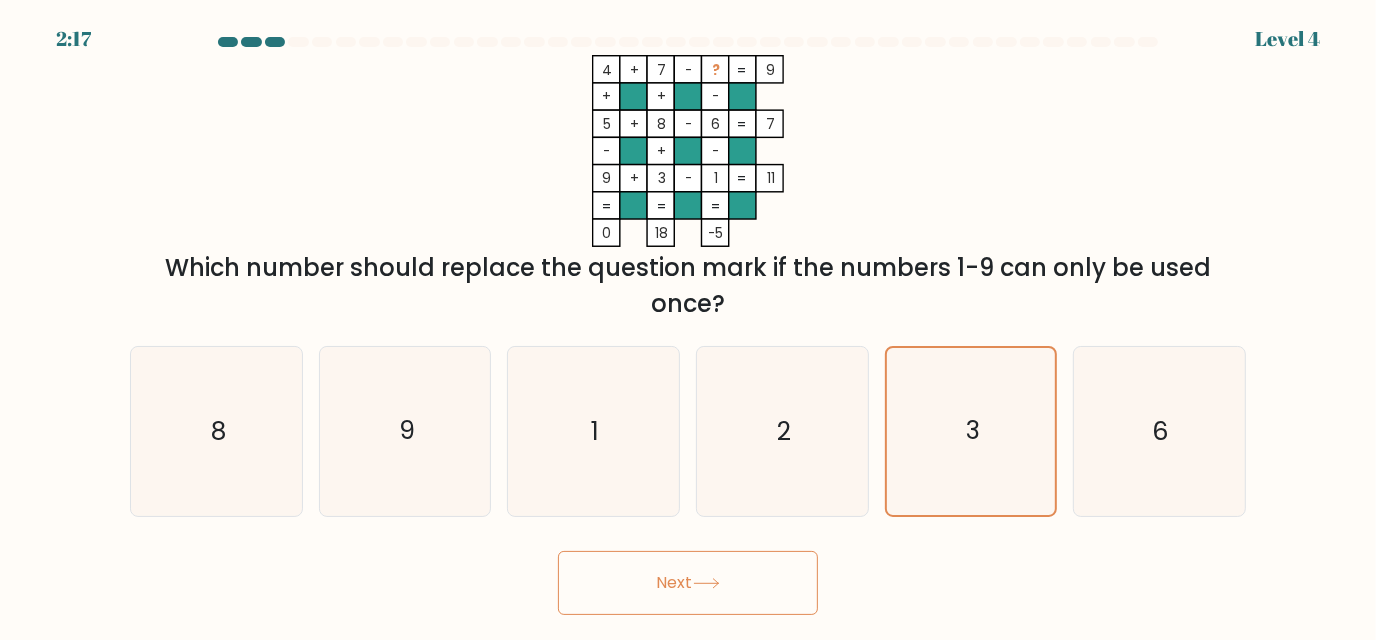 click on "Next" at bounding box center (688, 583) 